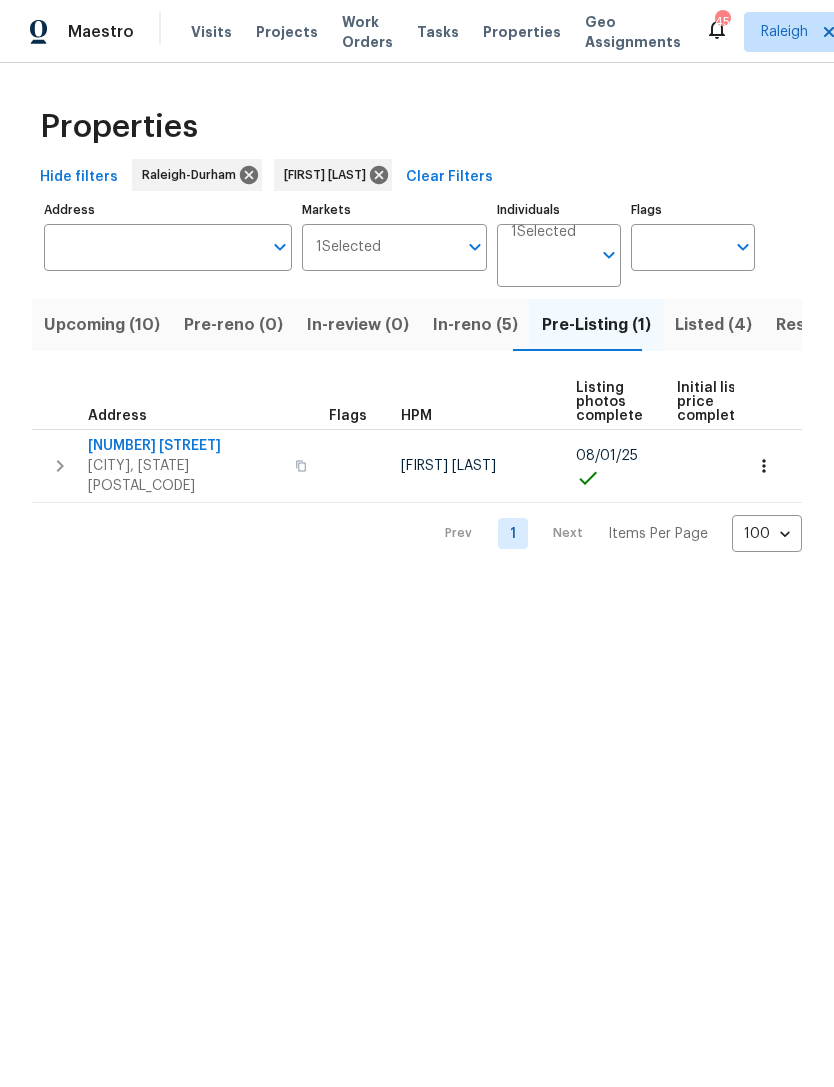 scroll, scrollTop: 0, scrollLeft: 0, axis: both 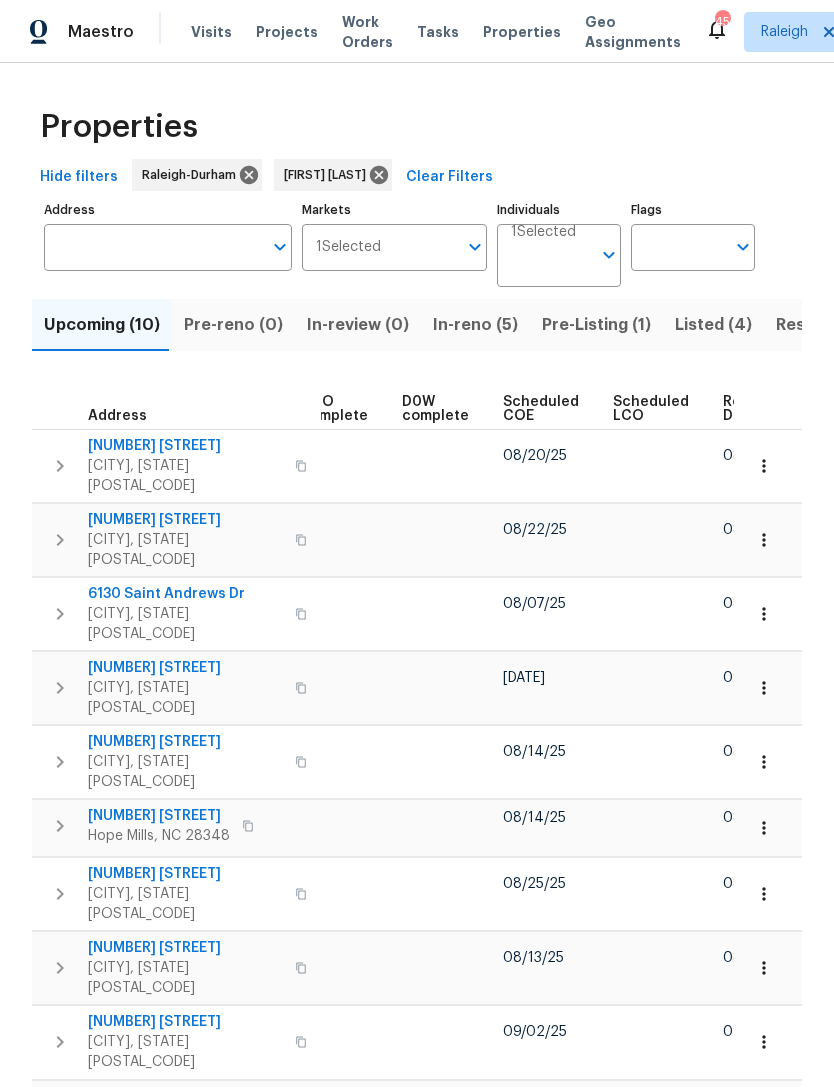 click on "Scheduled COE" at bounding box center (541, 409) 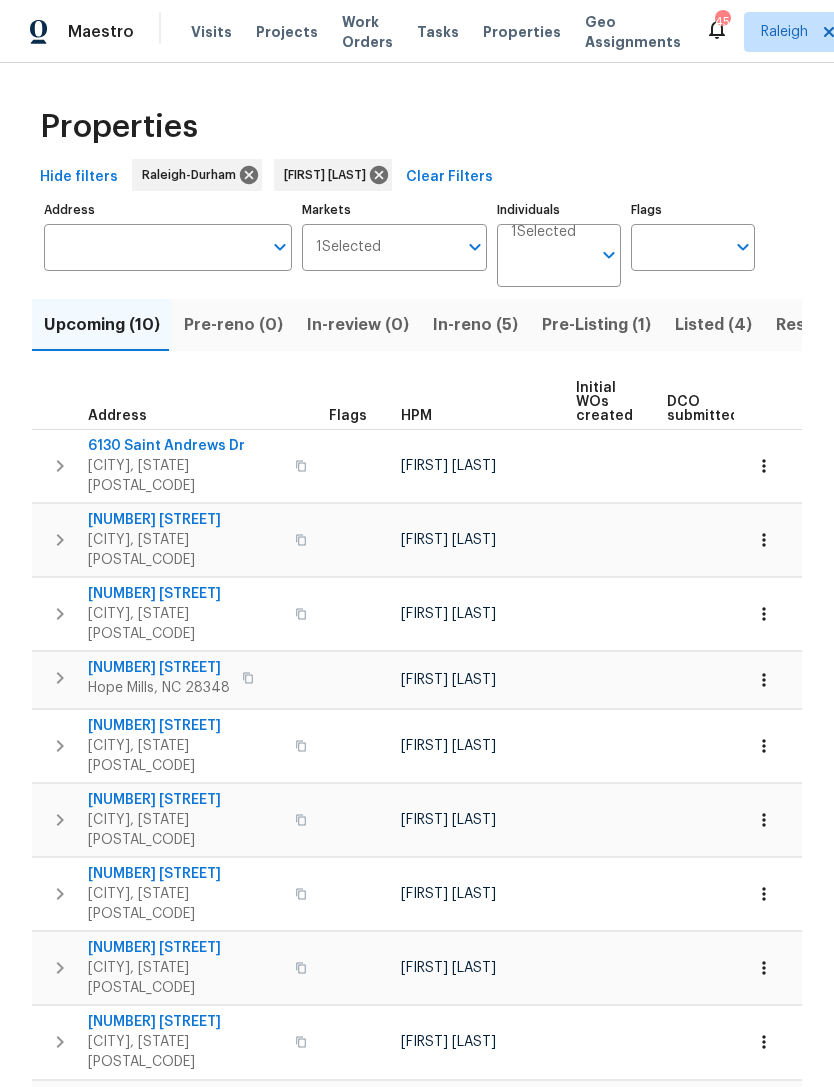 click on "6130 Saint Andrews Dr" at bounding box center (185, 446) 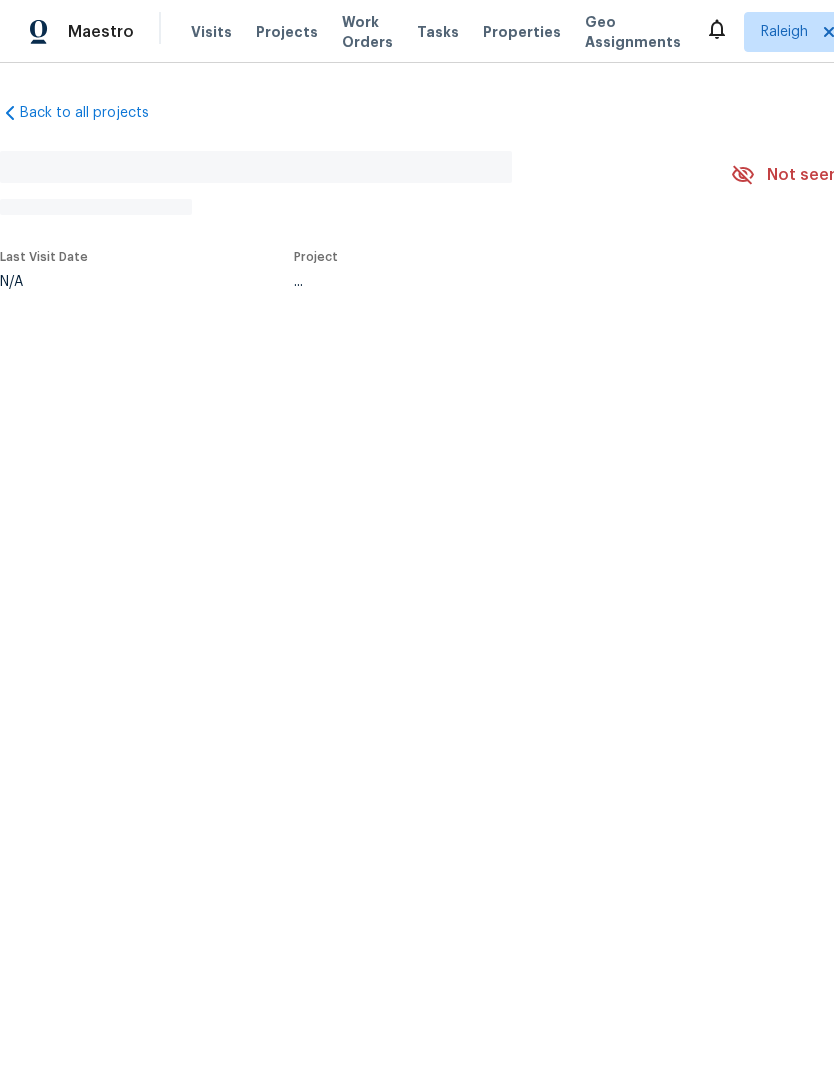 scroll, scrollTop: 0, scrollLeft: 0, axis: both 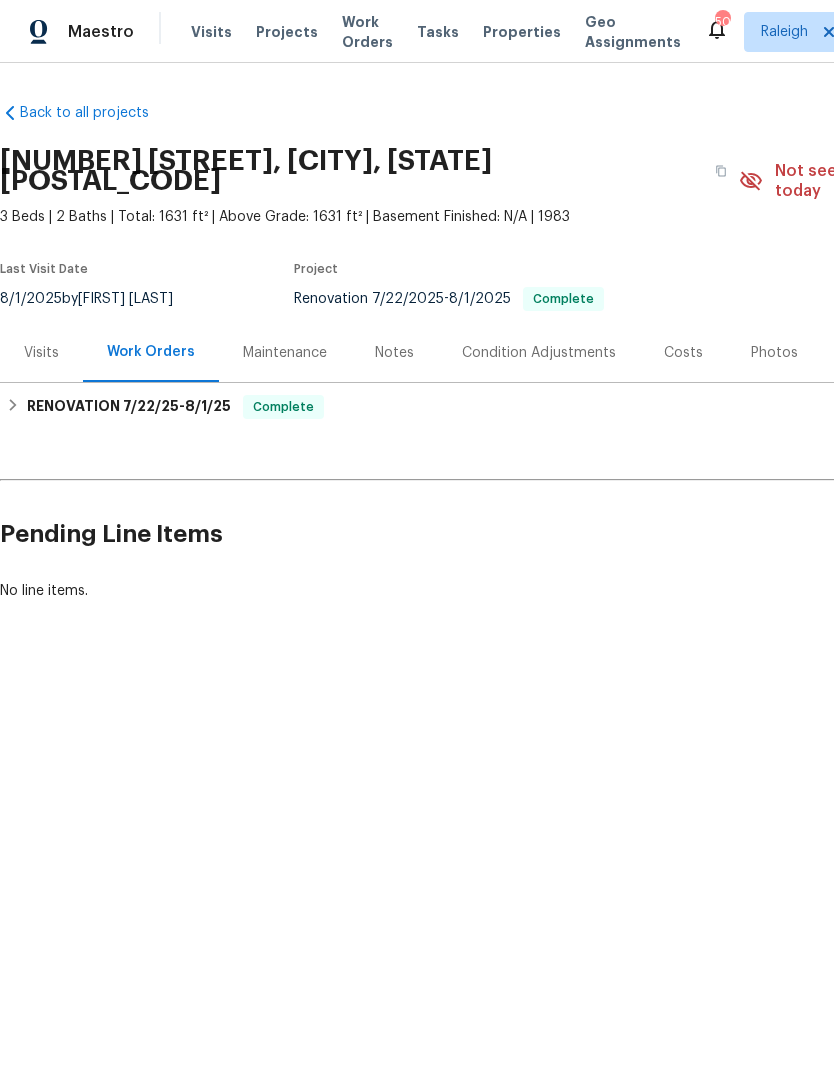 click on "Notes" at bounding box center (394, 352) 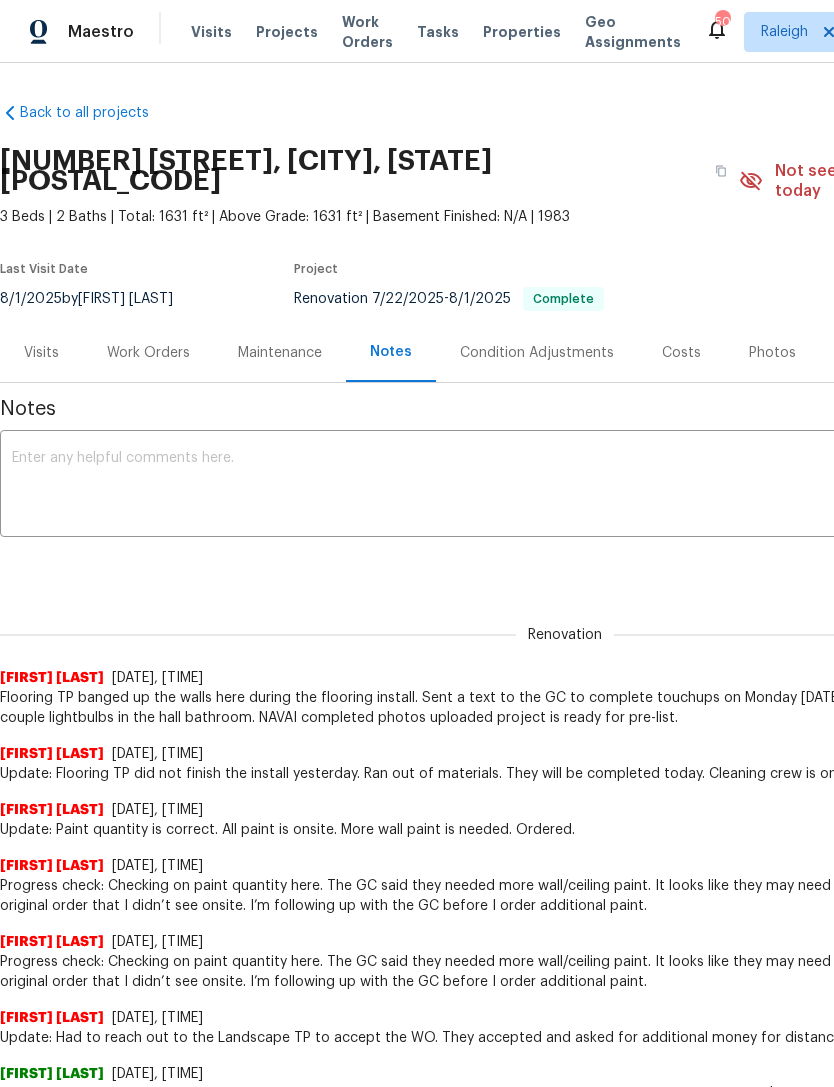 click at bounding box center (565, 486) 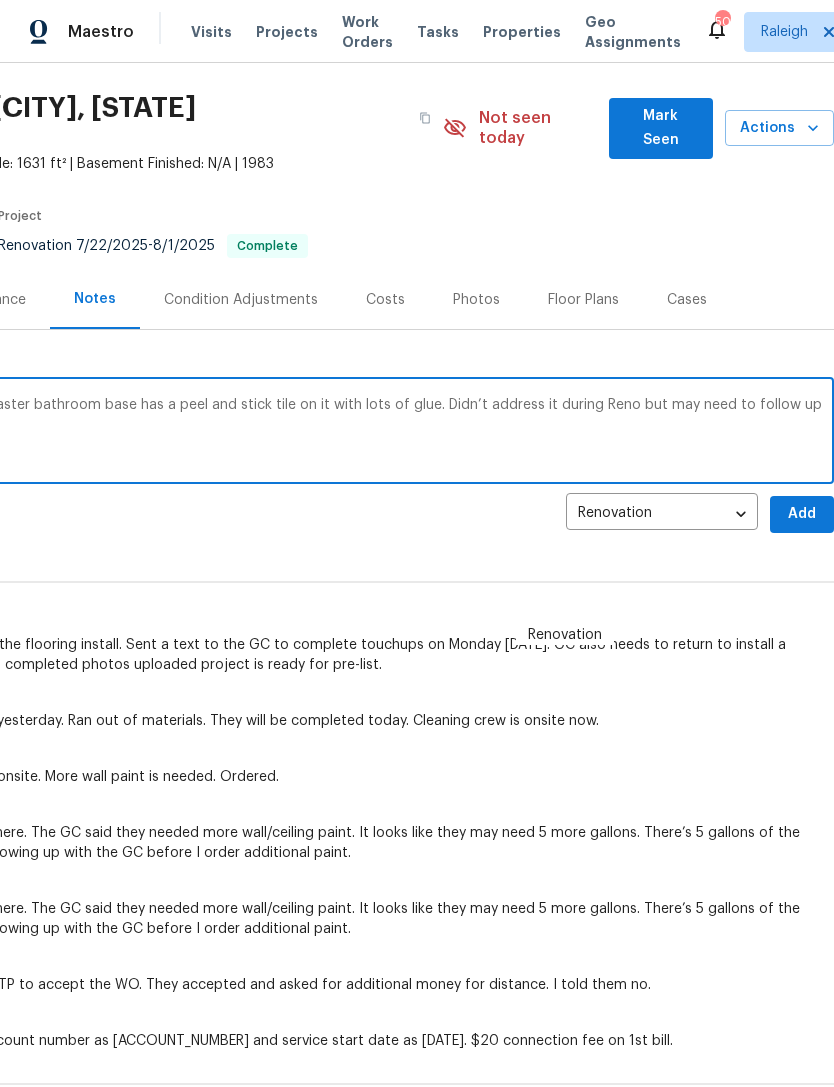scroll, scrollTop: 53, scrollLeft: 0, axis: vertical 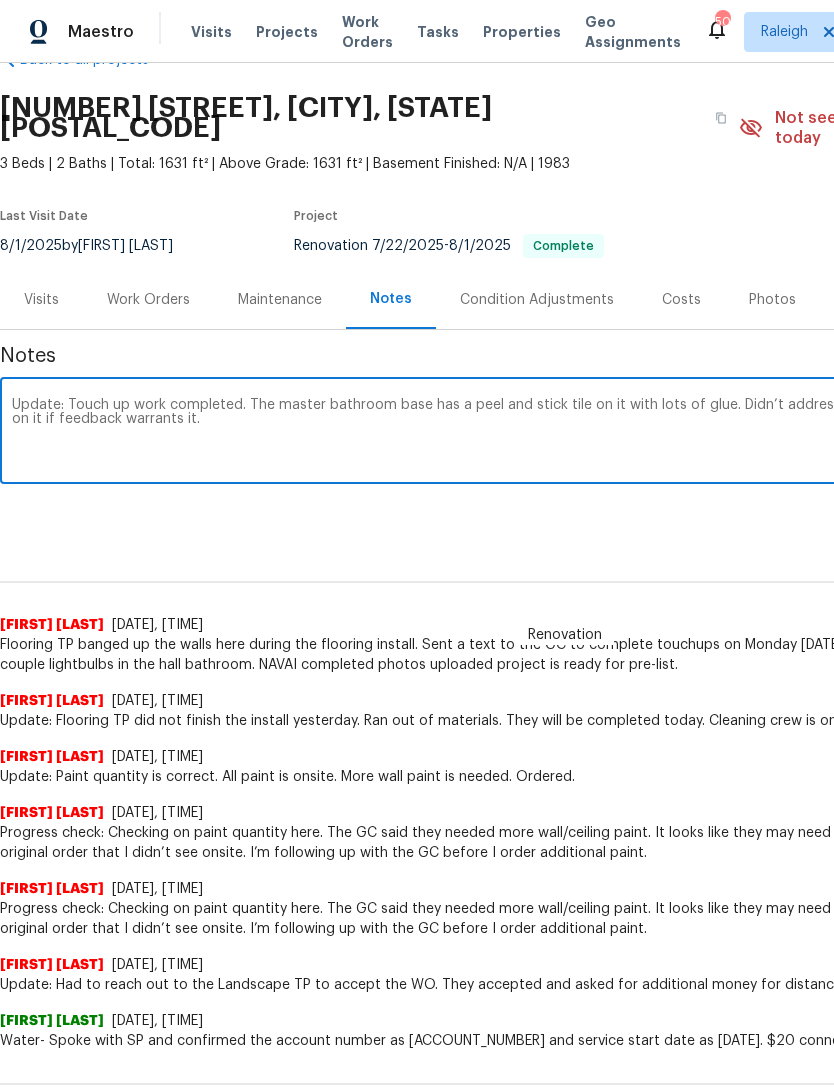 click on "Update: Touch up work completed. The master bathroom base has a peel and stick tile on it with lots of glue. Didn’t address it during Reno but may need to follow up on it if feedback warrants it." at bounding box center [565, 433] 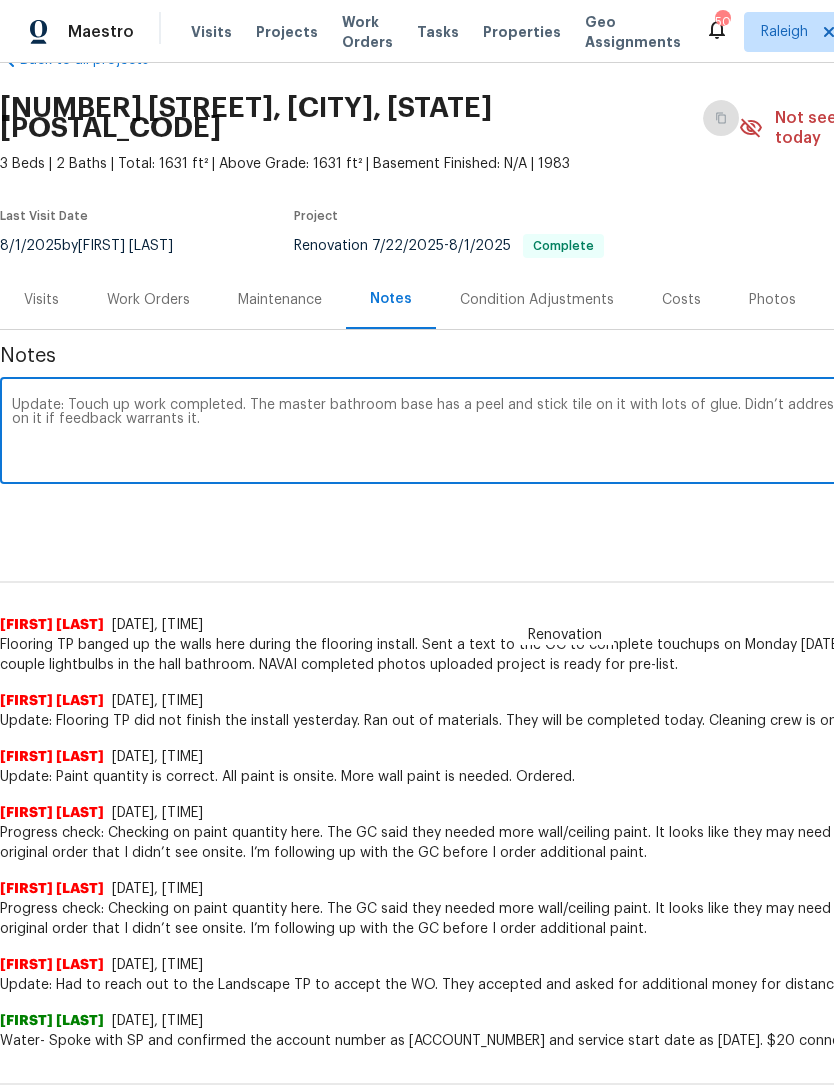 type on "Update: Touch up work completed. The master bathroom base has a peel and stick tile on it with lots of glue. Didn’t address it during Reno but may need to follow up on it if feedback warrants it." 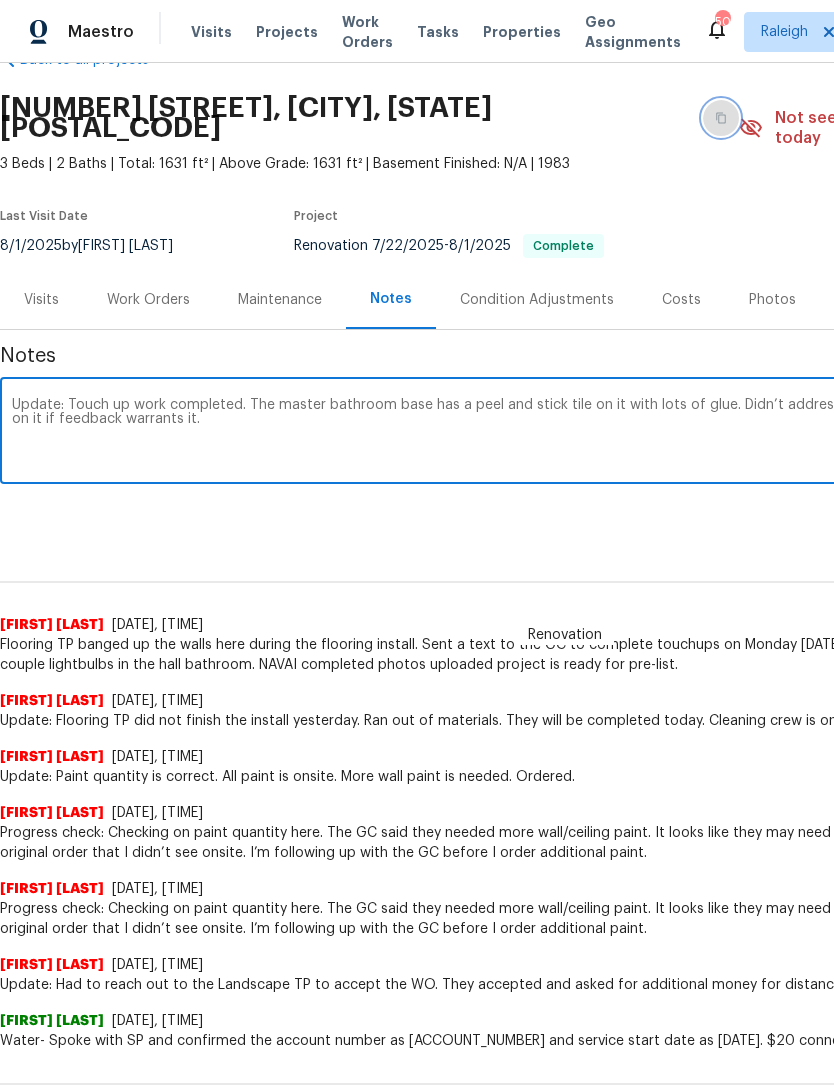 click at bounding box center (721, 118) 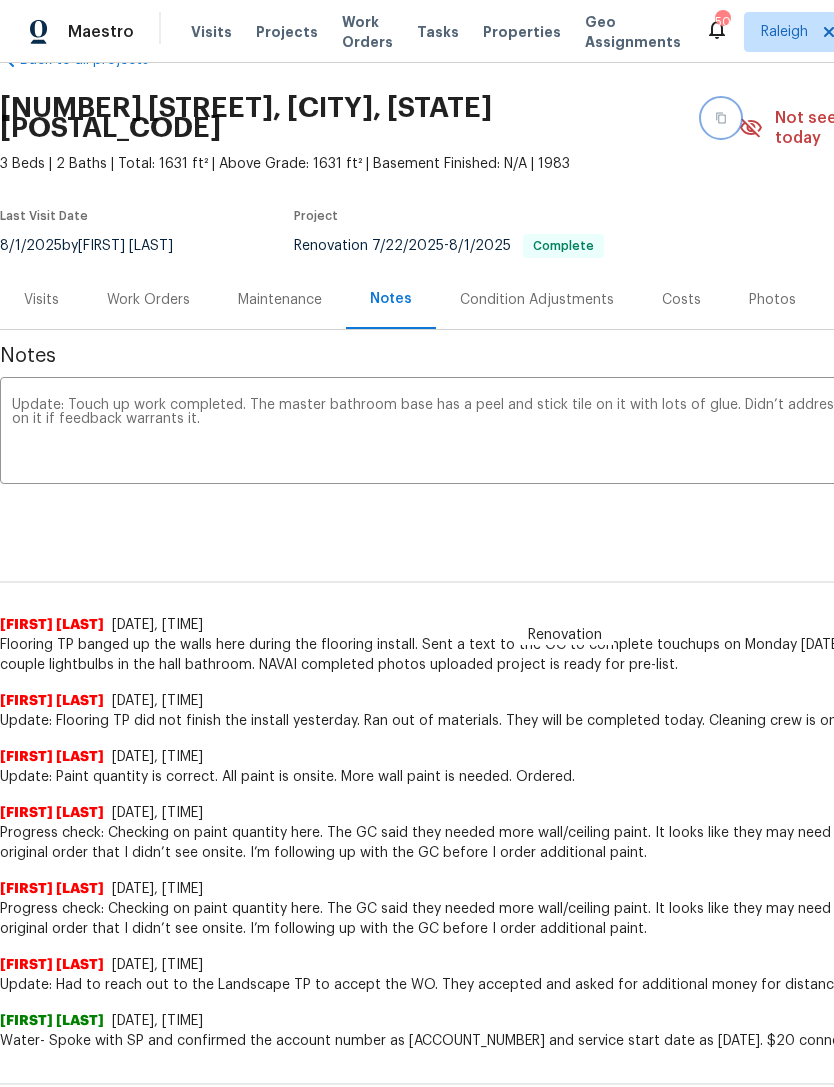 click at bounding box center (721, 118) 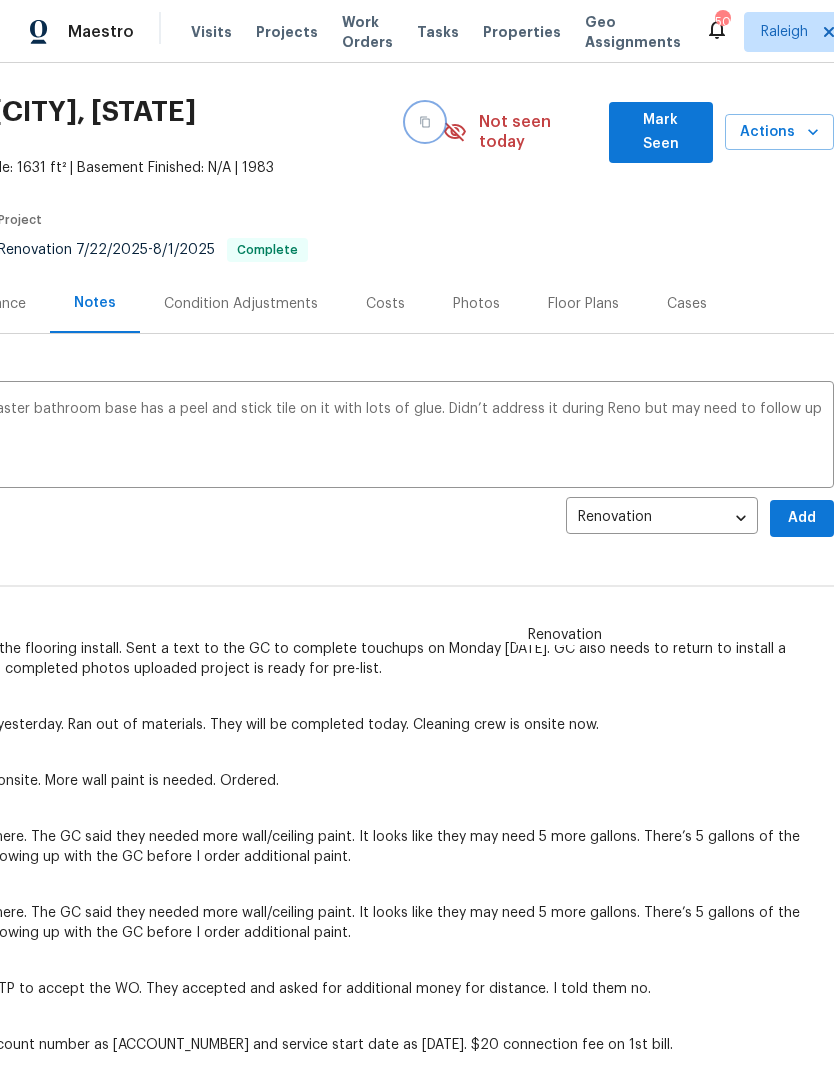 scroll, scrollTop: 49, scrollLeft: 296, axis: both 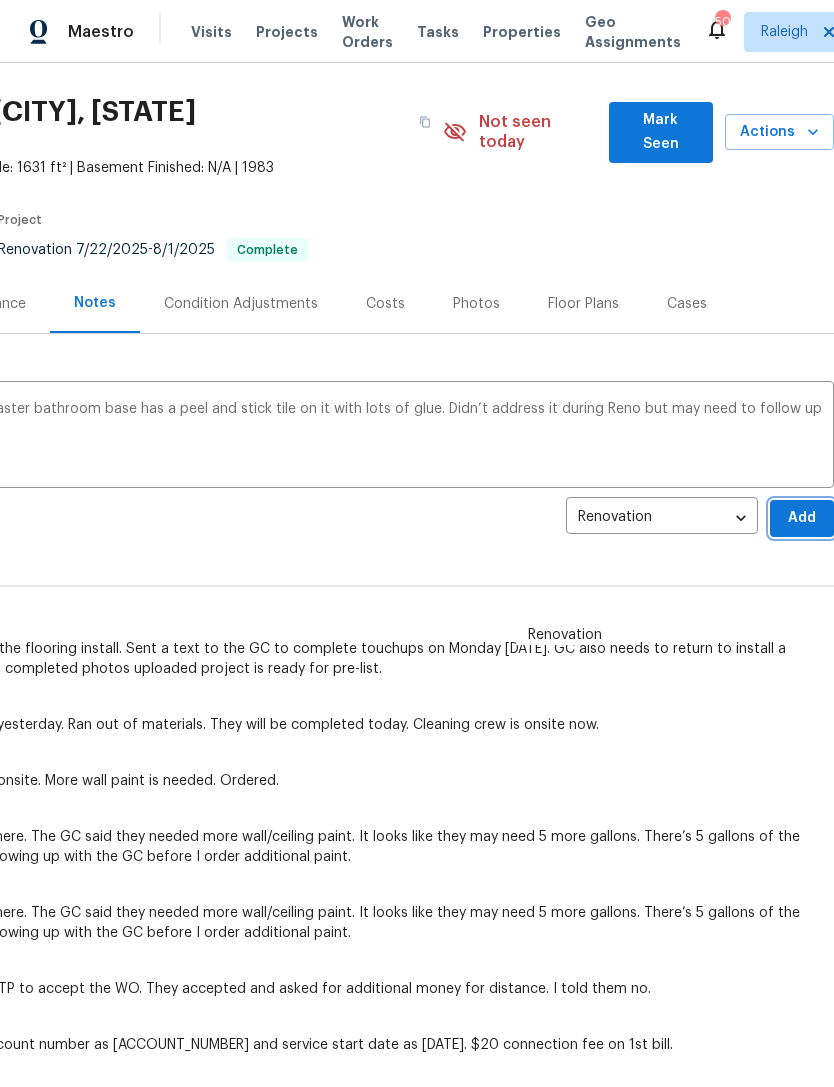 click on "Add" at bounding box center (802, 518) 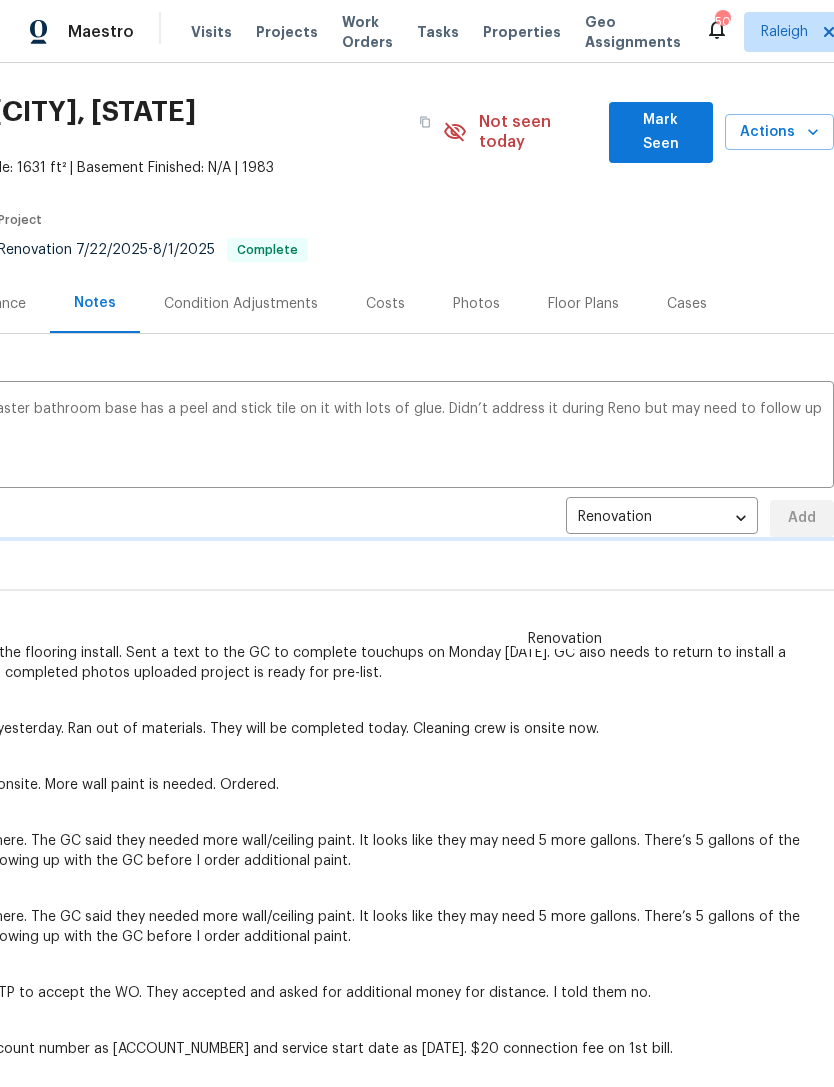 type 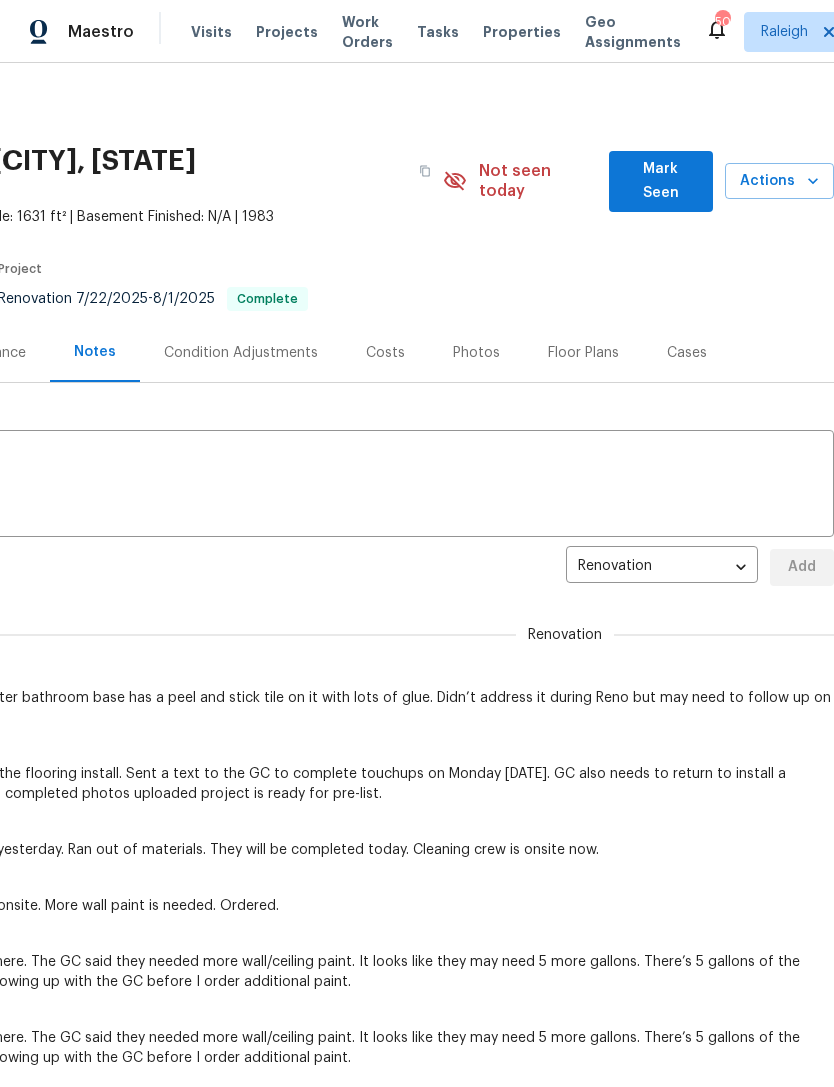 scroll, scrollTop: 0, scrollLeft: 296, axis: horizontal 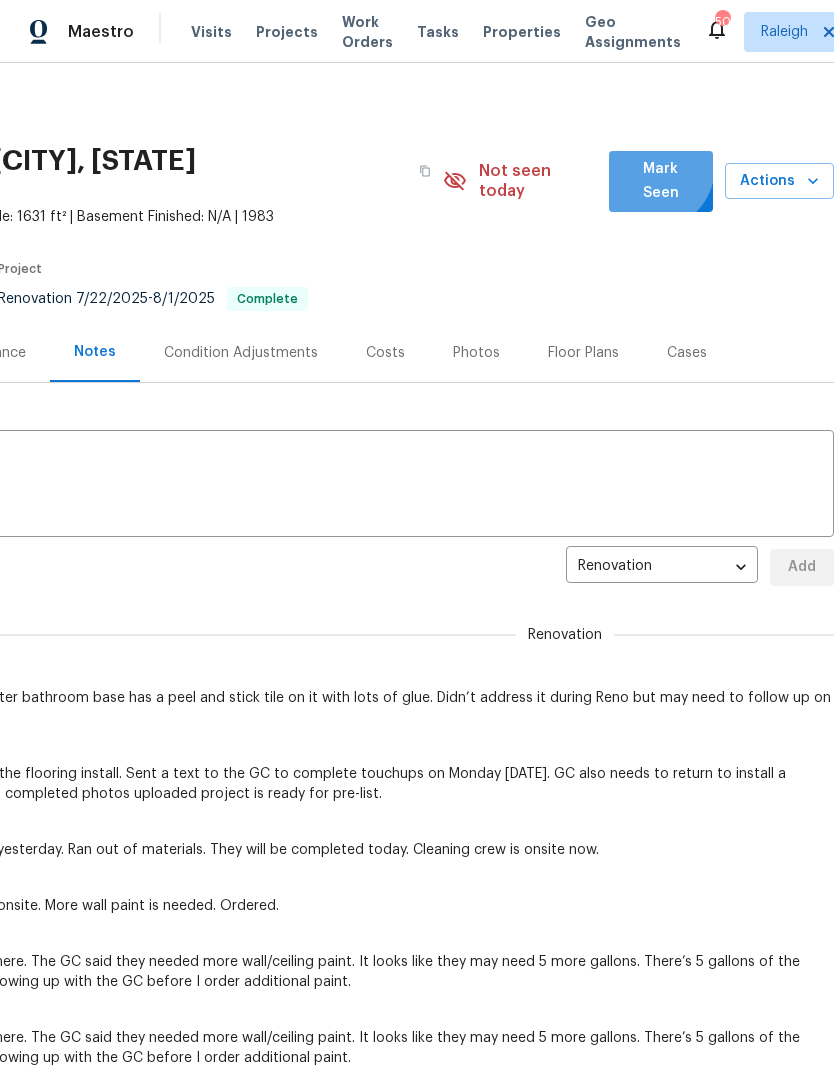 click on "Mark Seen" at bounding box center [661, 181] 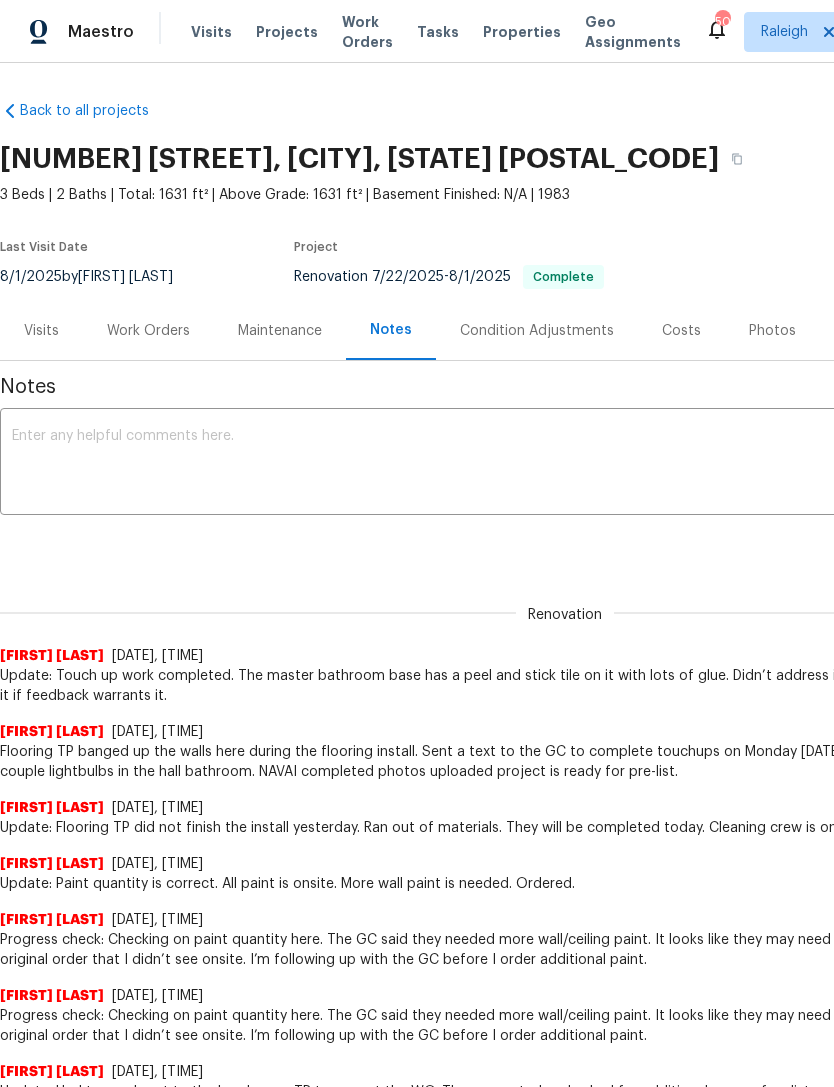 scroll, scrollTop: 2, scrollLeft: 0, axis: vertical 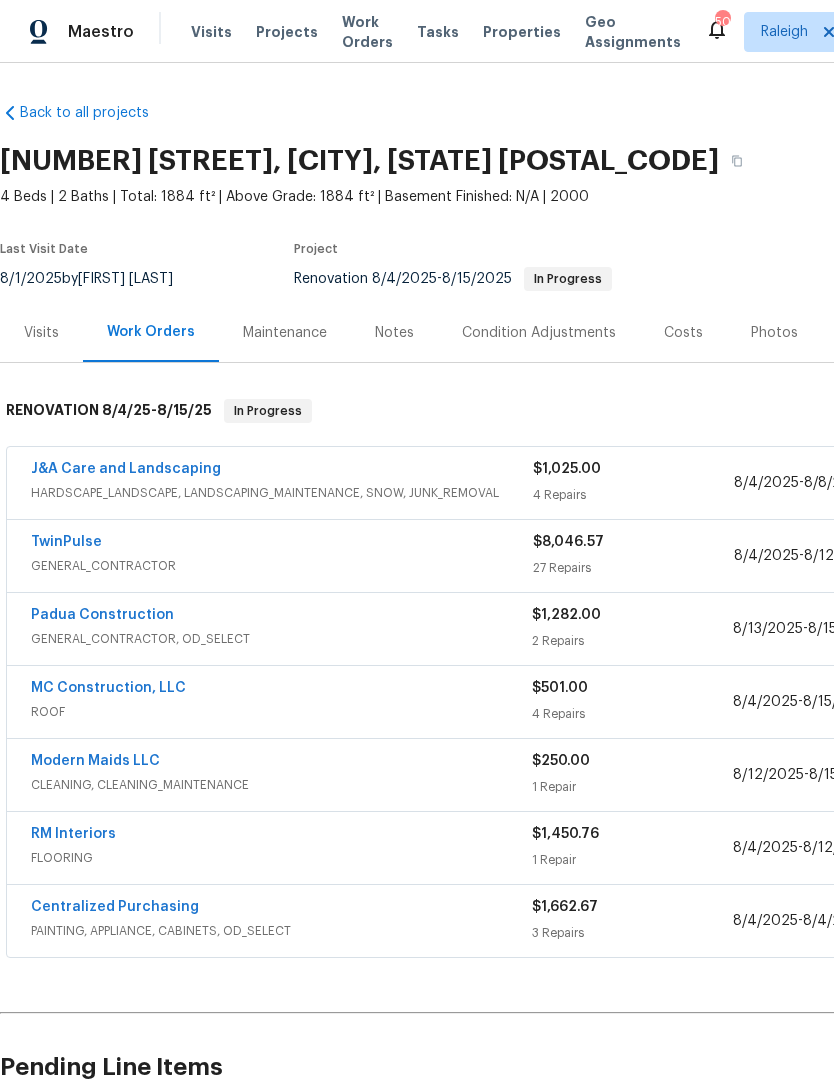 click on "Costs" at bounding box center (683, 333) 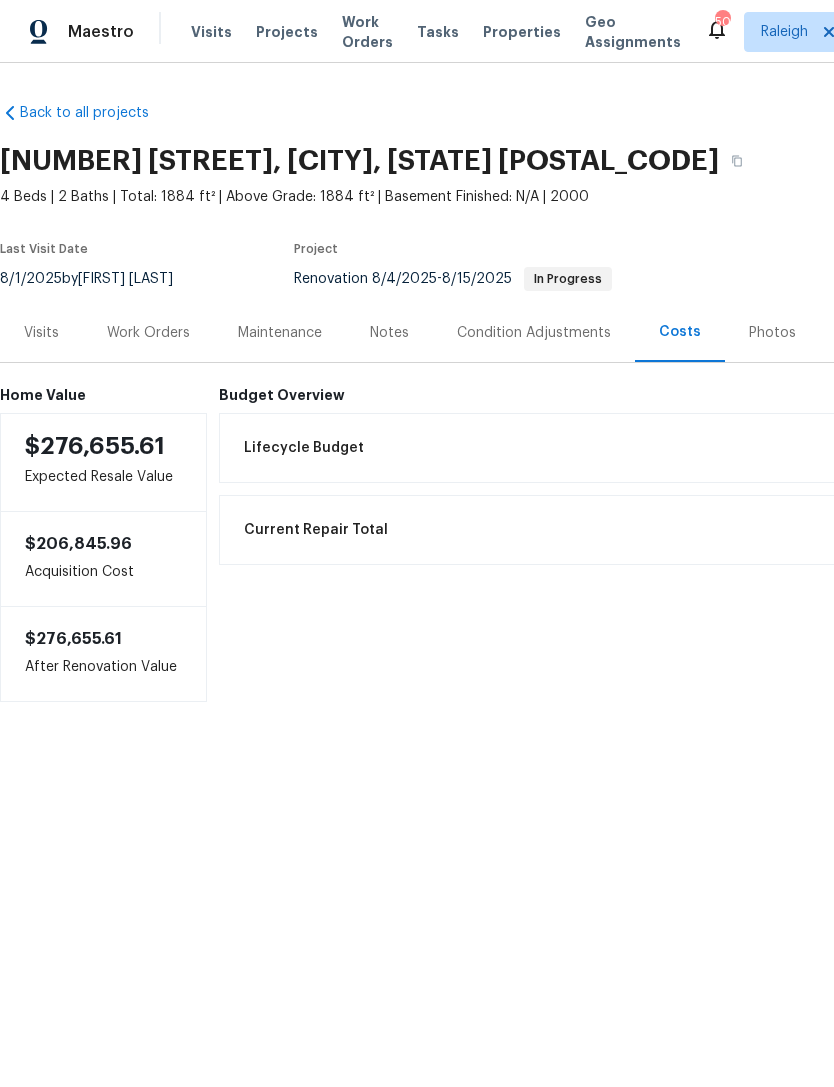 scroll, scrollTop: 0, scrollLeft: 0, axis: both 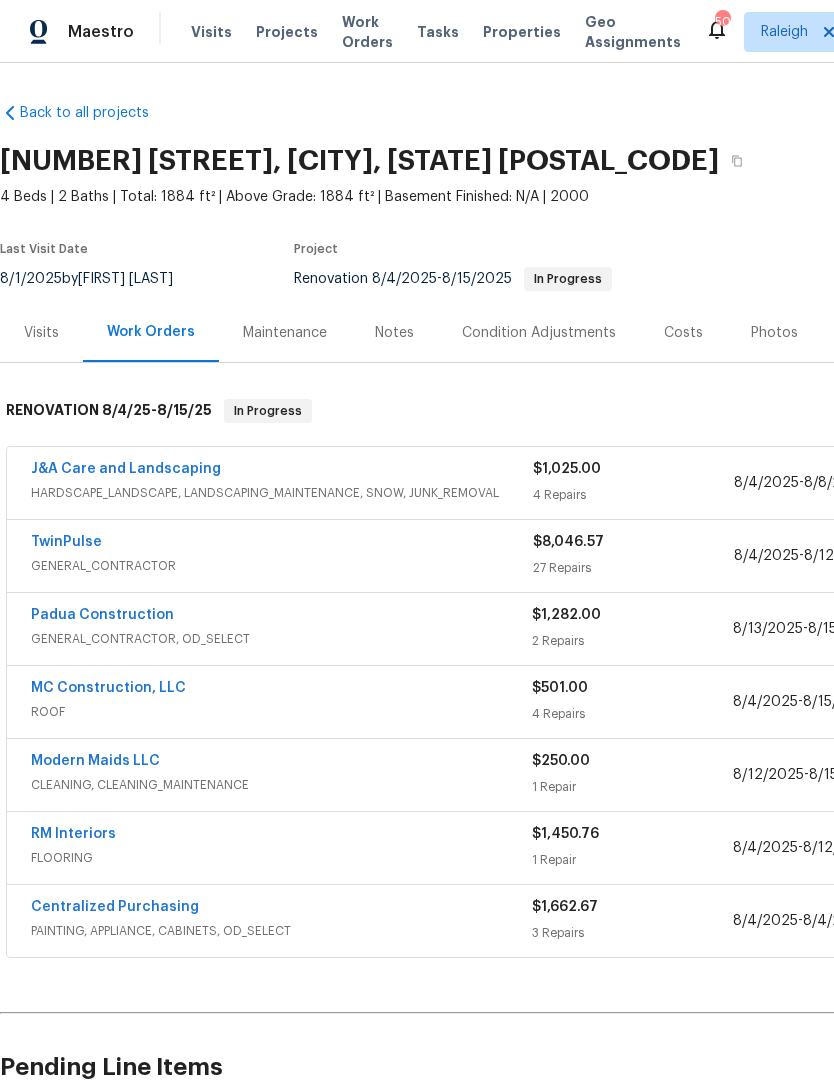 click on "Notes" at bounding box center (394, 333) 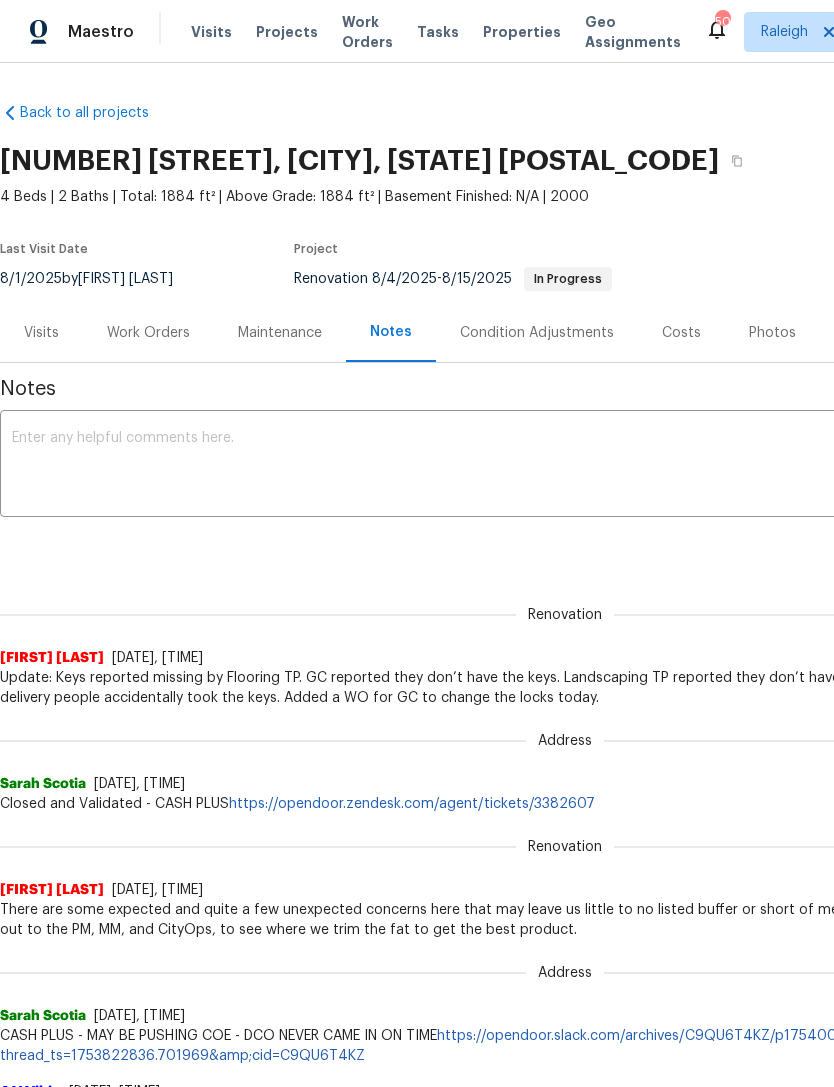click on "Work Orders" at bounding box center (148, 333) 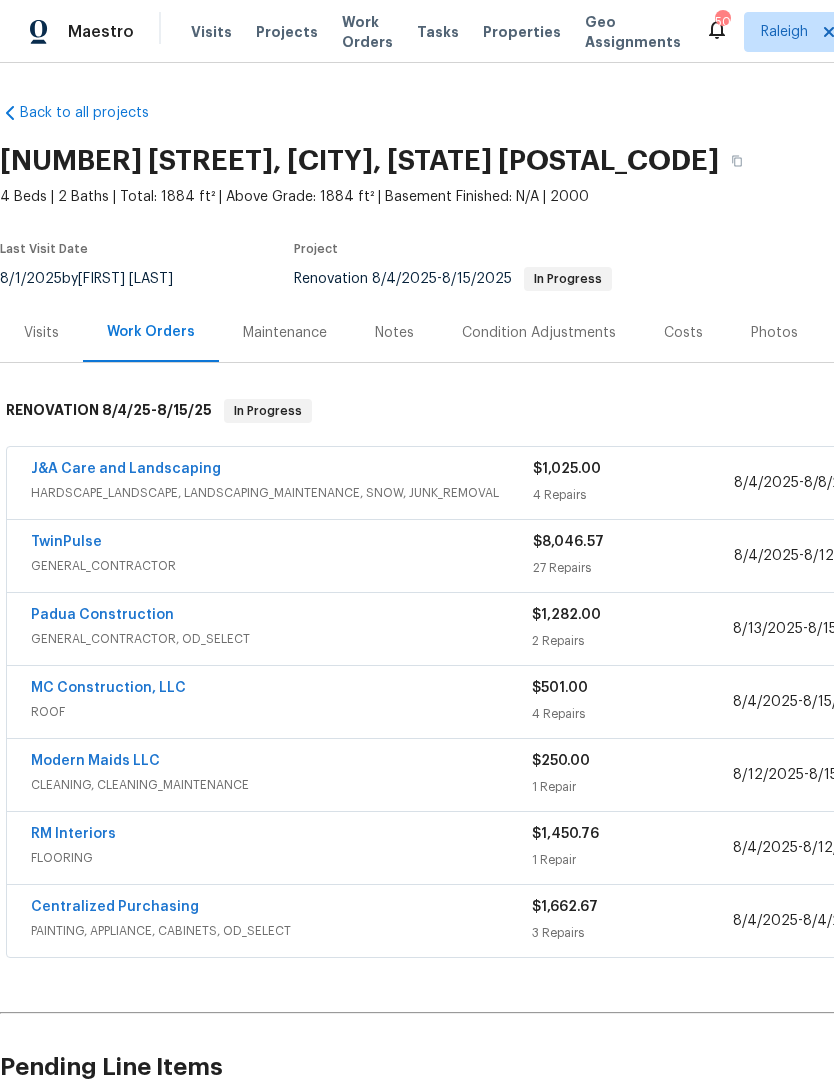 click on "Visits" at bounding box center (41, 332) 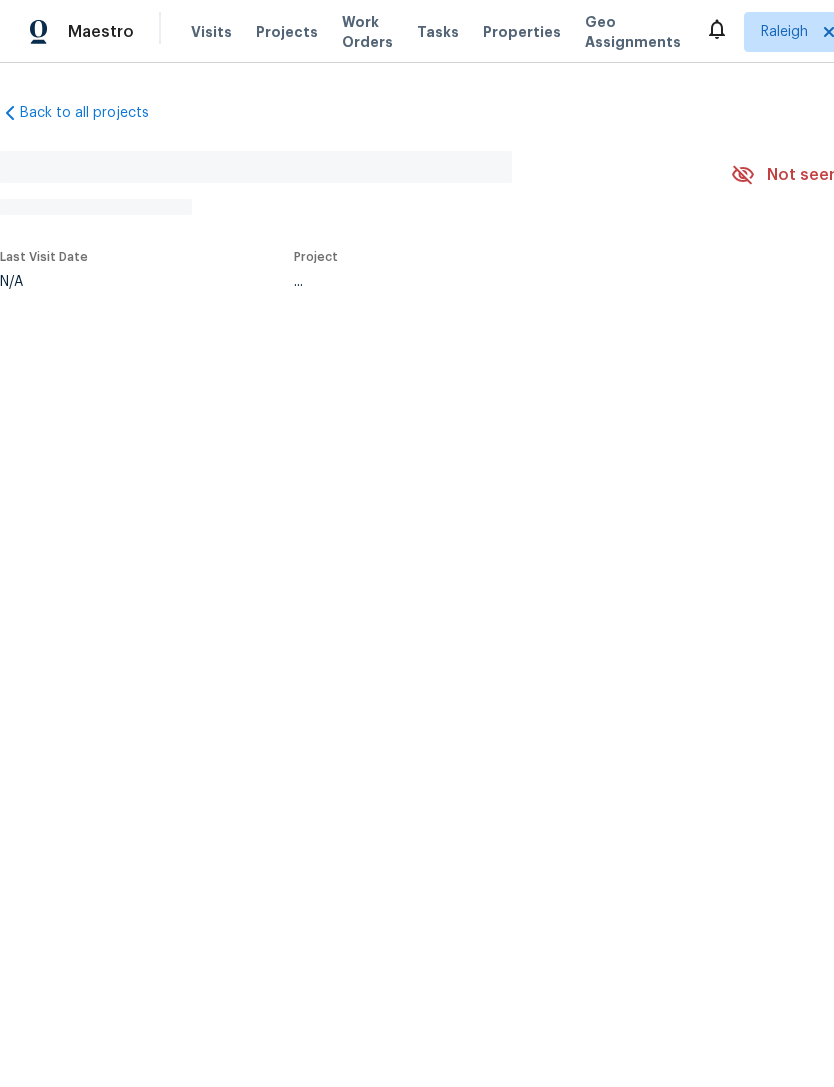 scroll, scrollTop: 0, scrollLeft: 0, axis: both 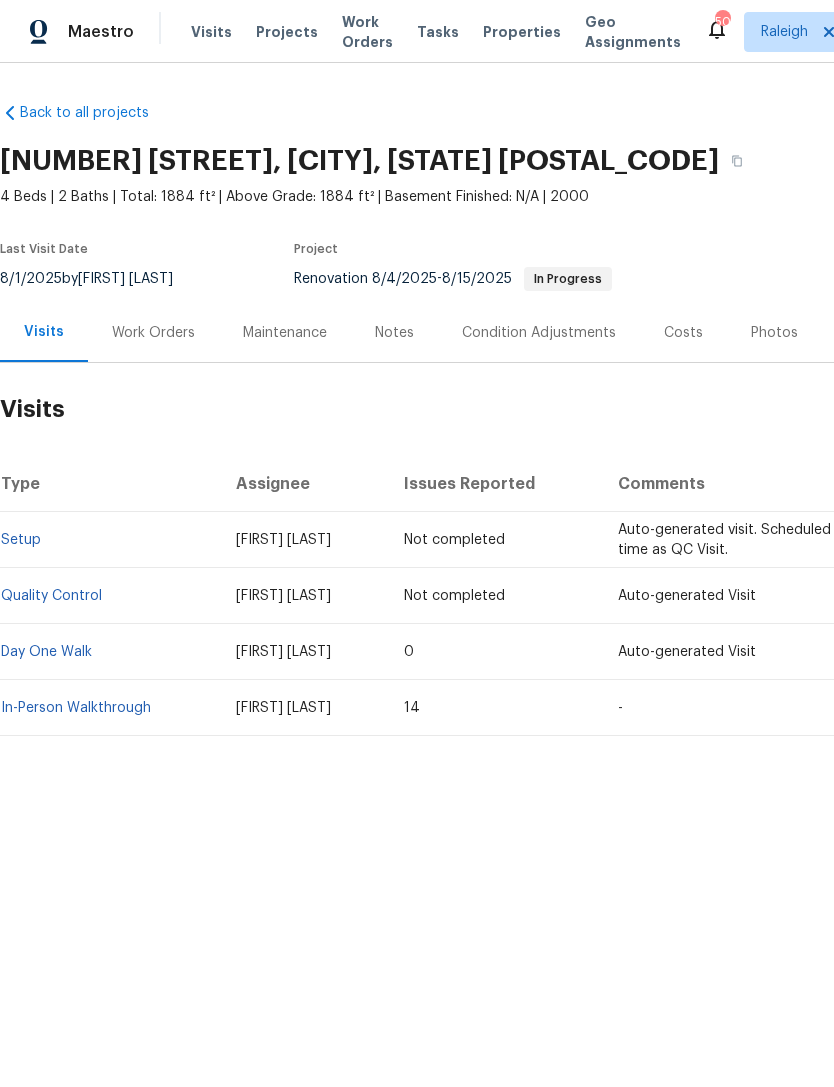 click on "Work Orders" at bounding box center [153, 333] 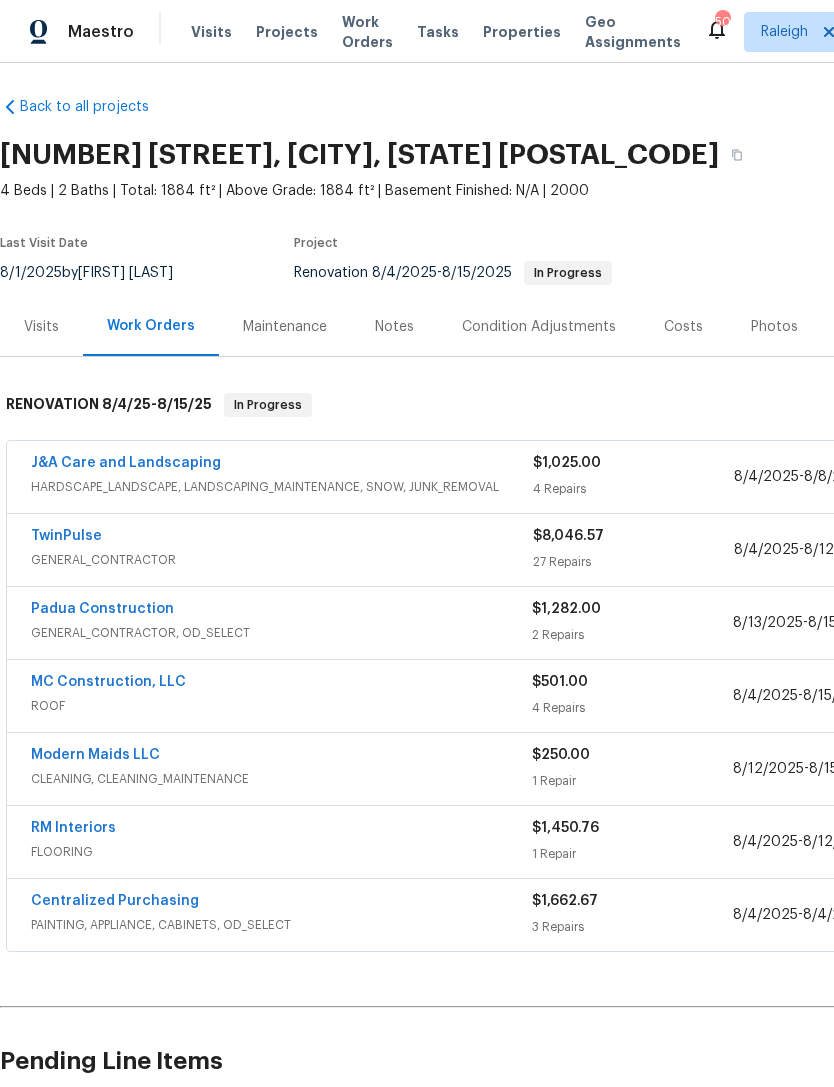 scroll, scrollTop: 6, scrollLeft: 0, axis: vertical 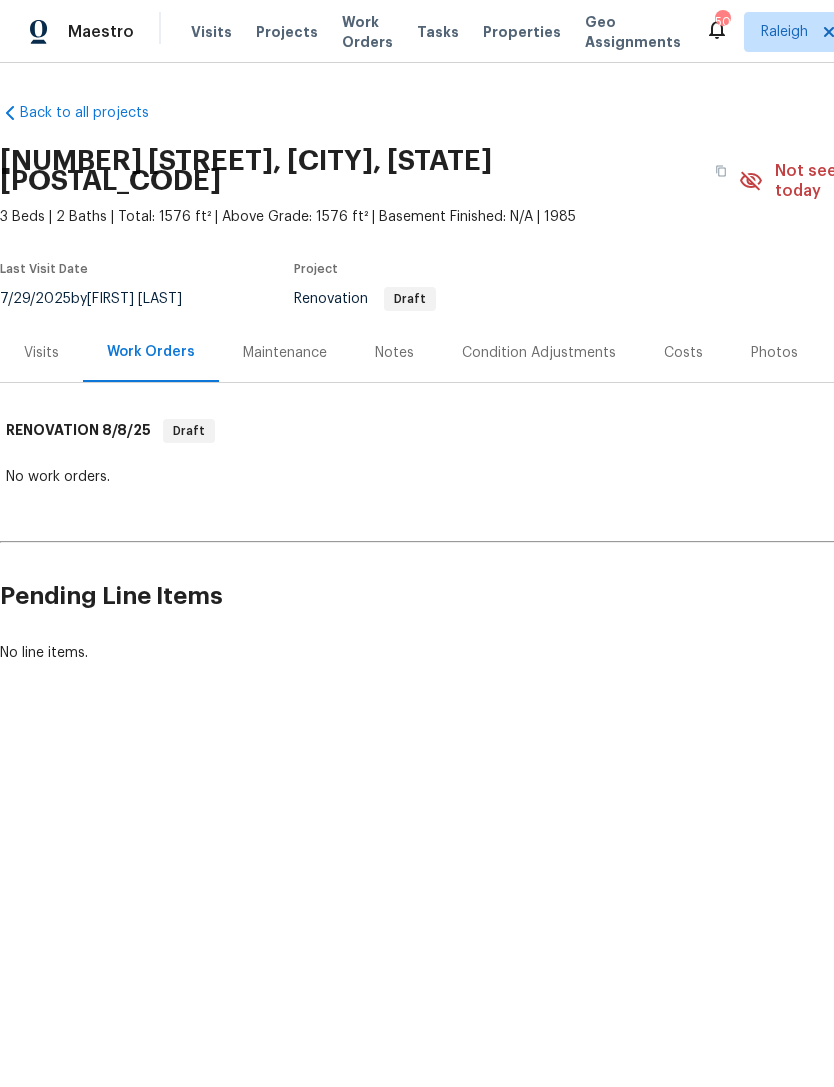 click on "Notes" at bounding box center [394, 353] 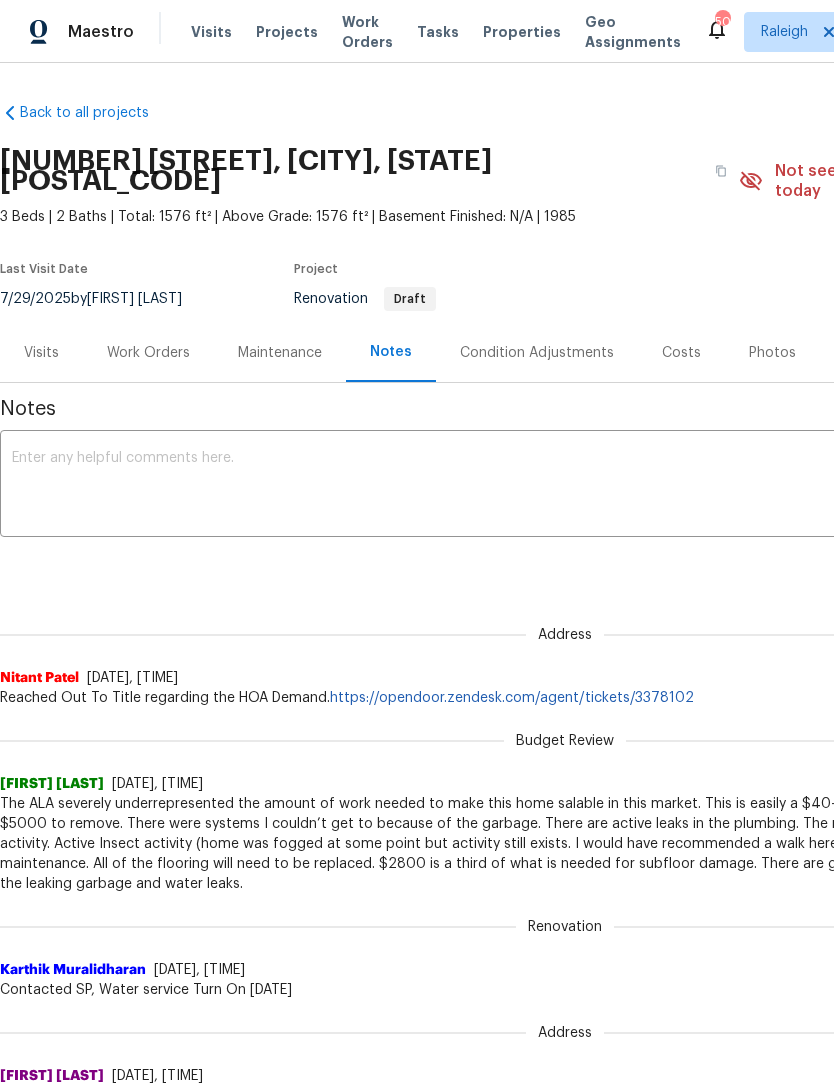 click on "Work Orders" at bounding box center [148, 353] 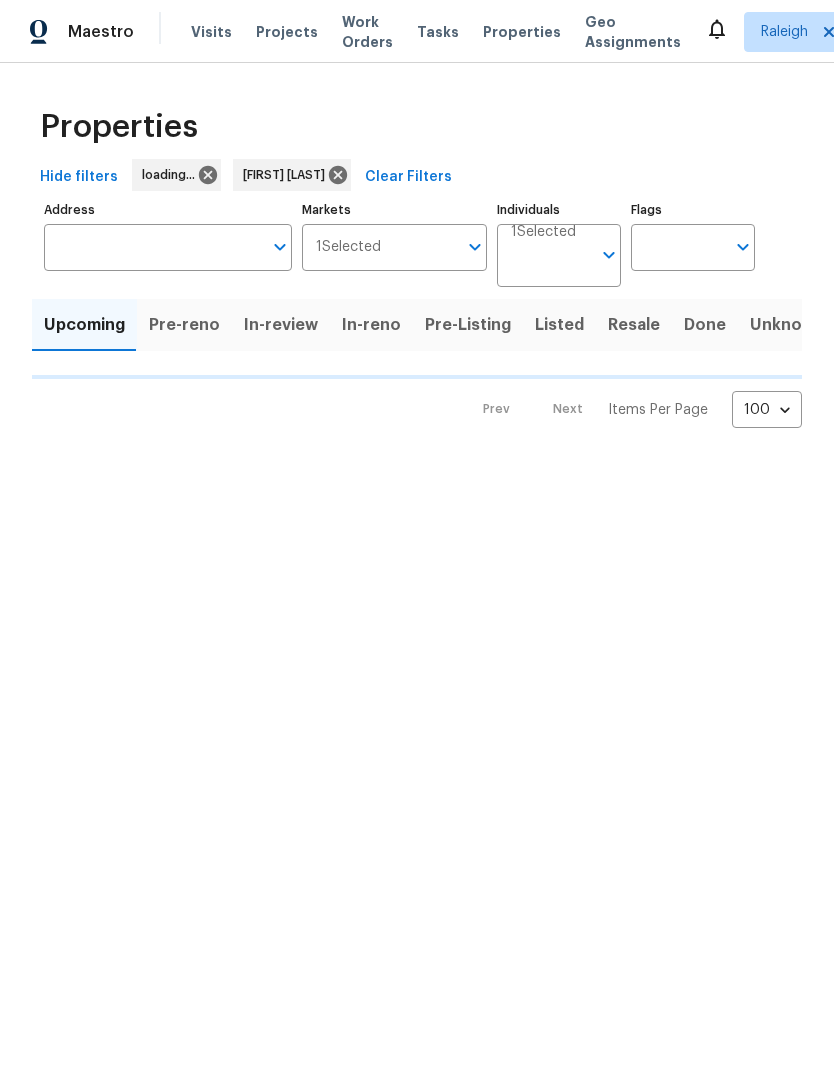 scroll, scrollTop: 0, scrollLeft: 0, axis: both 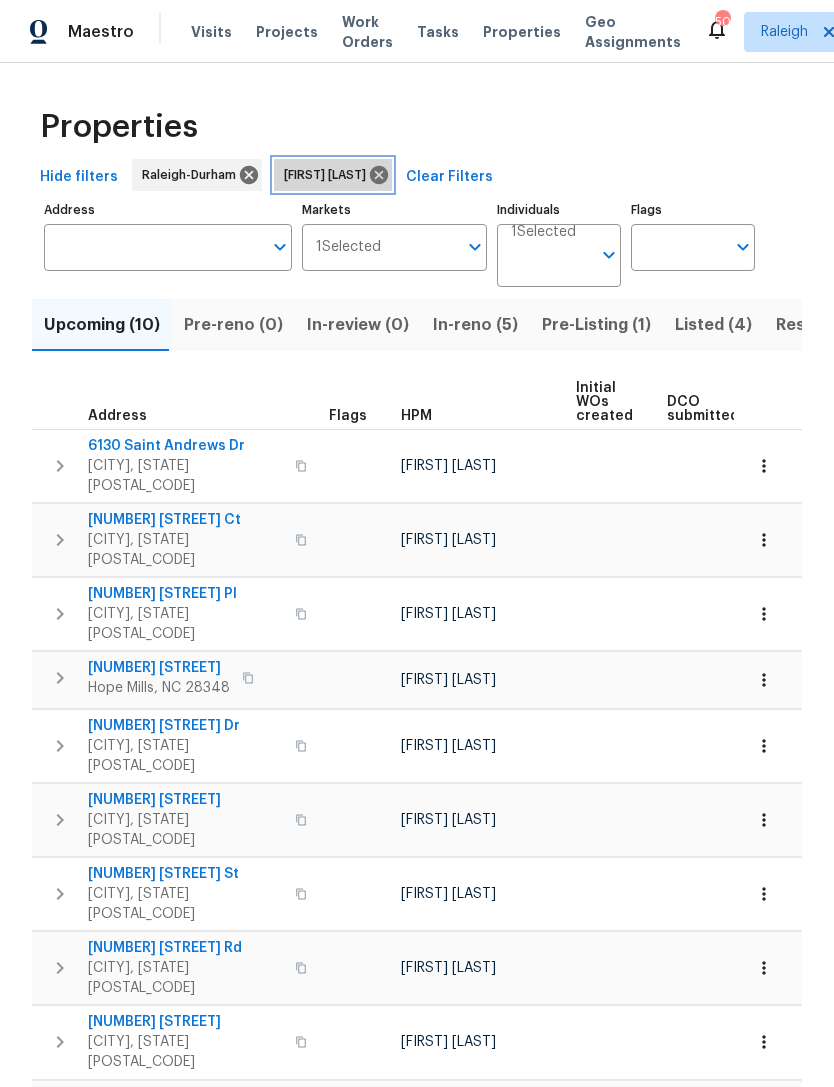 click on "[FIRST] [LAST]" at bounding box center (329, 175) 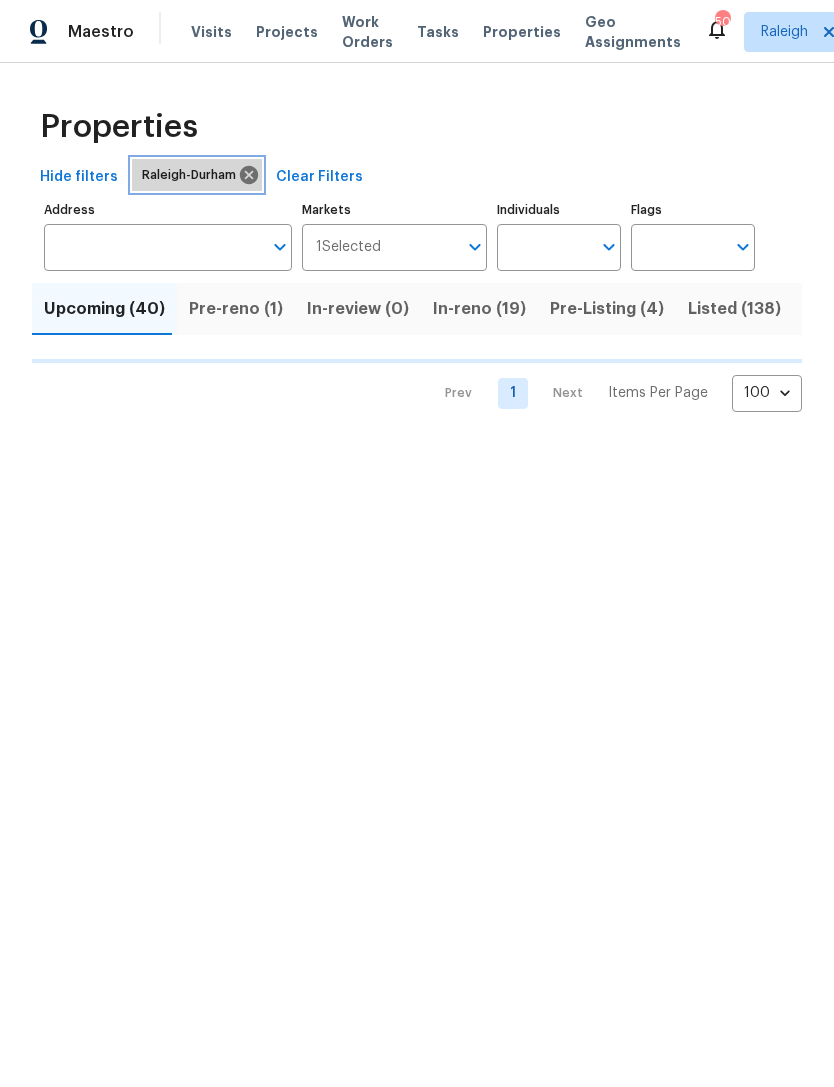 click 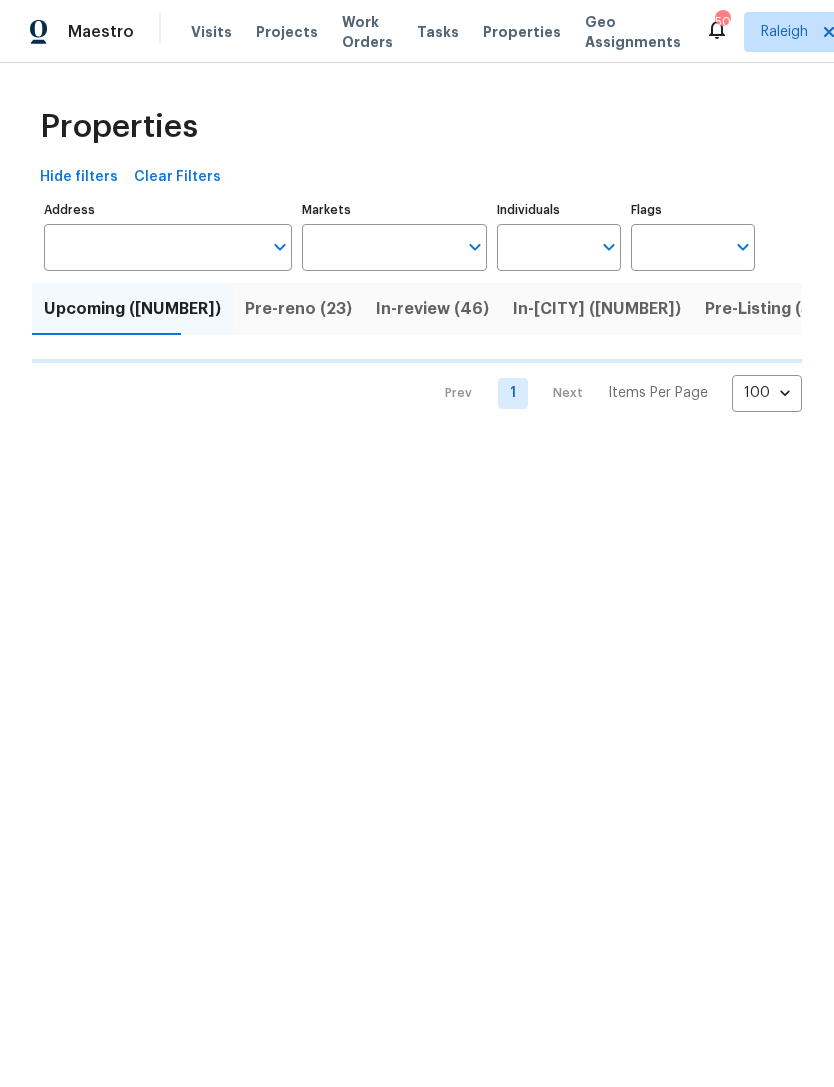 click on "Markets" at bounding box center (380, 247) 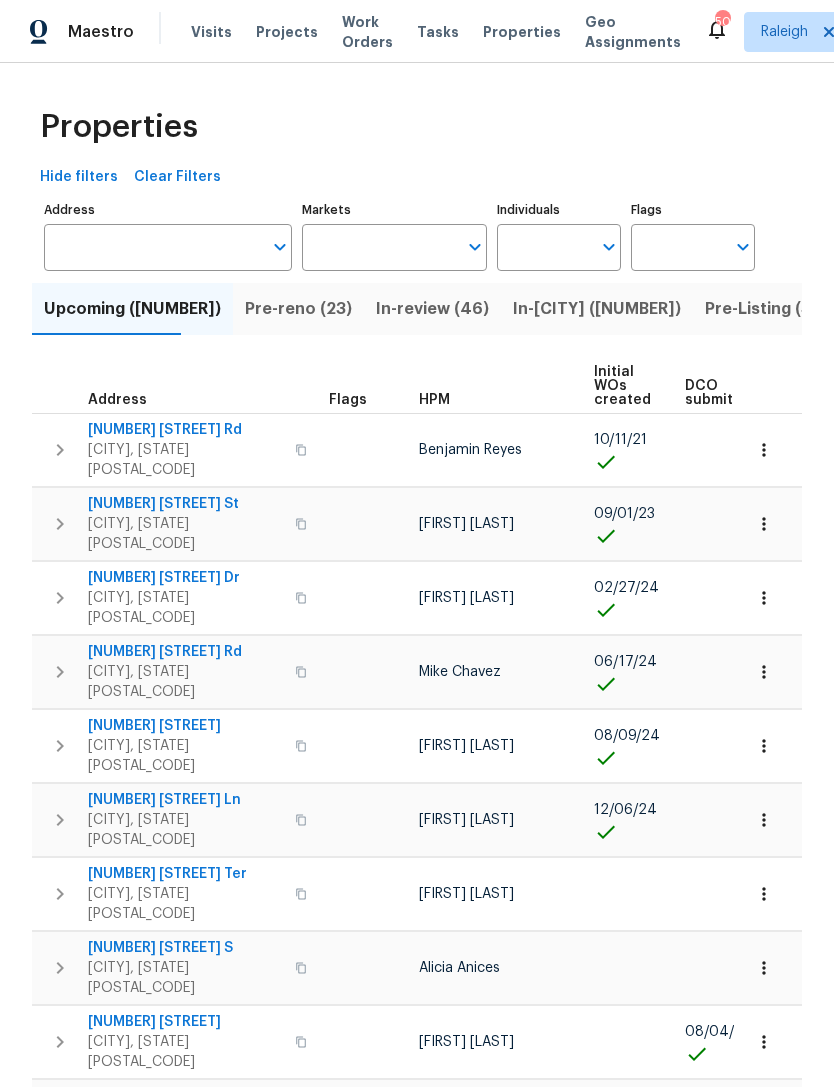 click on "Markets" at bounding box center (380, 247) 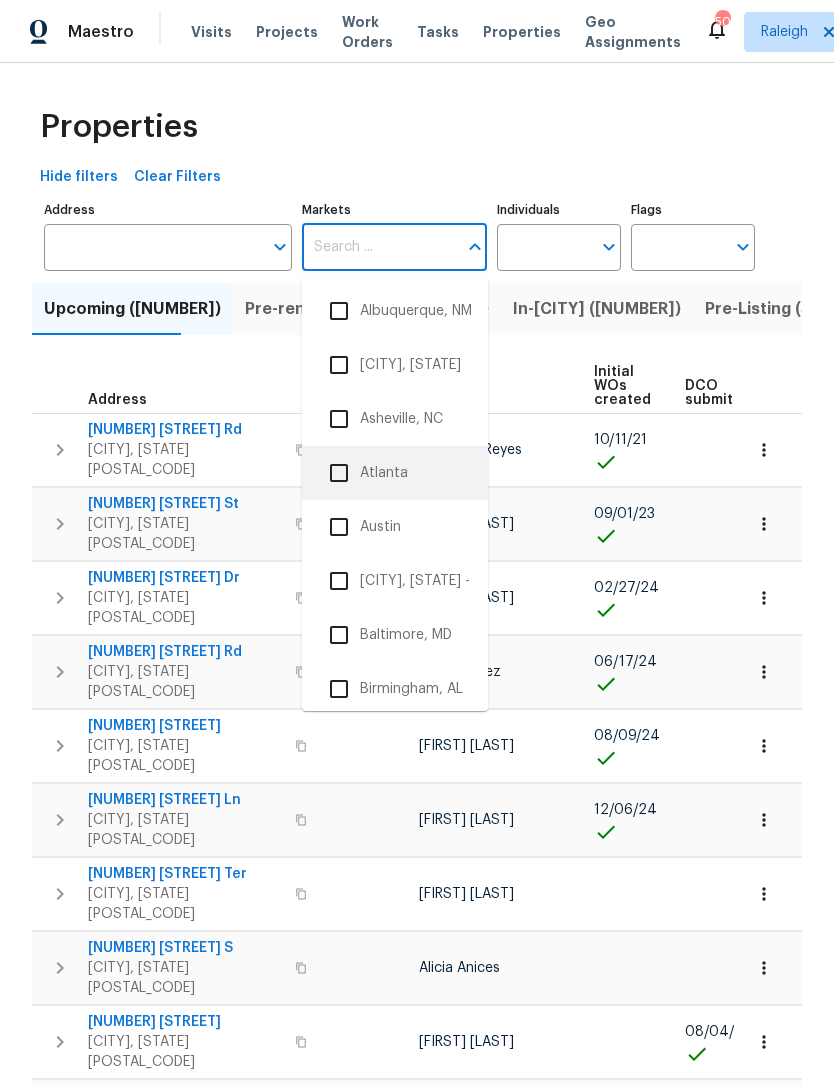 click on "Atlanta" at bounding box center (395, 473) 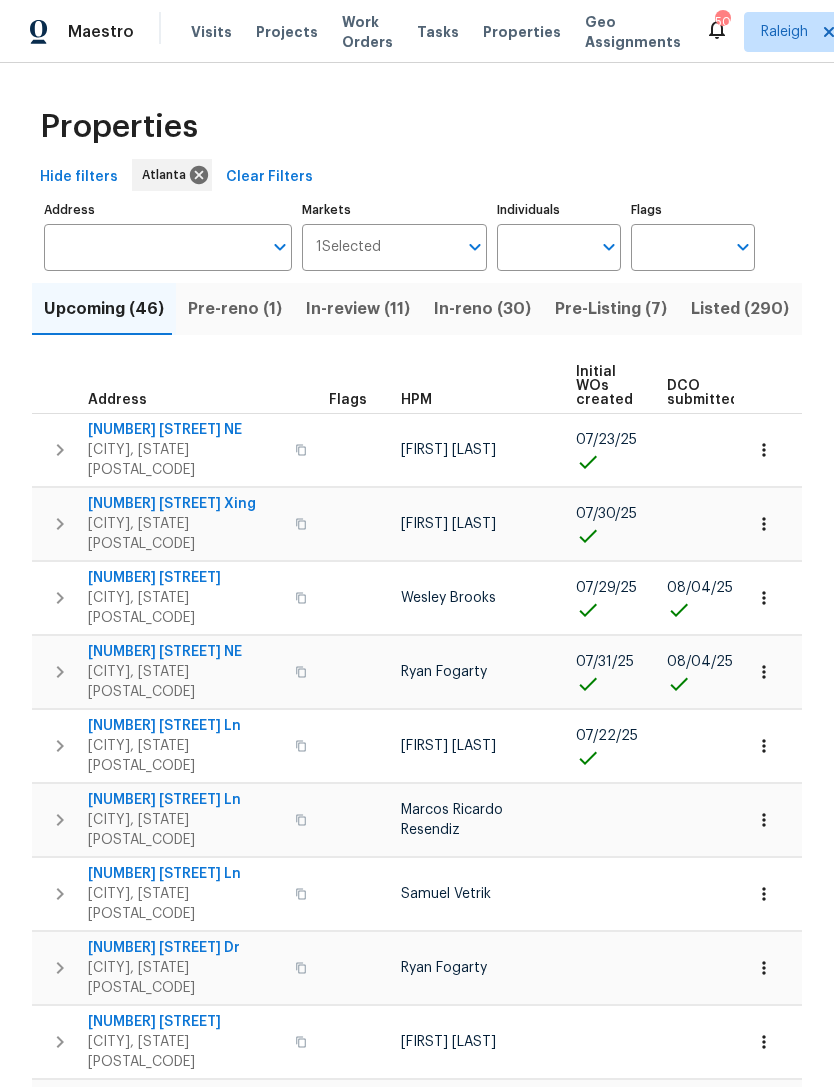 click on "Markets" at bounding box center (419, 247) 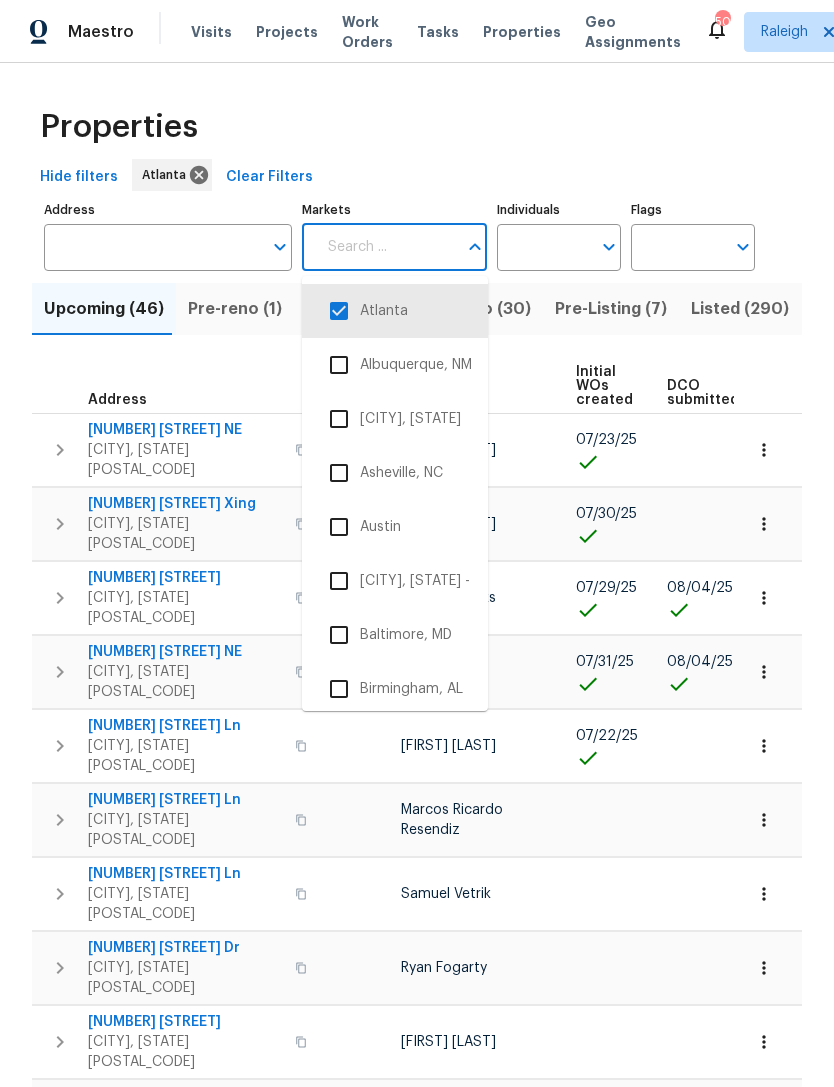 click at bounding box center (339, 311) 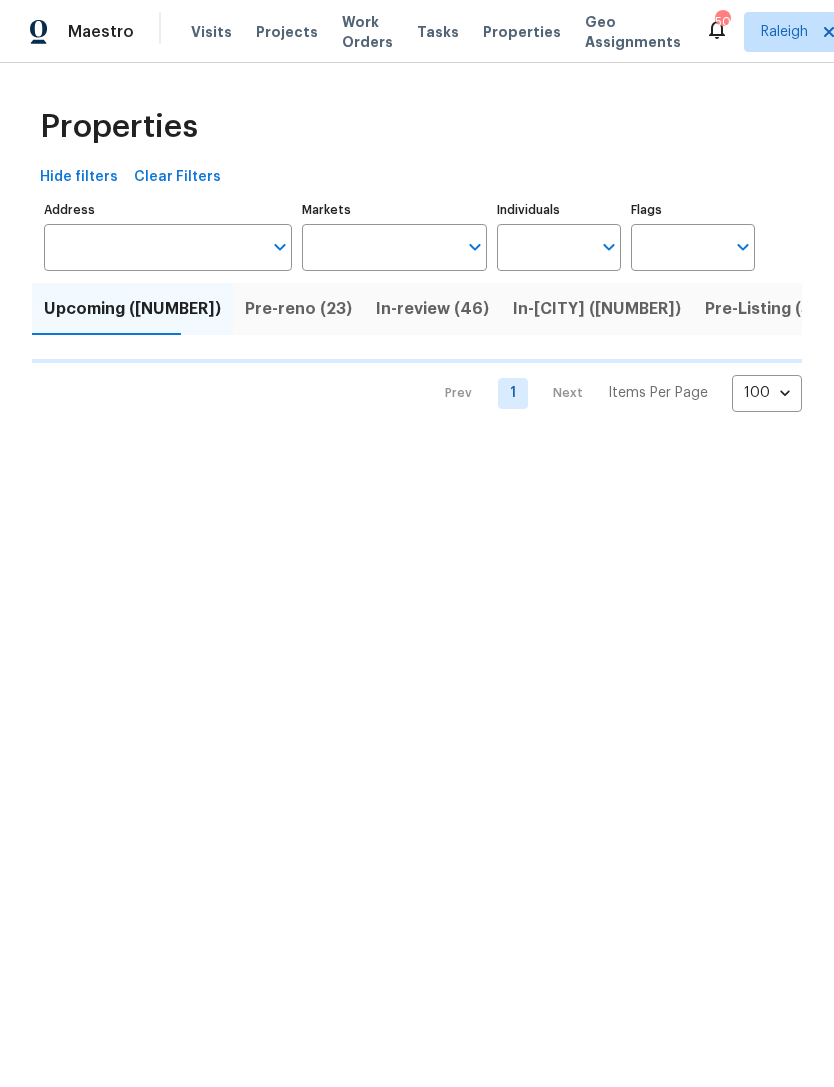 click on "Markets" at bounding box center [380, 247] 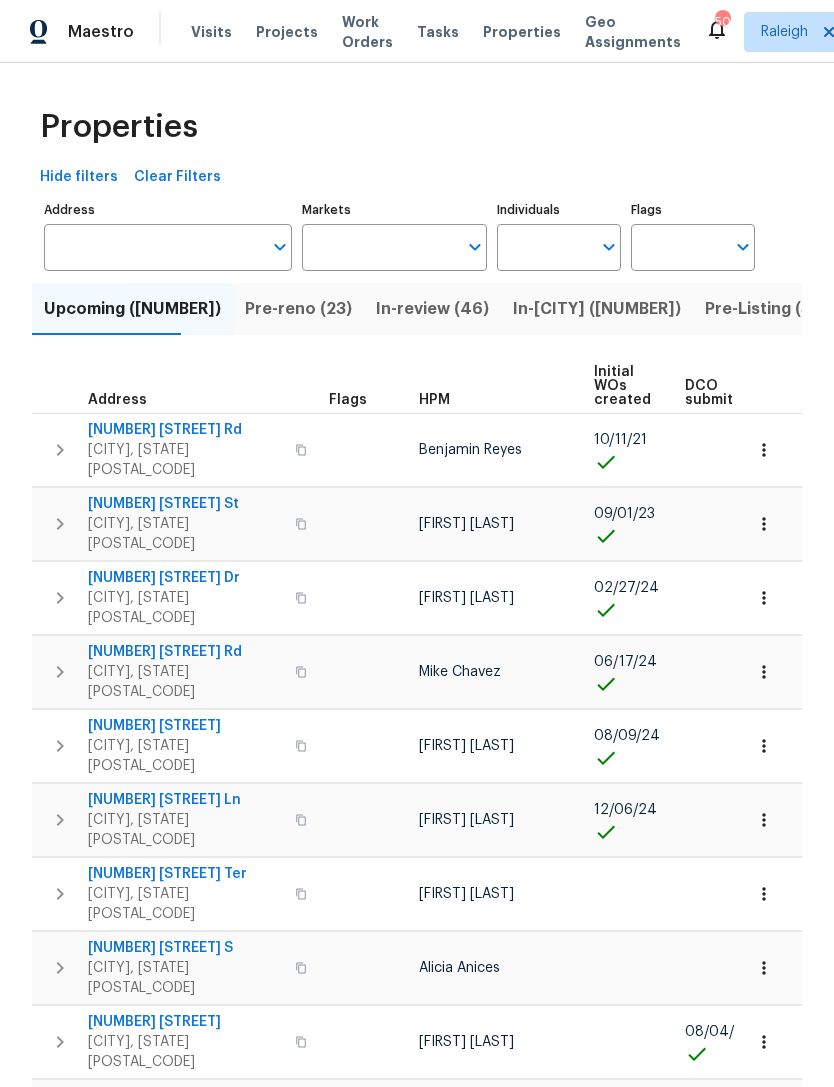 click on "Markets" at bounding box center [380, 247] 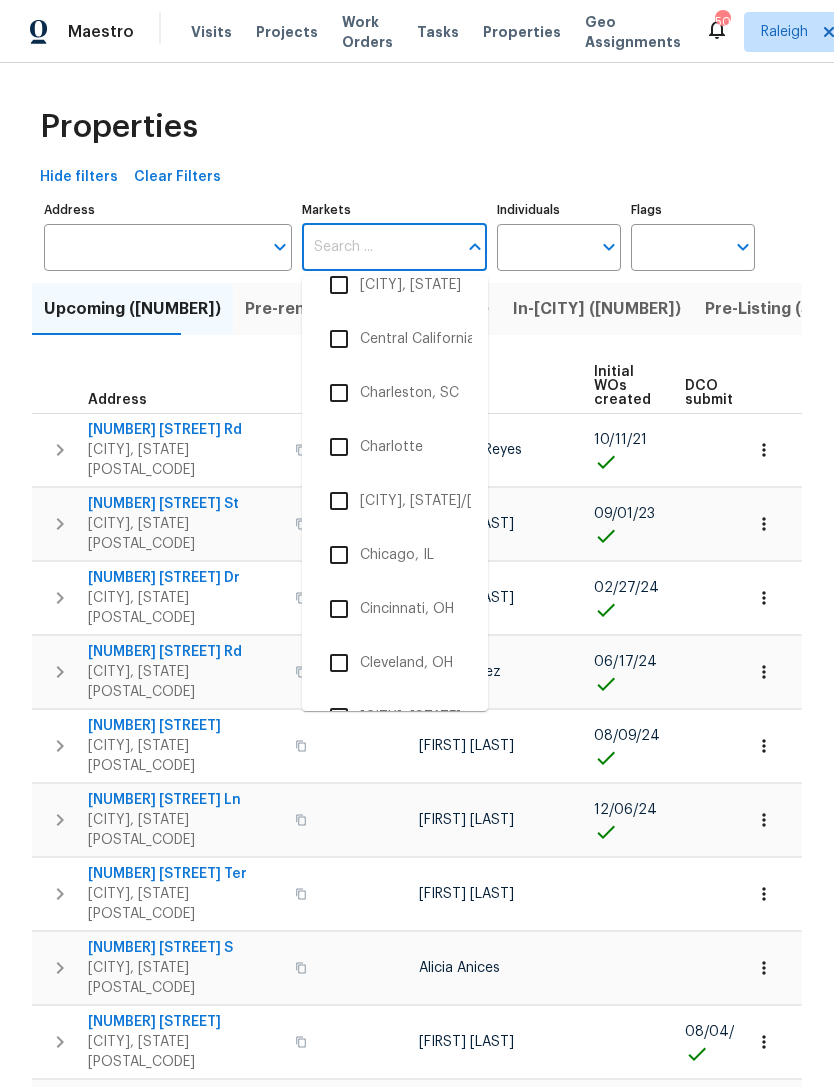 scroll, scrollTop: 568, scrollLeft: 0, axis: vertical 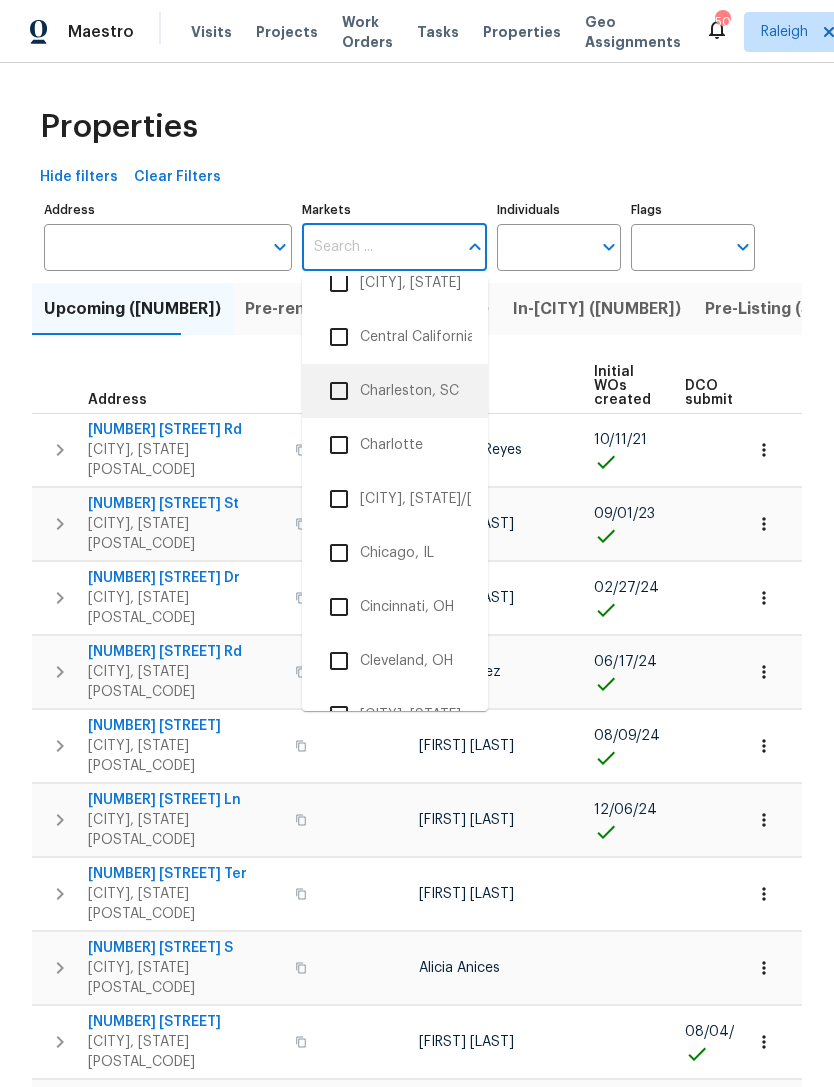 click on "Charleston, SC" at bounding box center (395, 391) 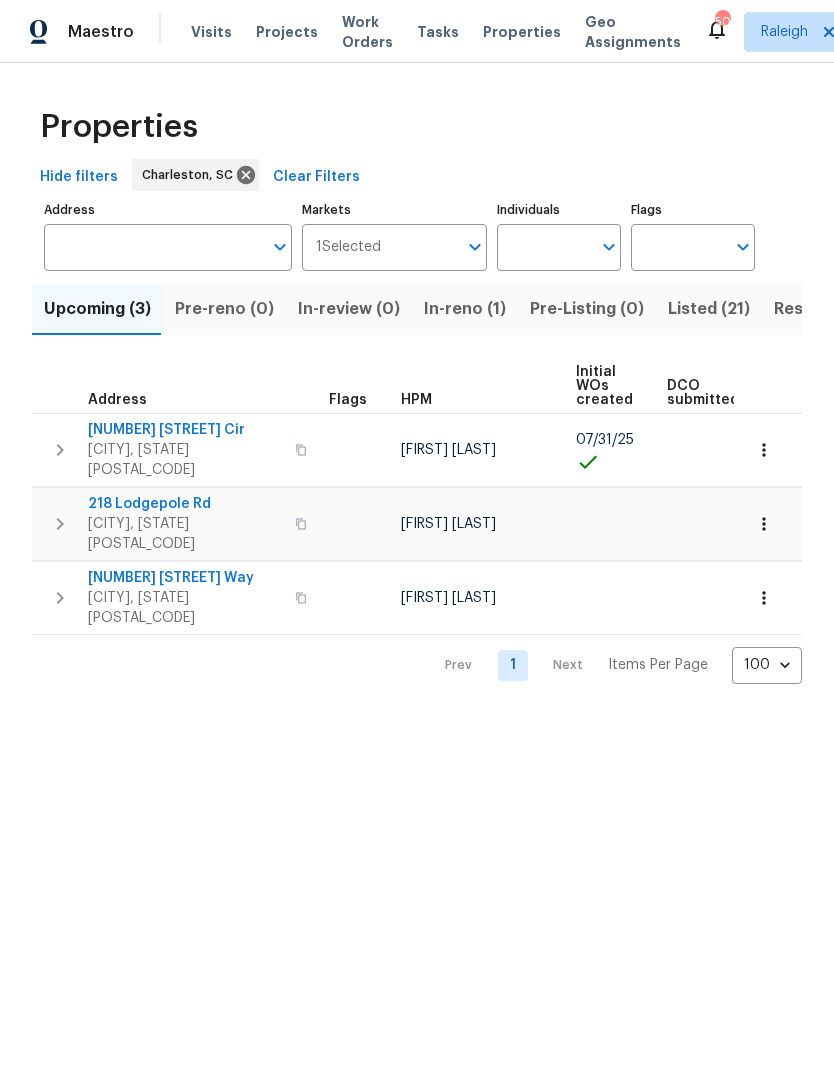 scroll, scrollTop: 0, scrollLeft: 0, axis: both 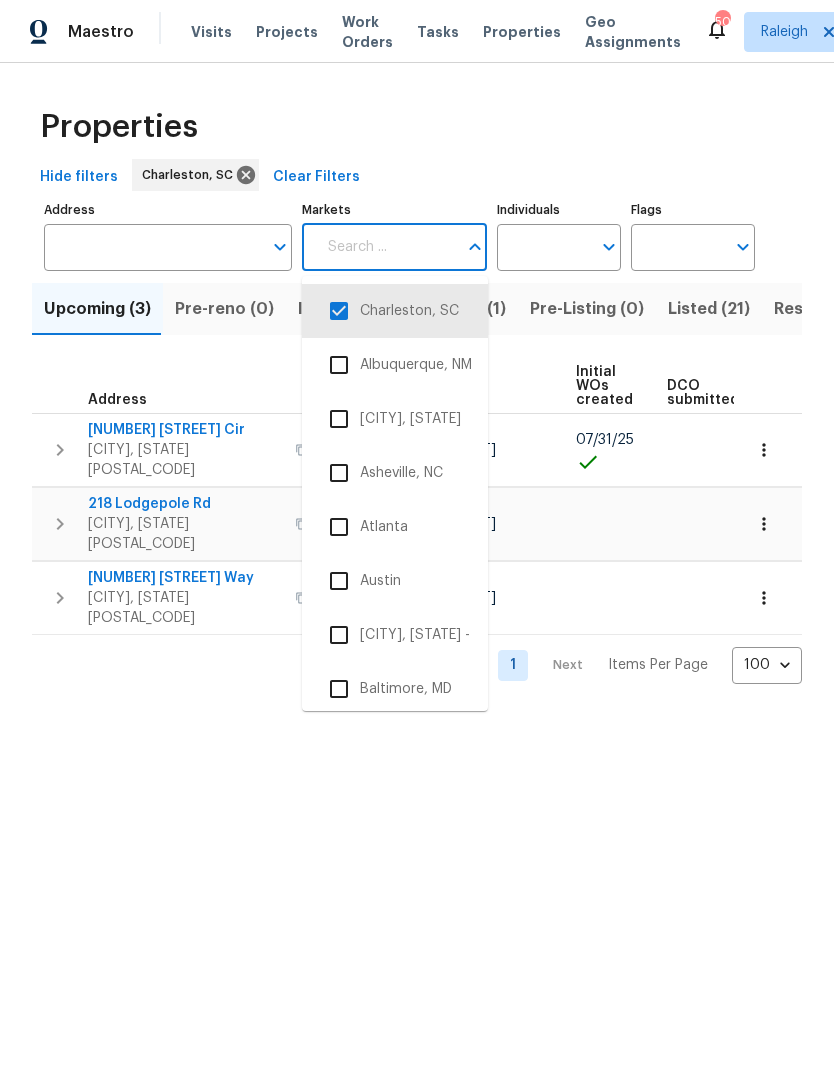 click at bounding box center [339, 311] 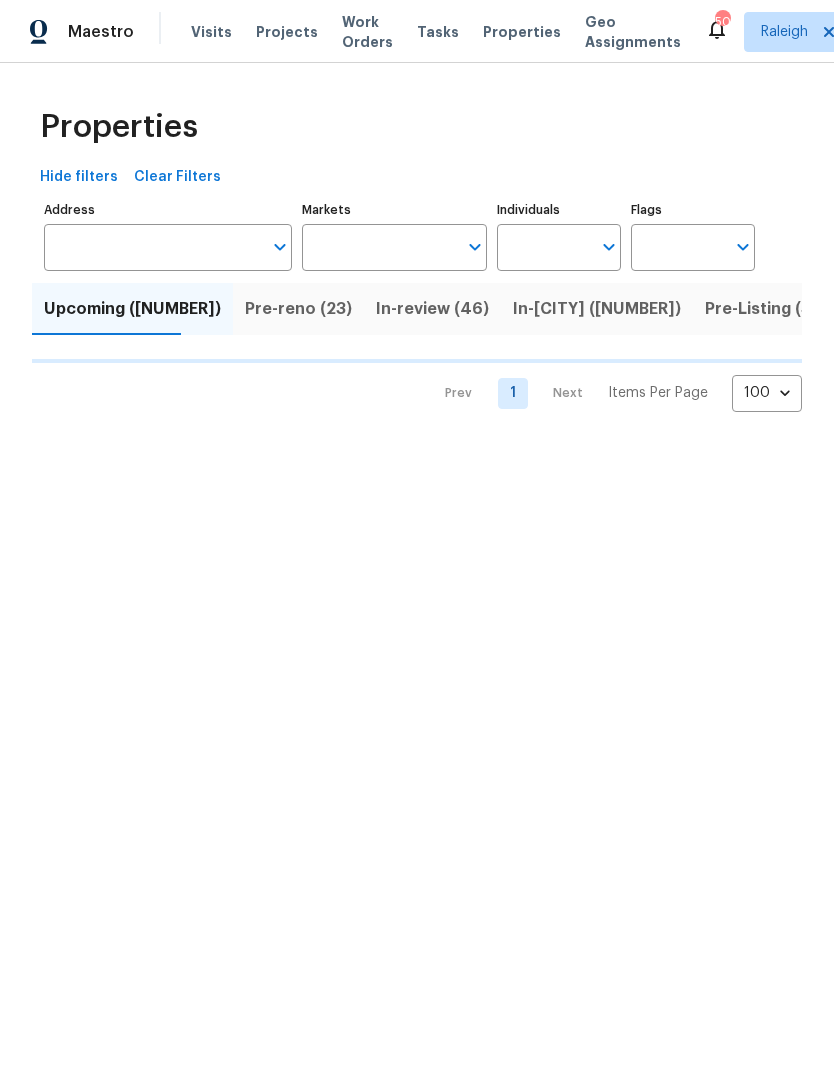 click on "Markets" at bounding box center [380, 247] 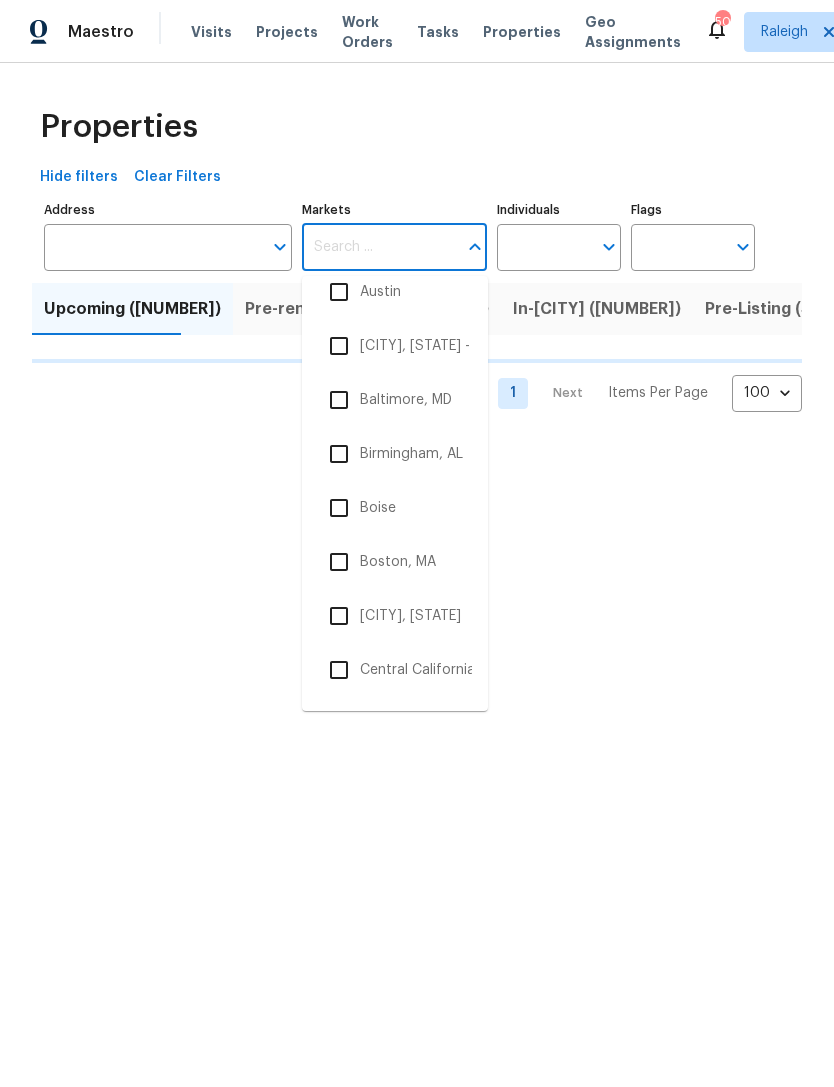 scroll, scrollTop: 288, scrollLeft: 0, axis: vertical 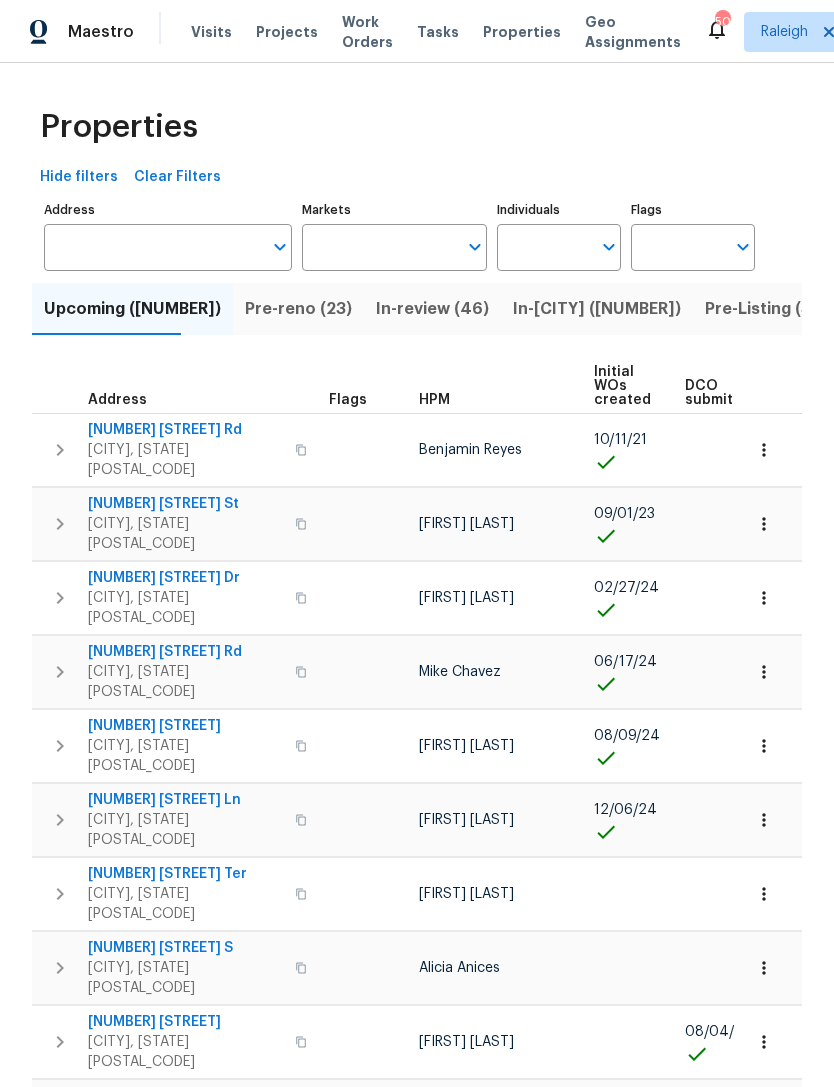 click on "Markets" at bounding box center [380, 247] 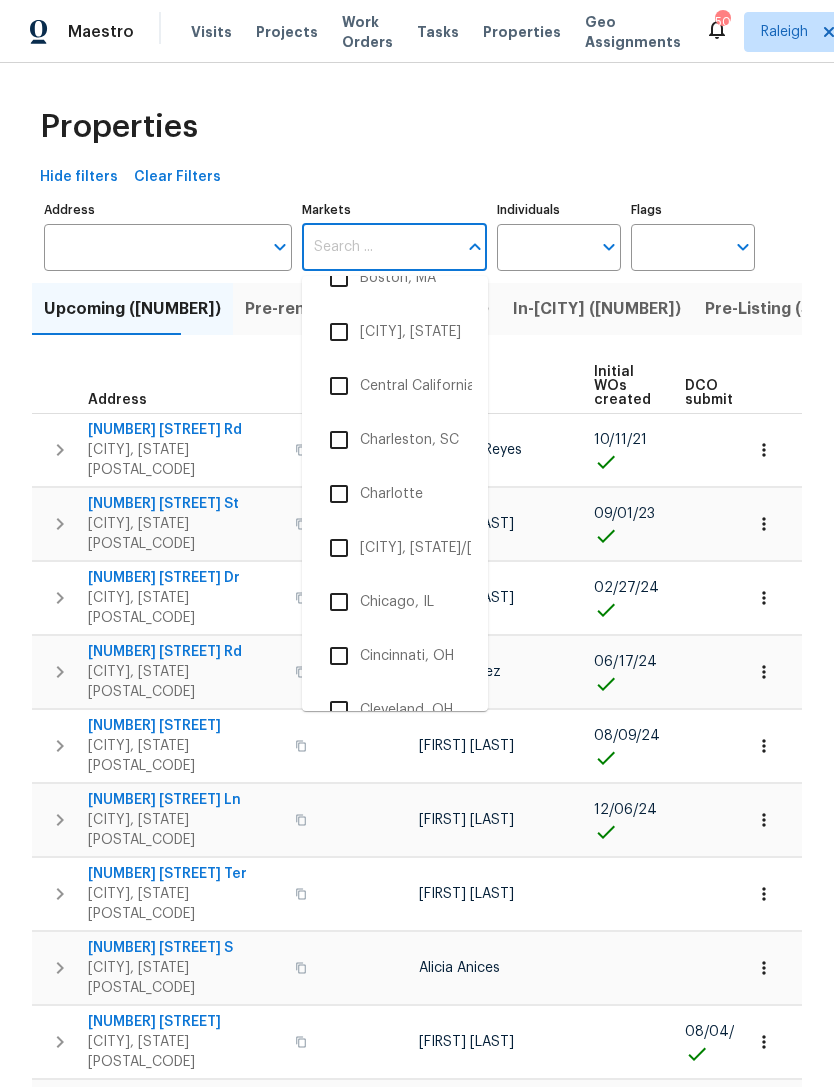 scroll, scrollTop: 519, scrollLeft: 0, axis: vertical 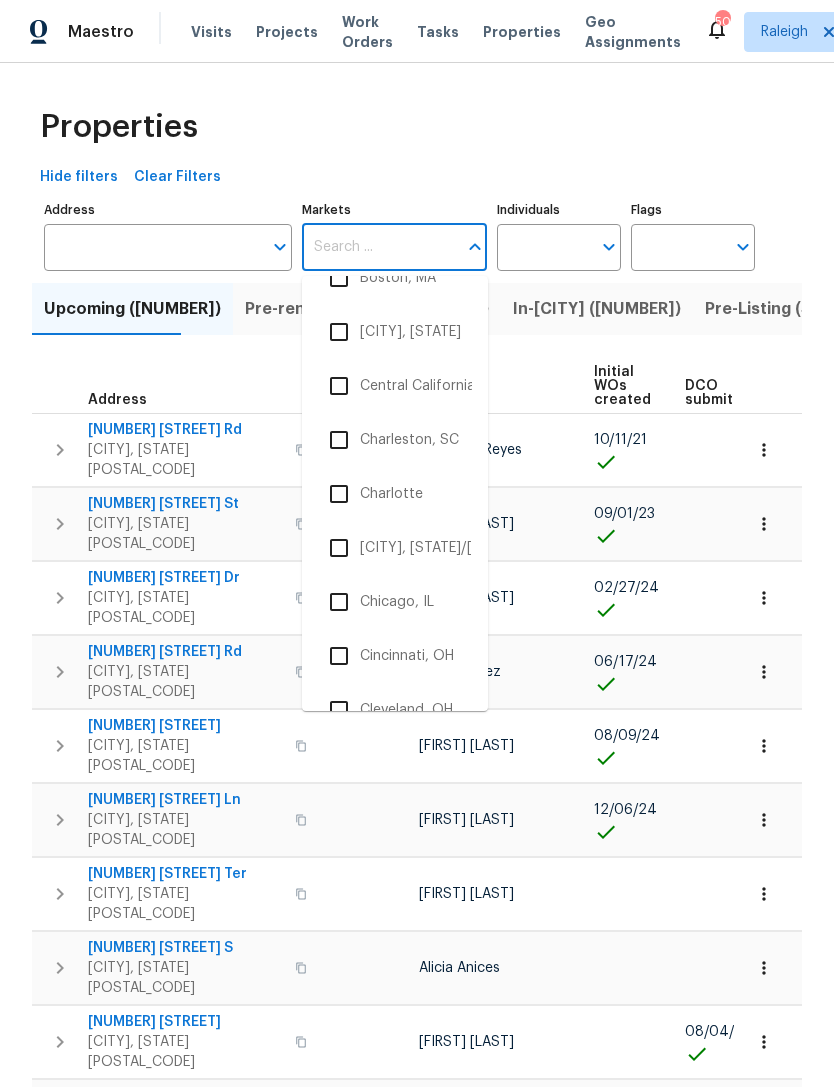 click on "Charlotte" at bounding box center [395, 494] 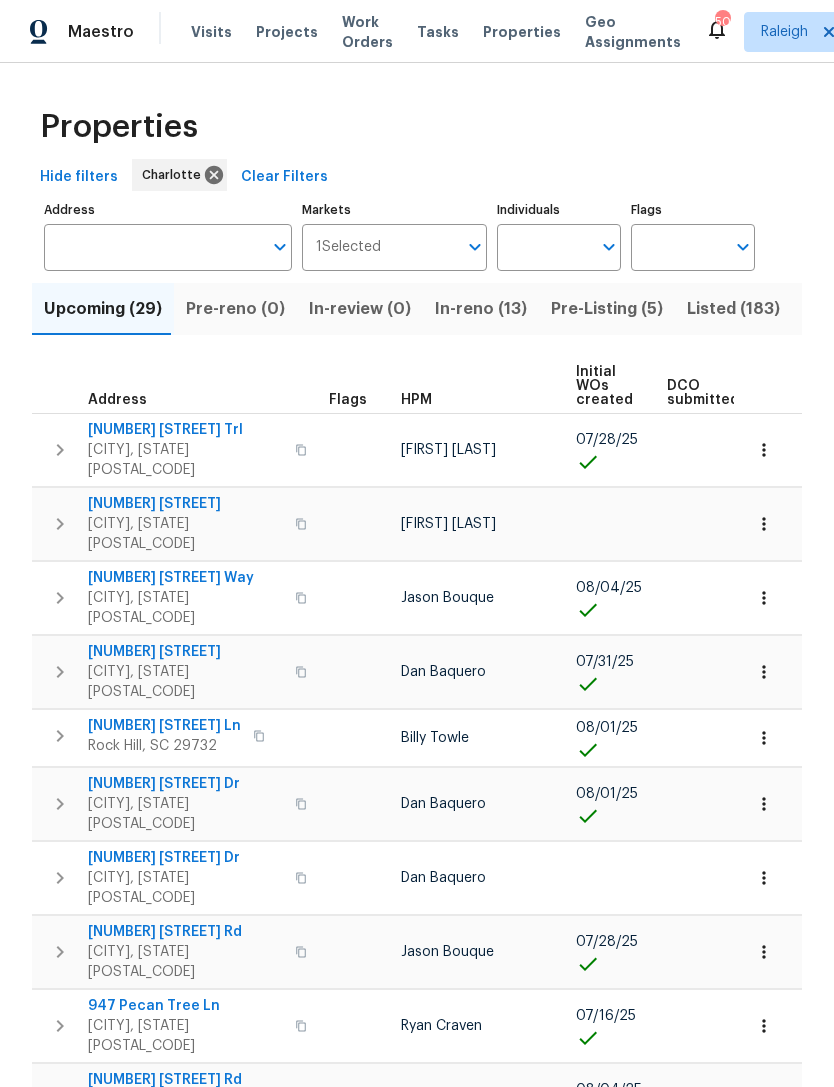 click on "Markets" at bounding box center (419, 247) 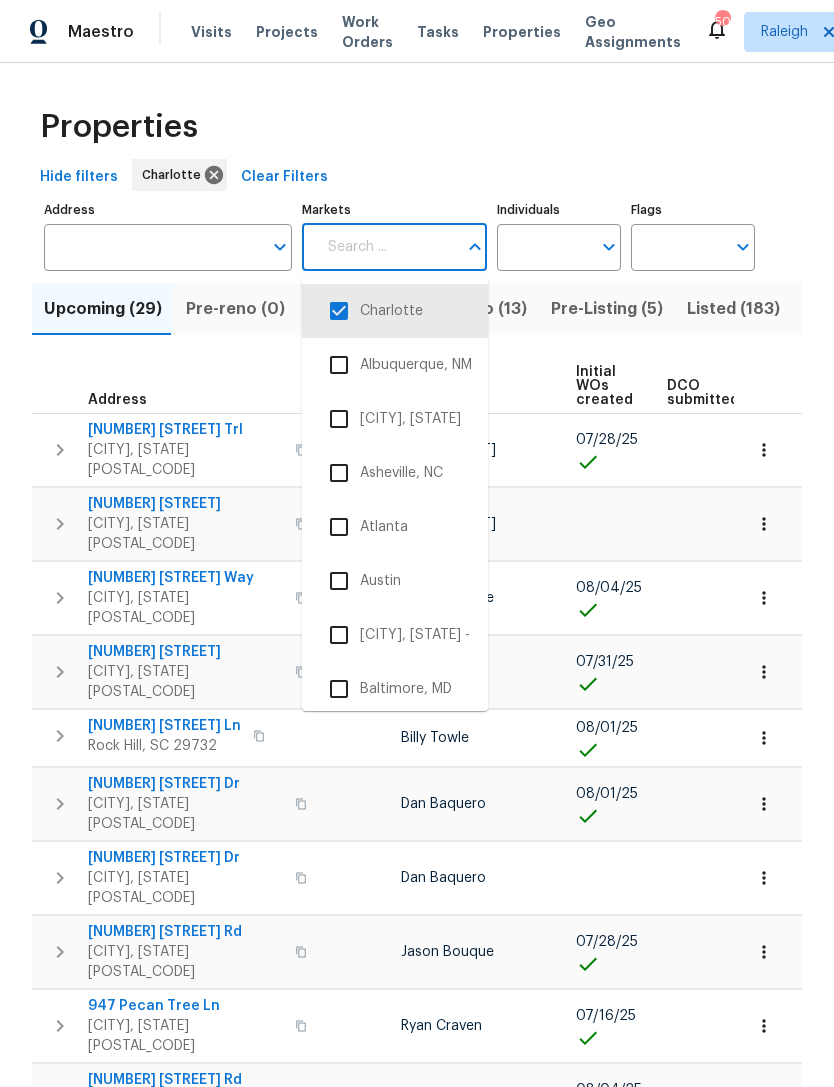 click at bounding box center [339, 311] 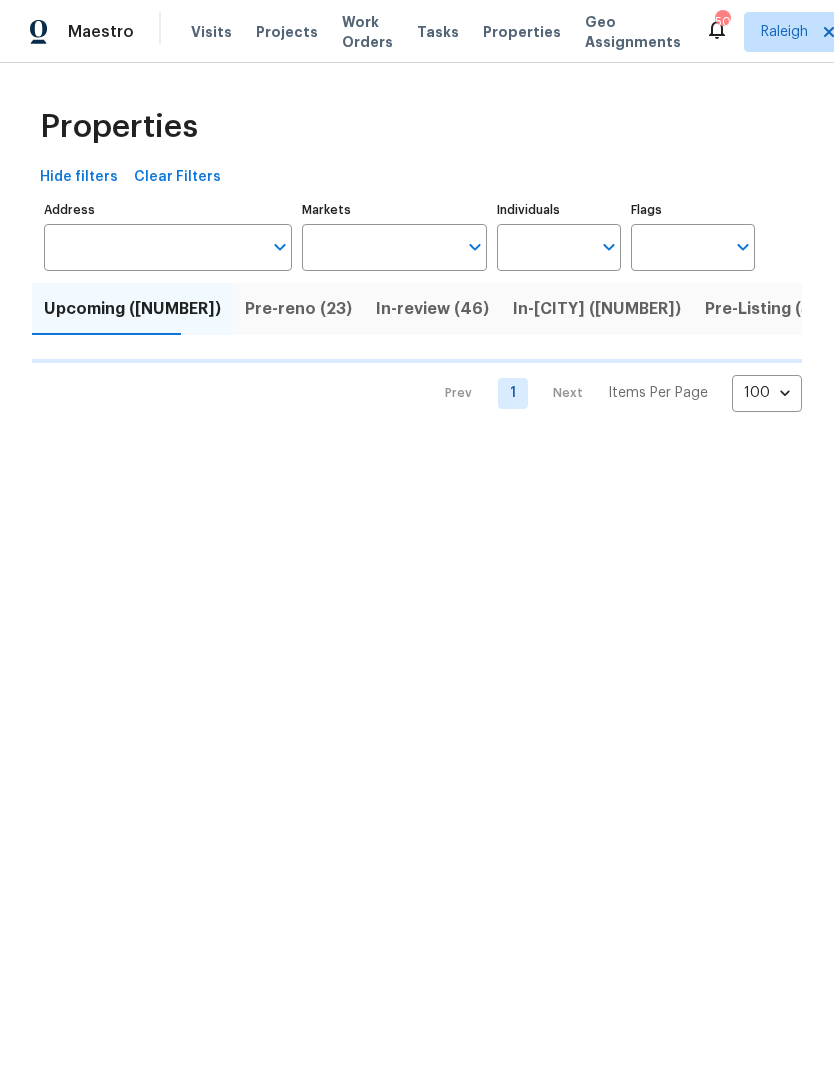 click on "Markets" at bounding box center (380, 247) 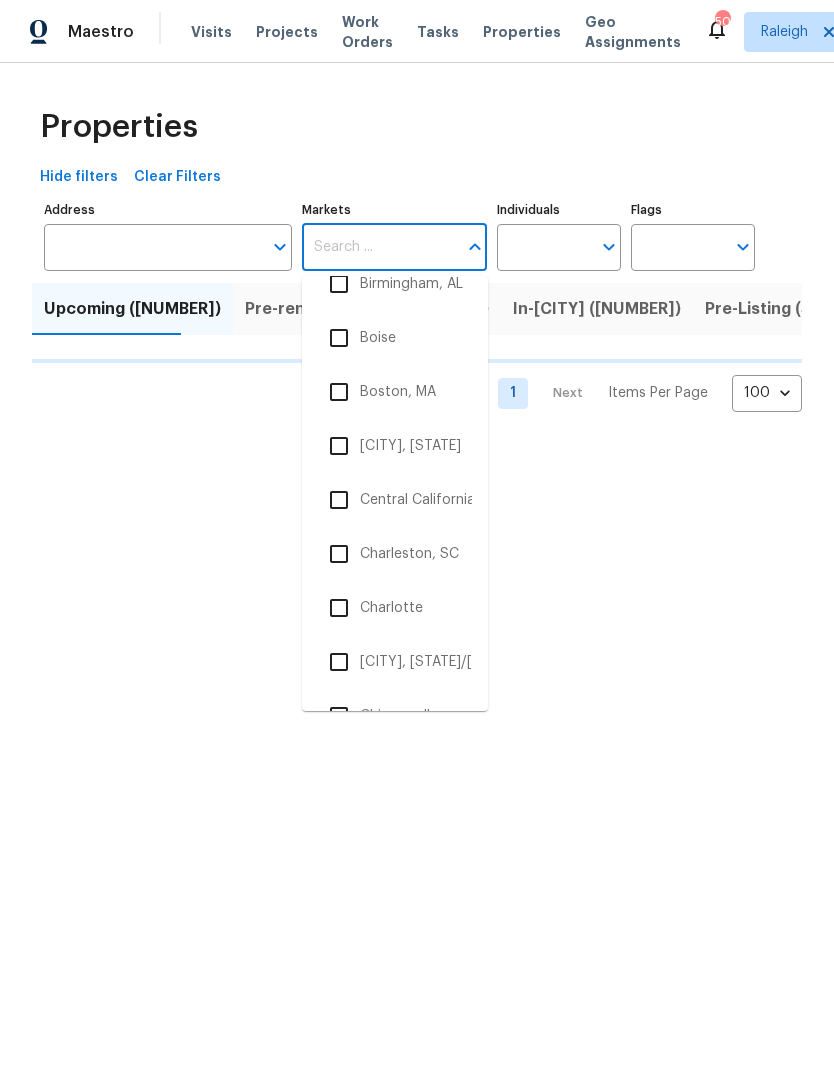 scroll, scrollTop: 0, scrollLeft: 0, axis: both 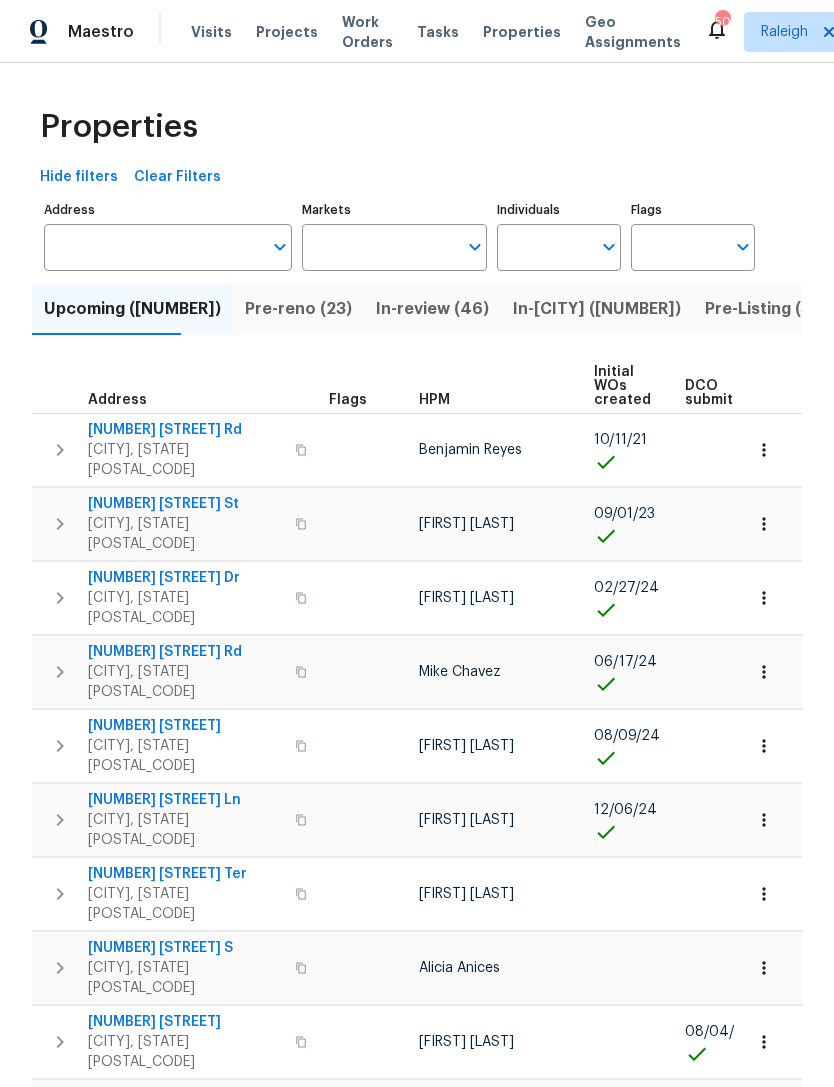 click on "Markets" at bounding box center [380, 247] 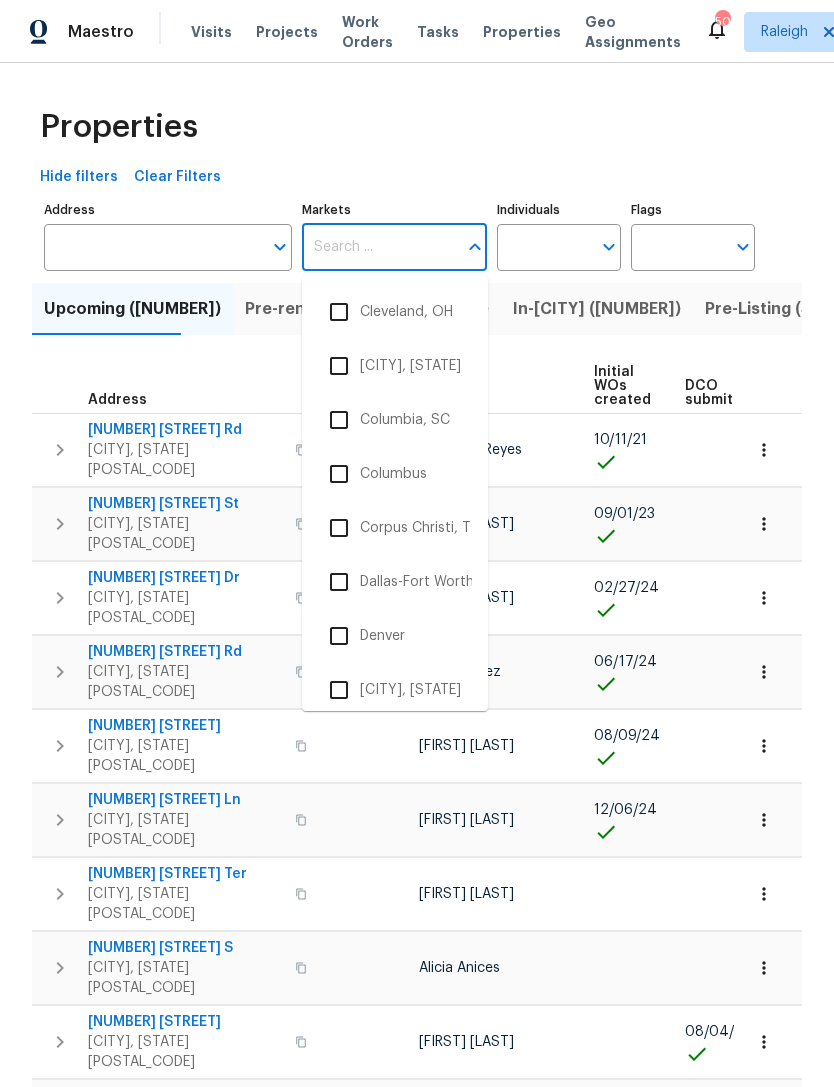 scroll, scrollTop: 919, scrollLeft: 0, axis: vertical 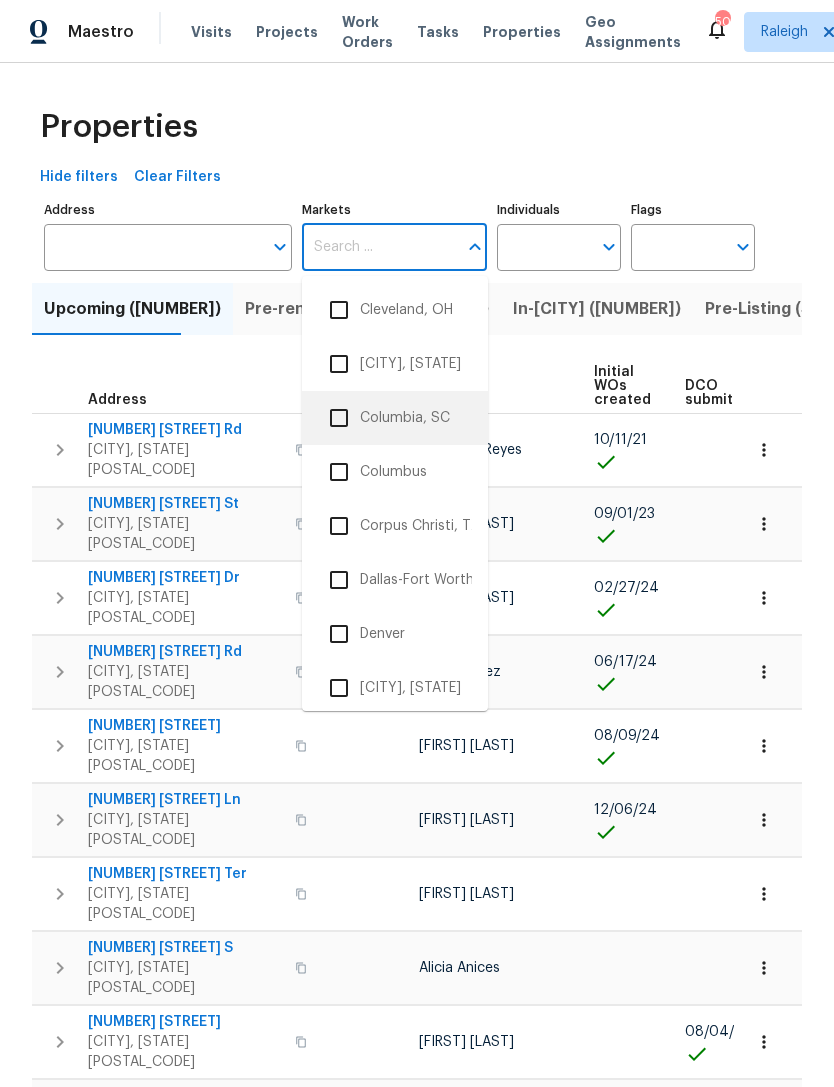 click on "Columbia, SC" at bounding box center [395, 418] 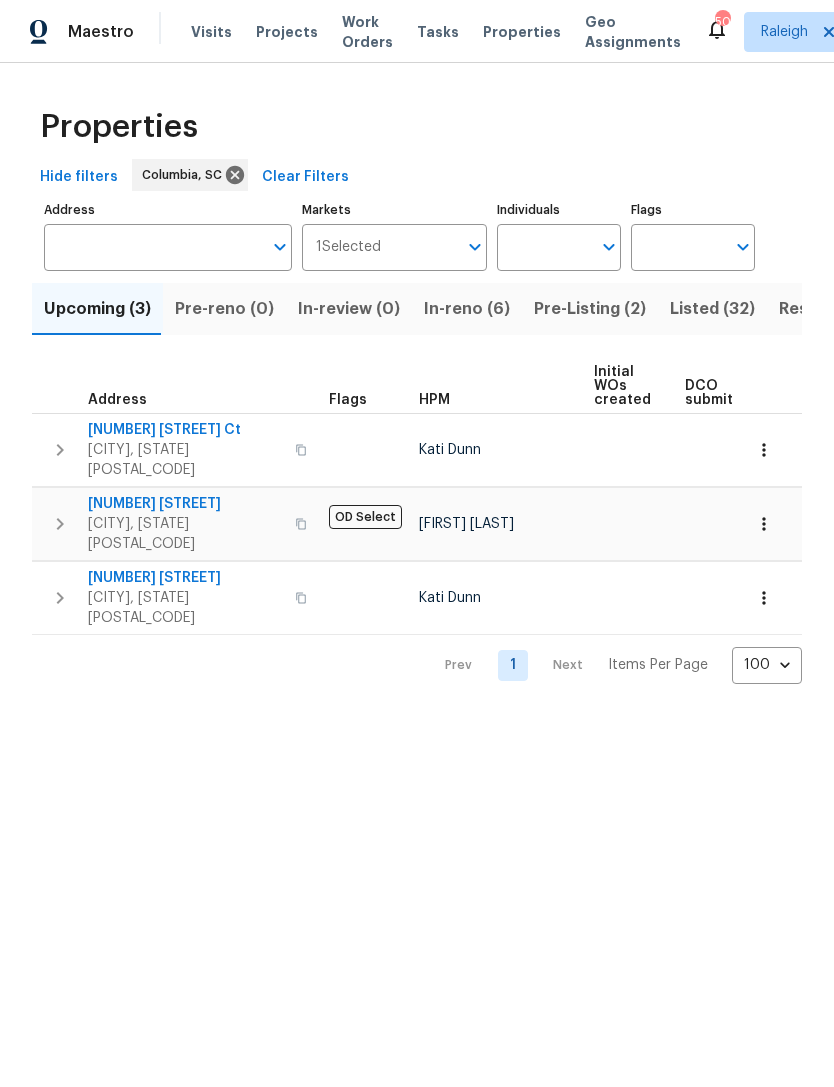 click on "Markets" at bounding box center (419, 247) 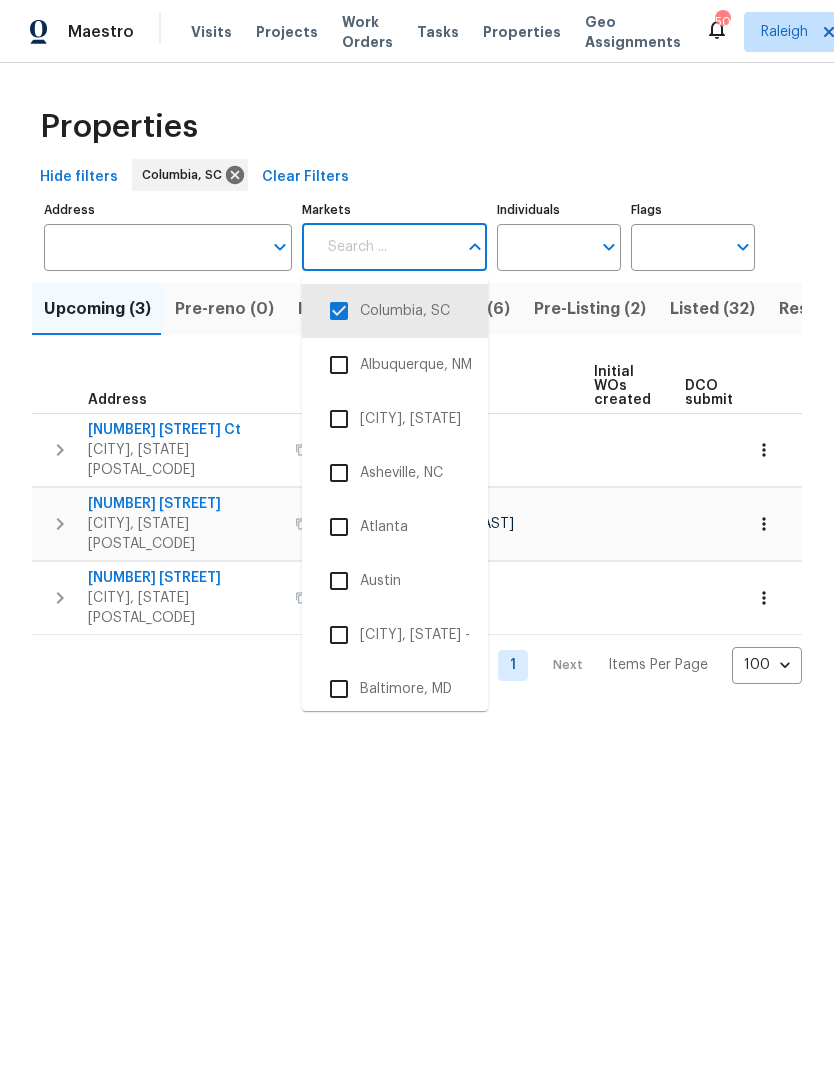 click at bounding box center [339, 311] 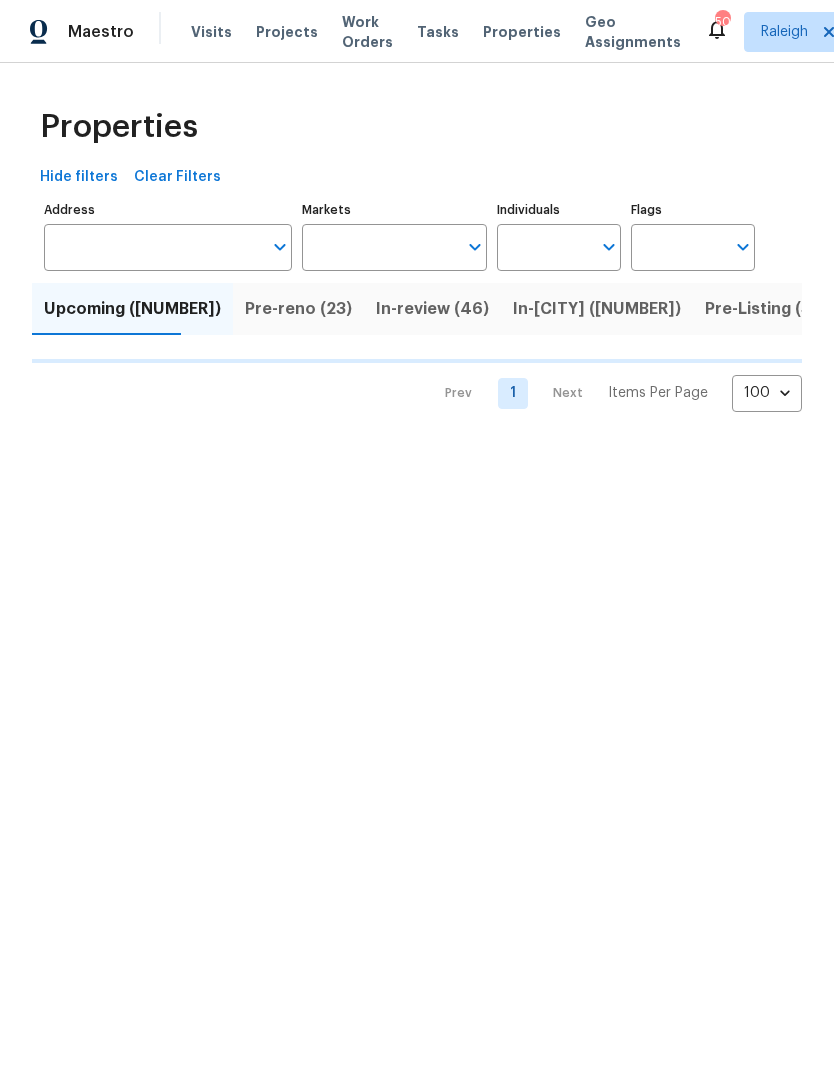 click on "Markets" at bounding box center [380, 247] 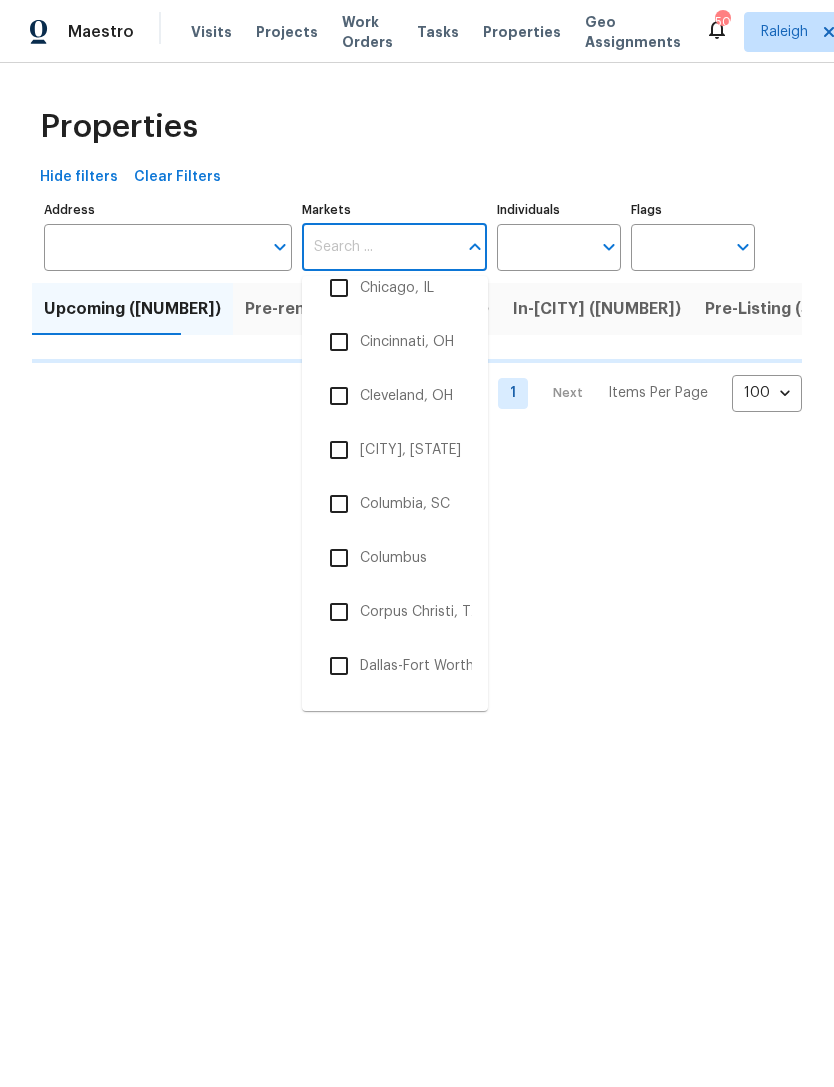 scroll, scrollTop: 925, scrollLeft: 0, axis: vertical 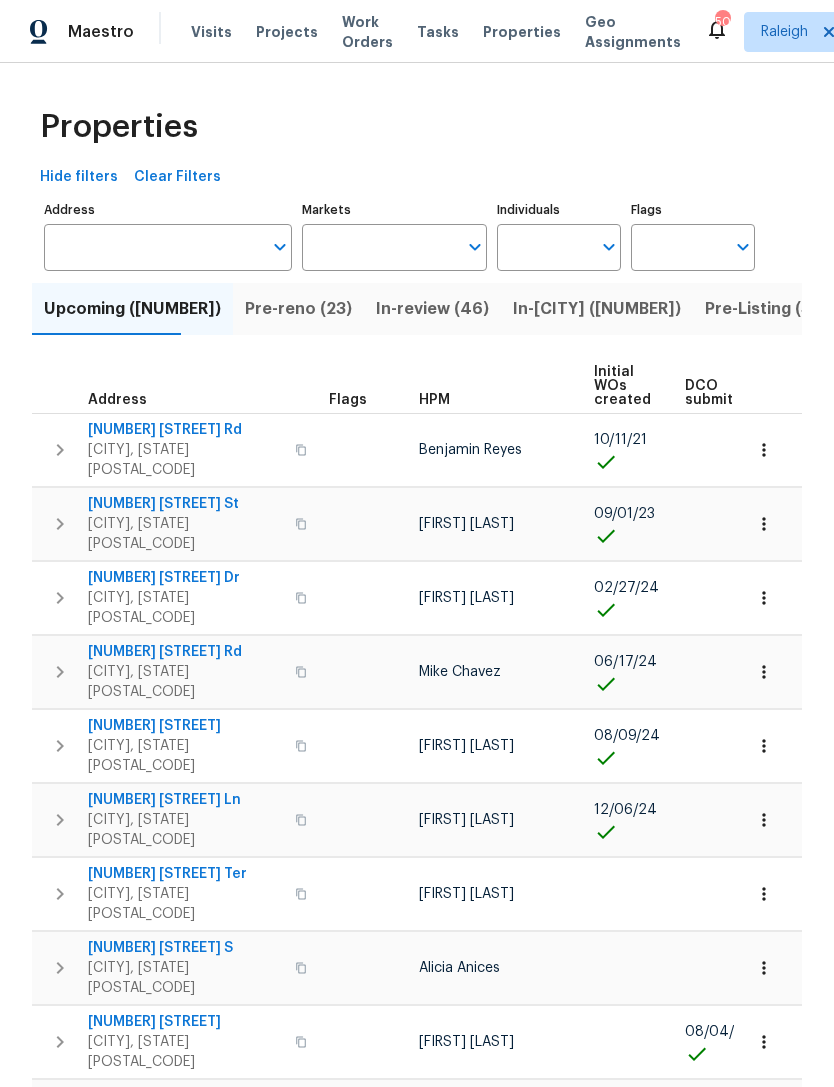 click on "Markets" at bounding box center [380, 247] 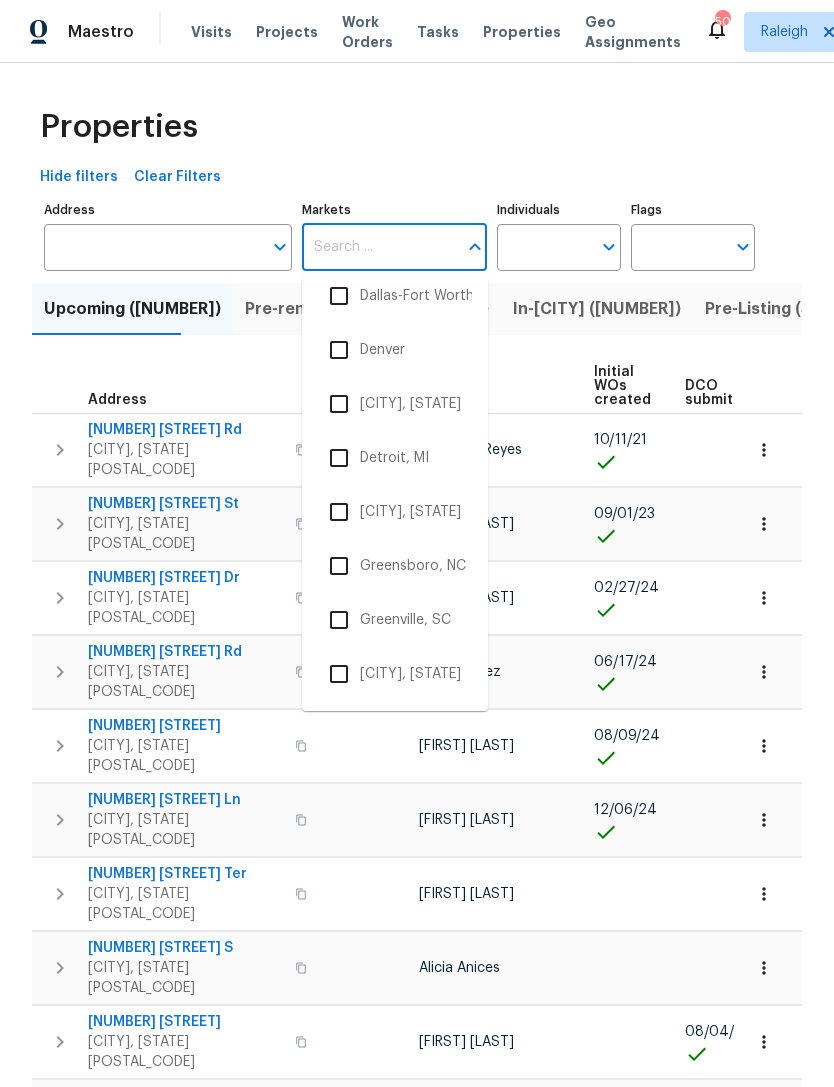 scroll, scrollTop: 1227, scrollLeft: 0, axis: vertical 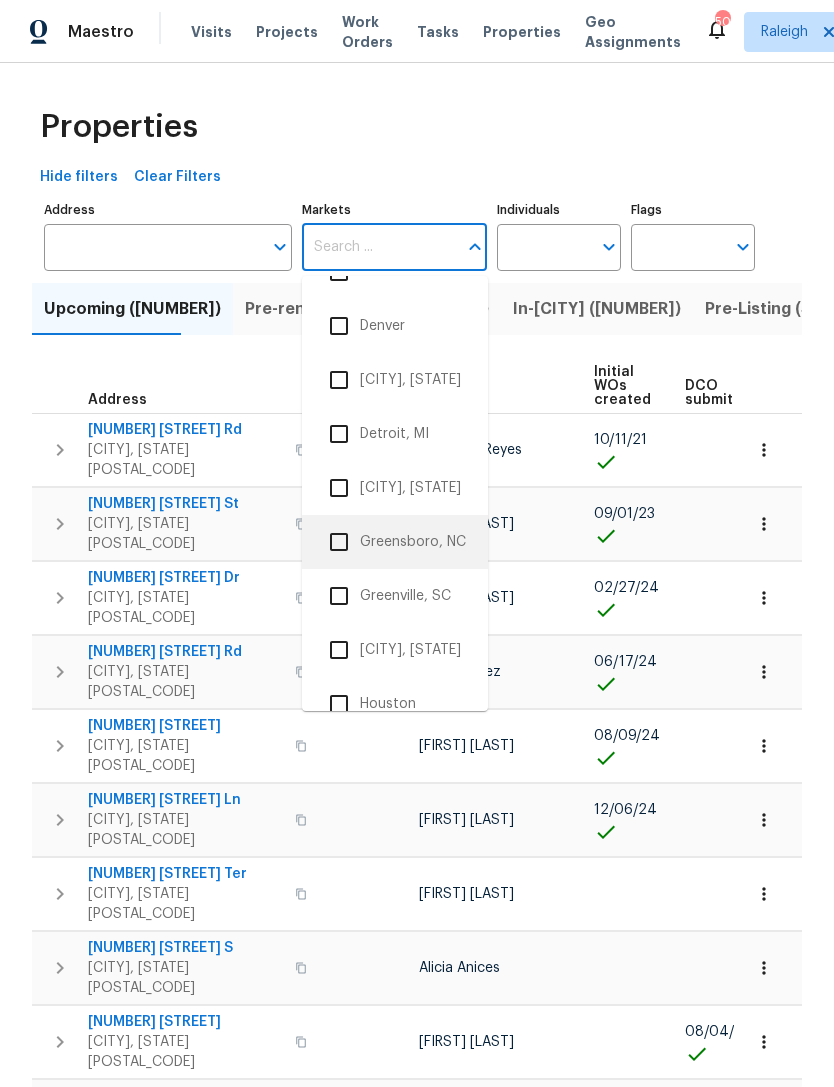 click on "Greensboro, NC" at bounding box center [395, 542] 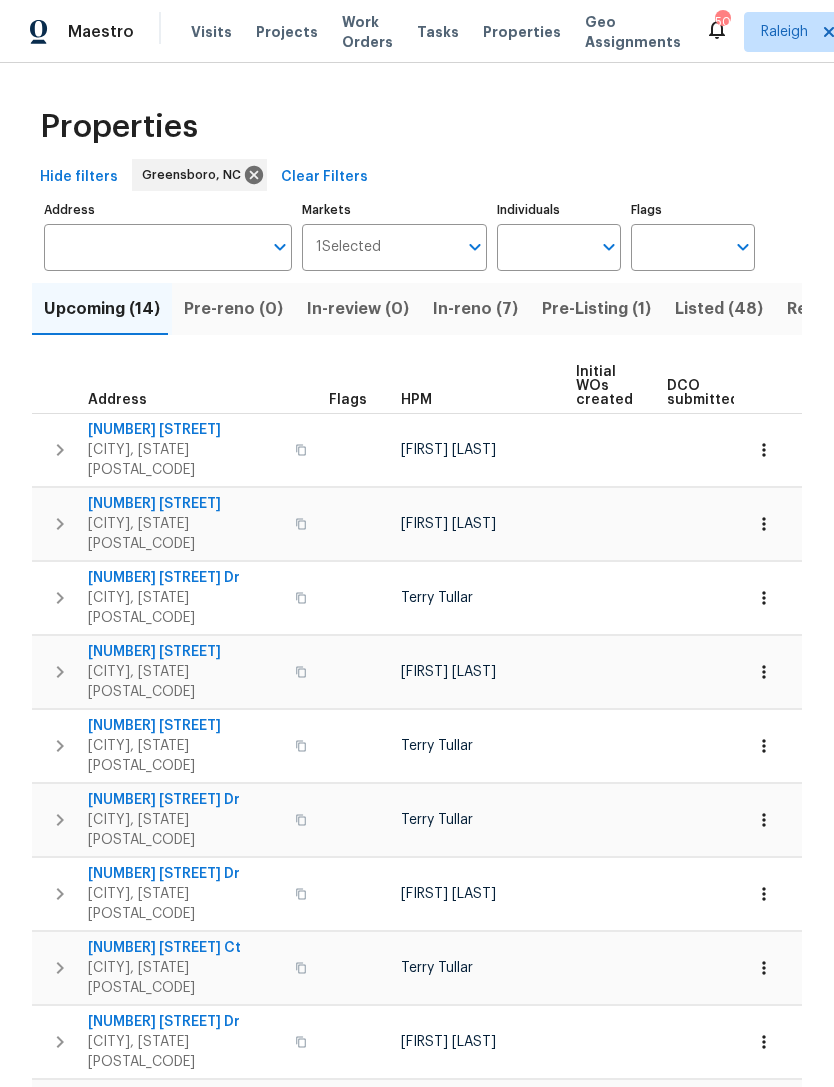 click on "Markets" at bounding box center (419, 247) 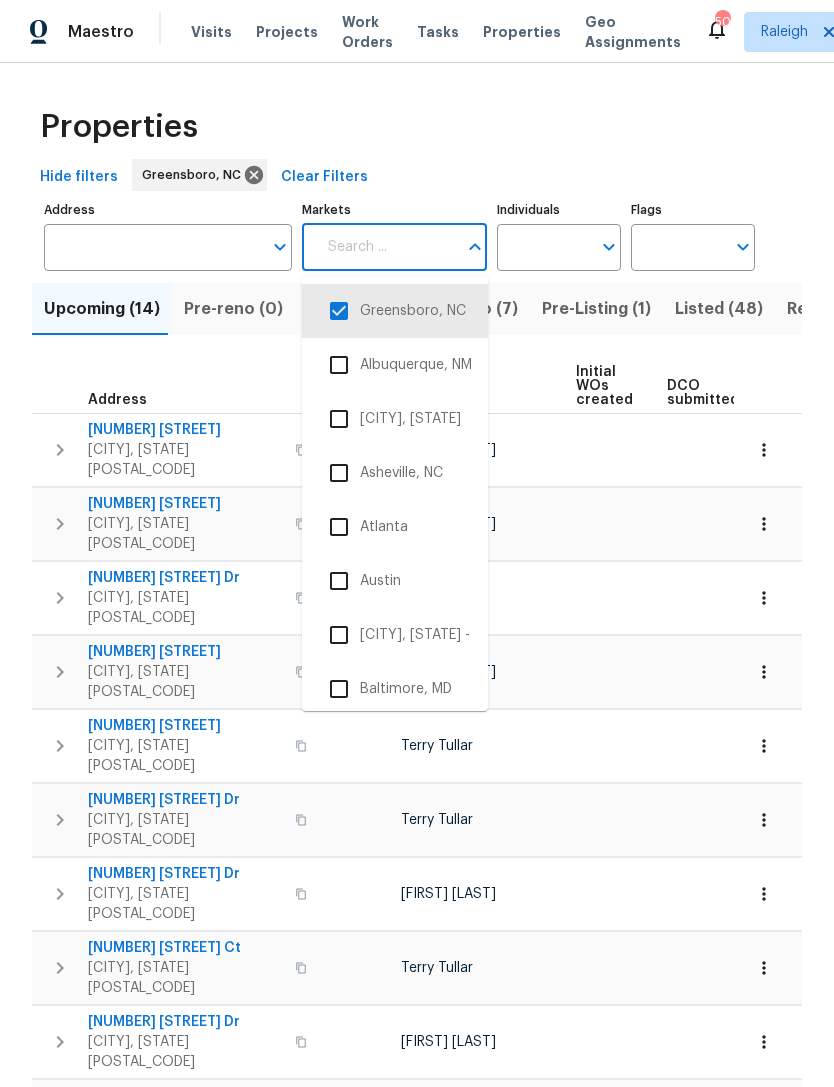 click at bounding box center (339, 311) 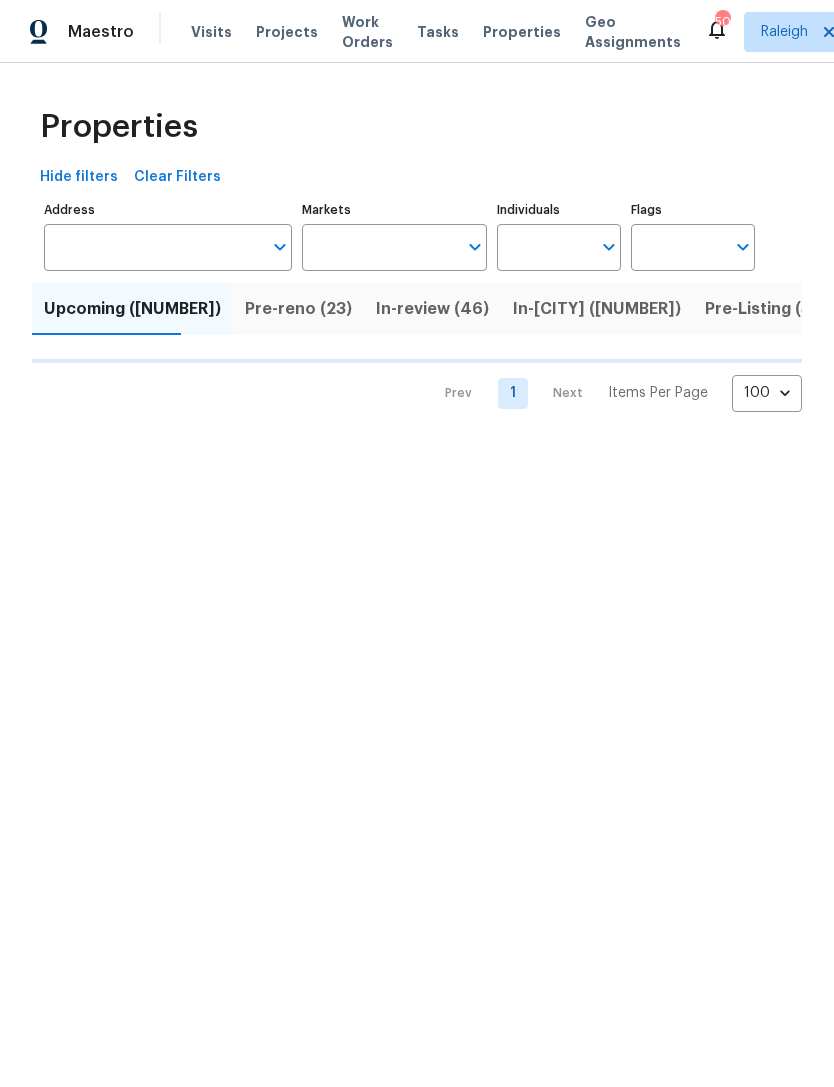 click on "Markets" at bounding box center (380, 247) 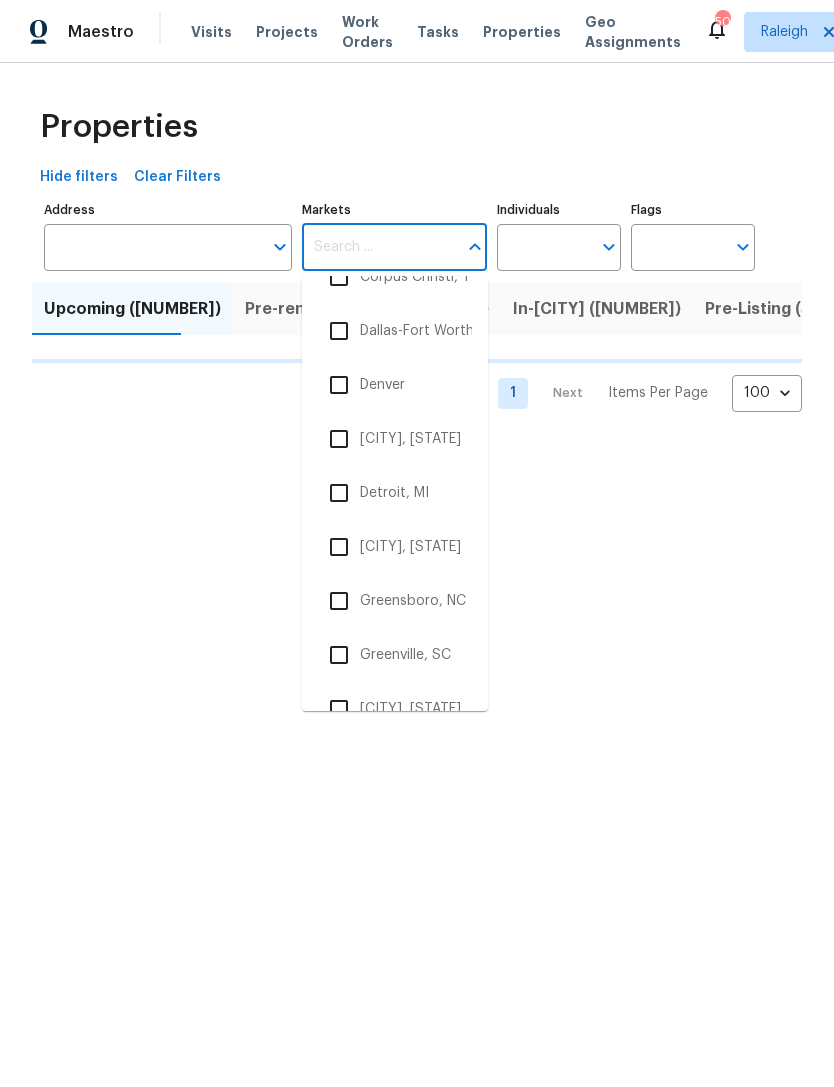 scroll, scrollTop: 1205, scrollLeft: 0, axis: vertical 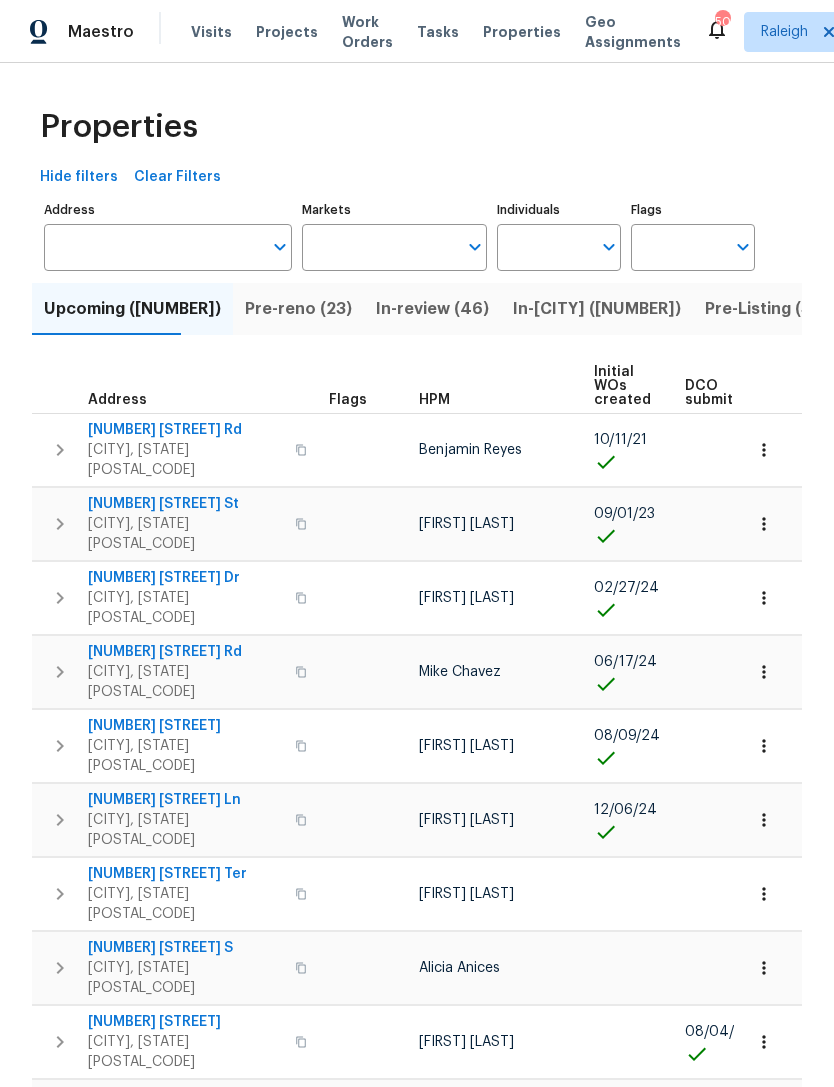 click on "Markets" at bounding box center [380, 247] 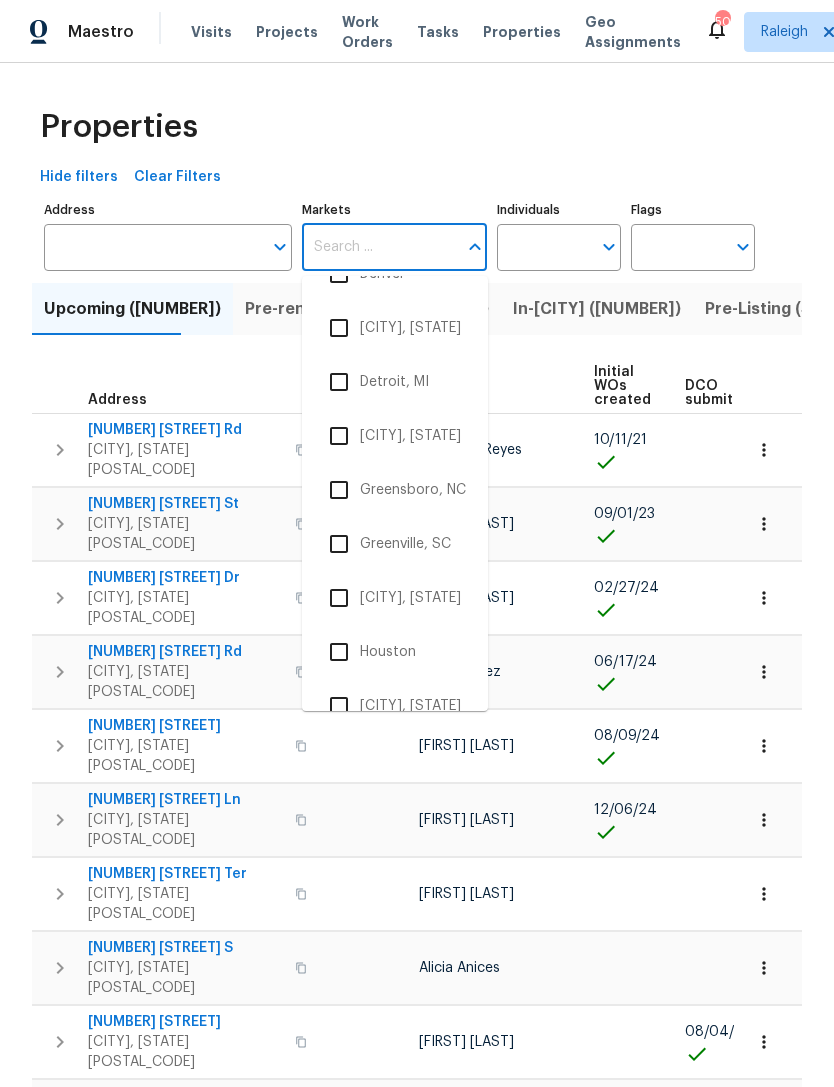 scroll, scrollTop: 1285, scrollLeft: 0, axis: vertical 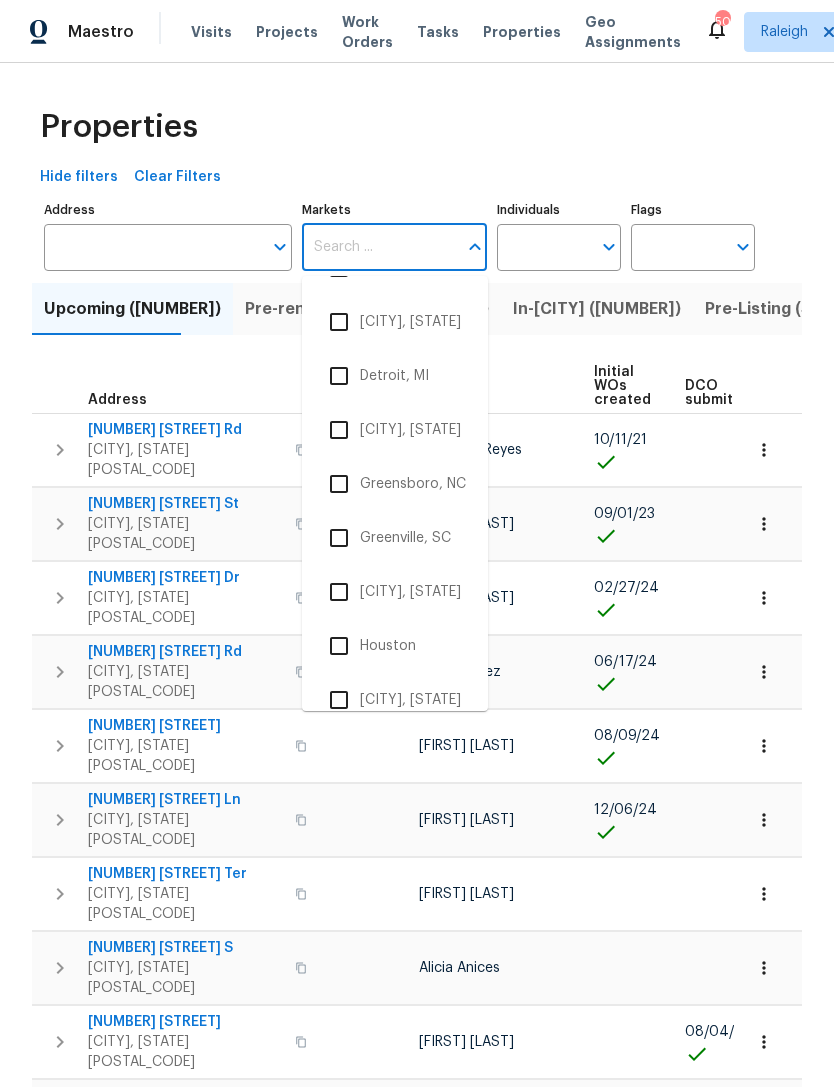 click on "Greenville, SC" at bounding box center [395, 538] 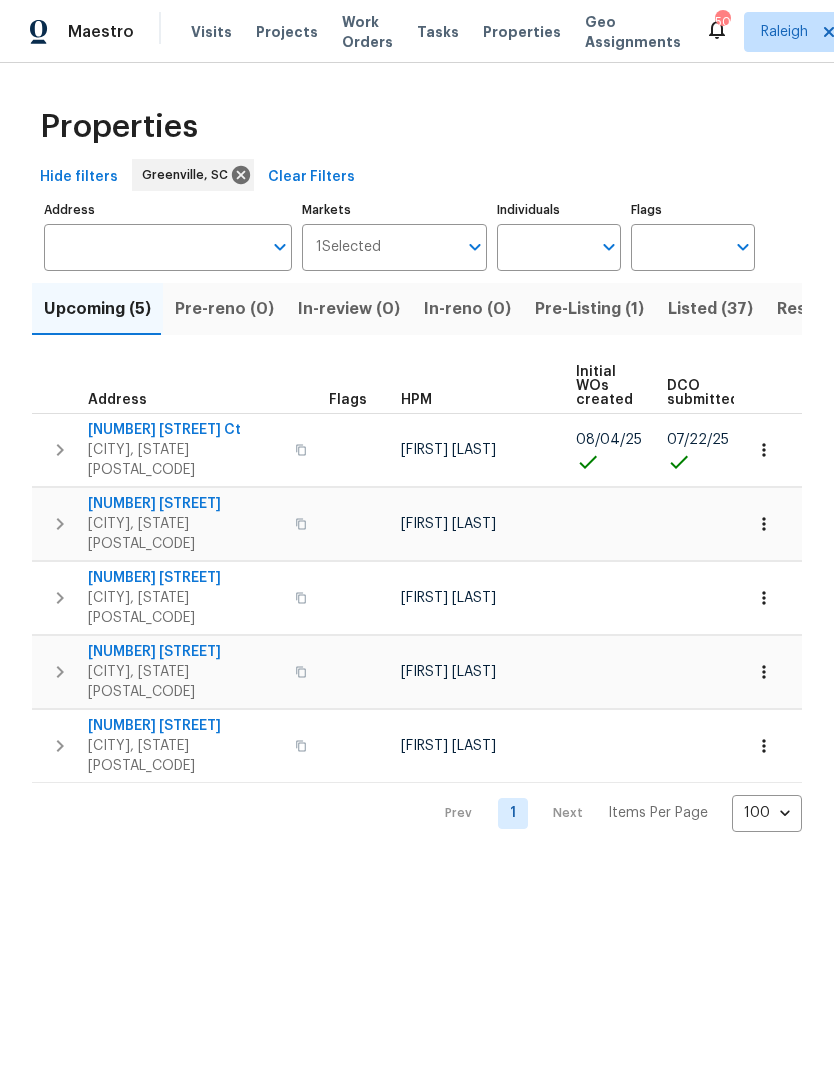scroll, scrollTop: 0, scrollLeft: 0, axis: both 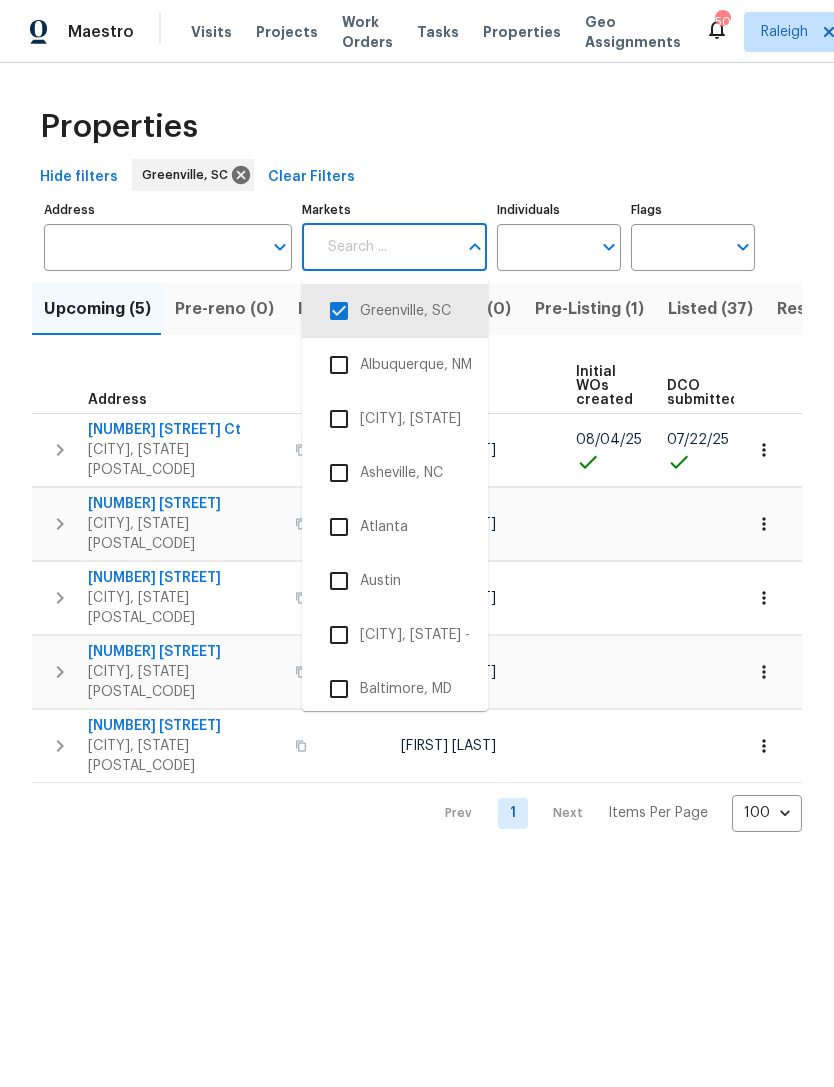 click at bounding box center (339, 311) 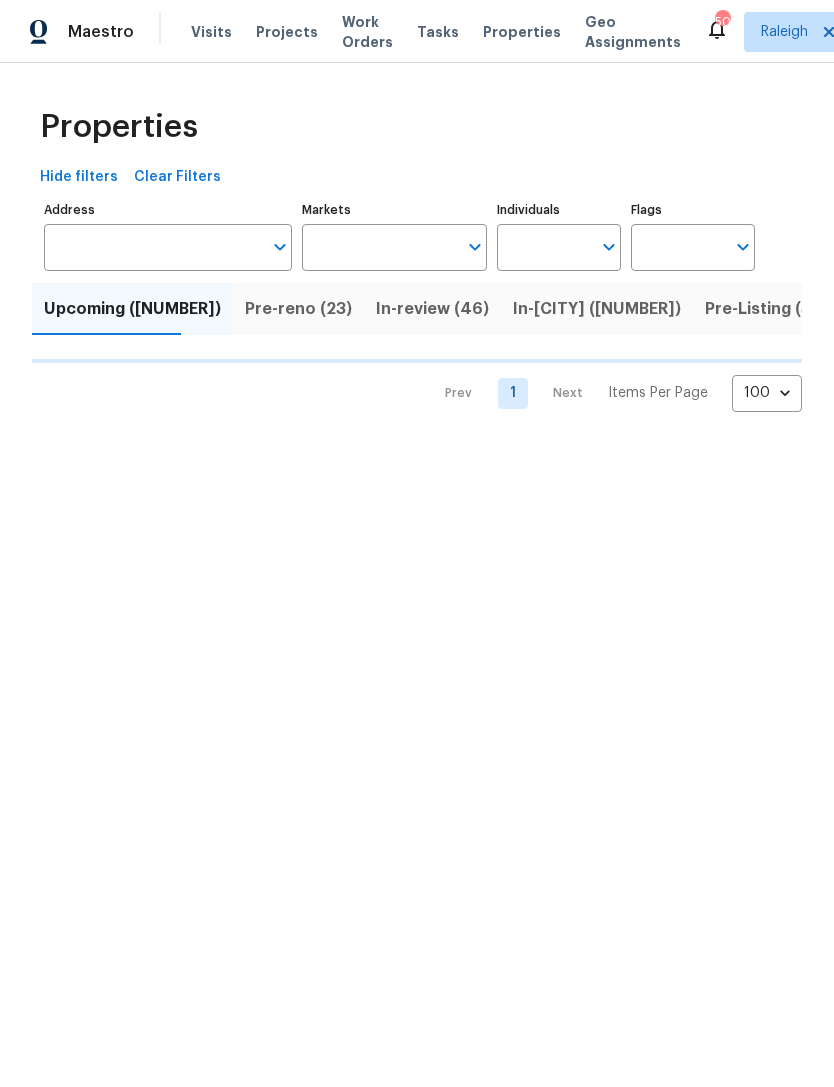 click on "Markets" at bounding box center [380, 247] 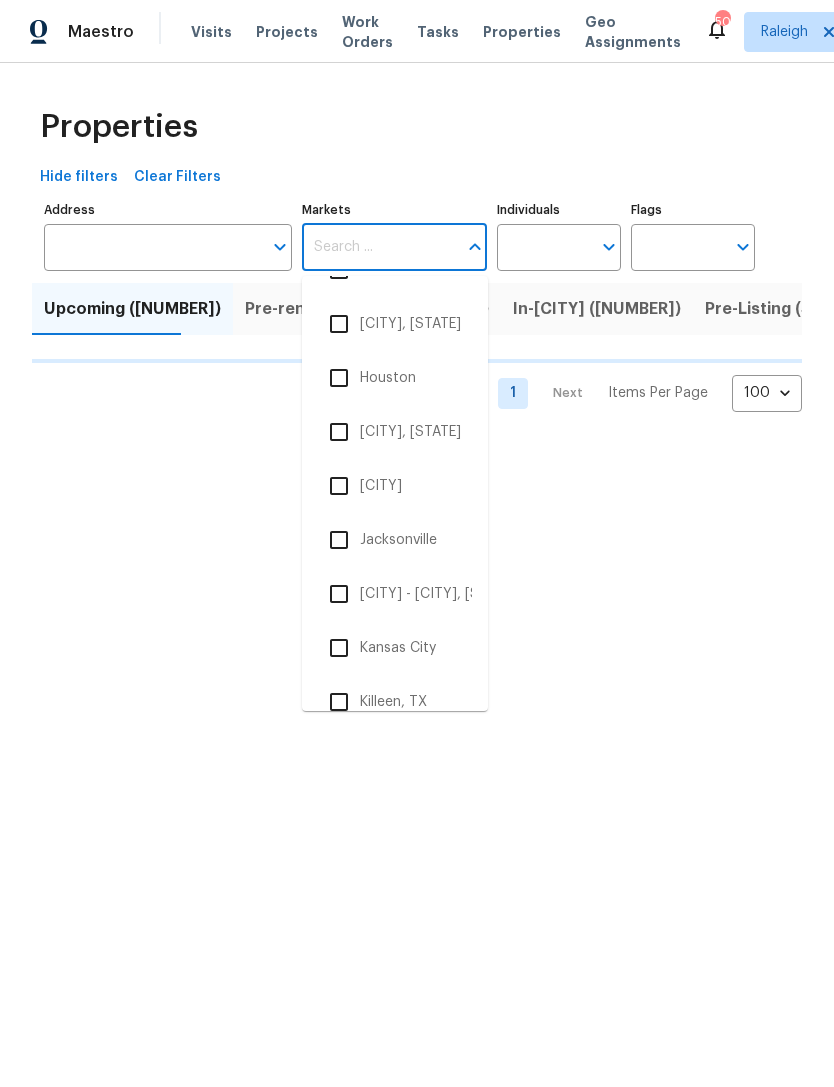 scroll, scrollTop: 1559, scrollLeft: 0, axis: vertical 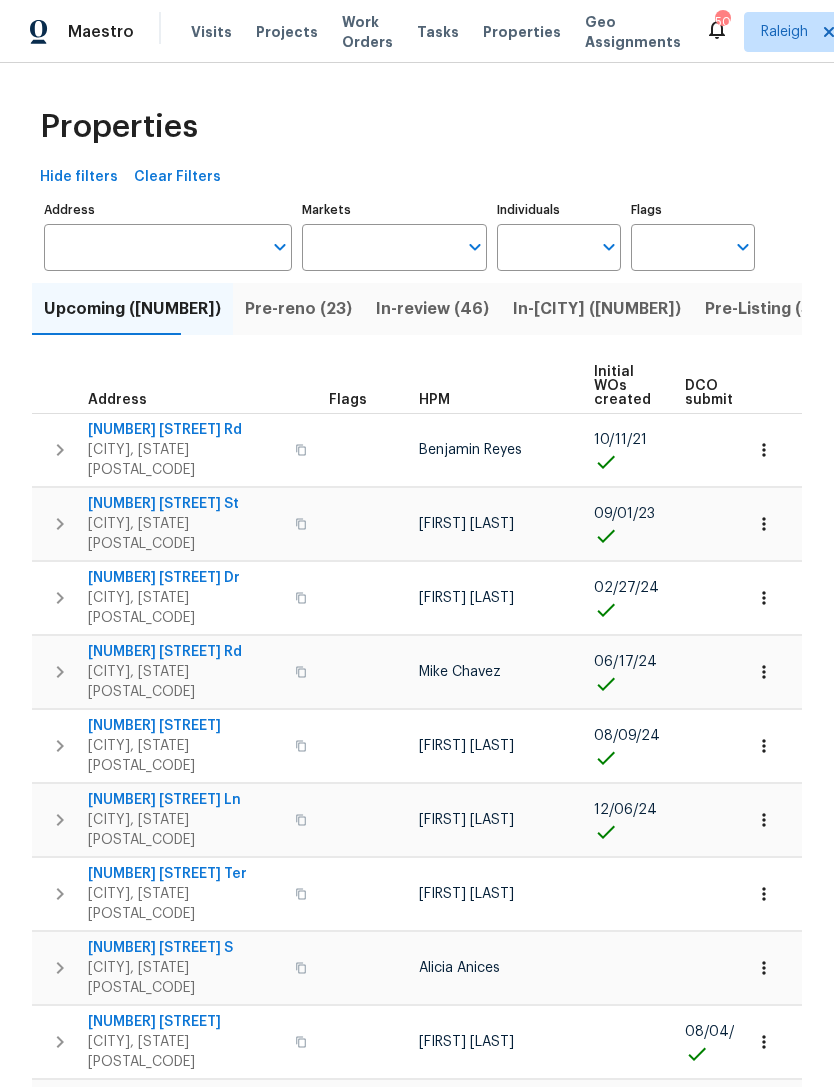 click on "Markets" at bounding box center [380, 247] 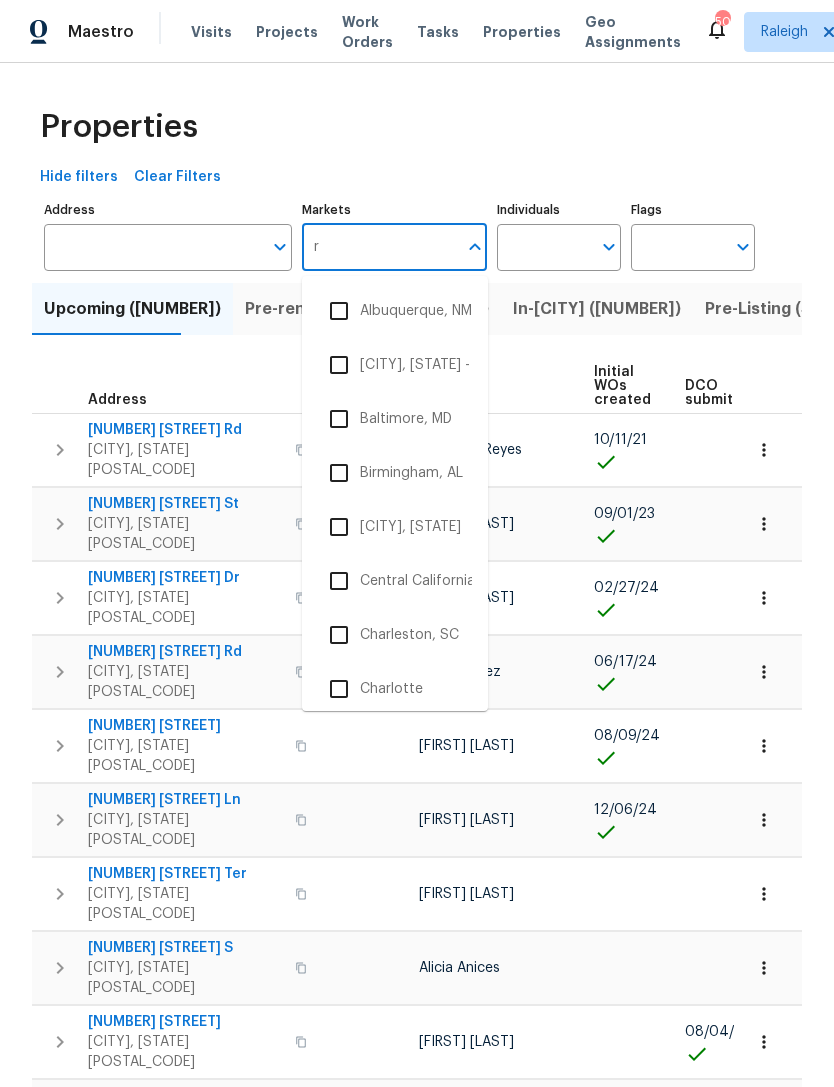 type on "ra" 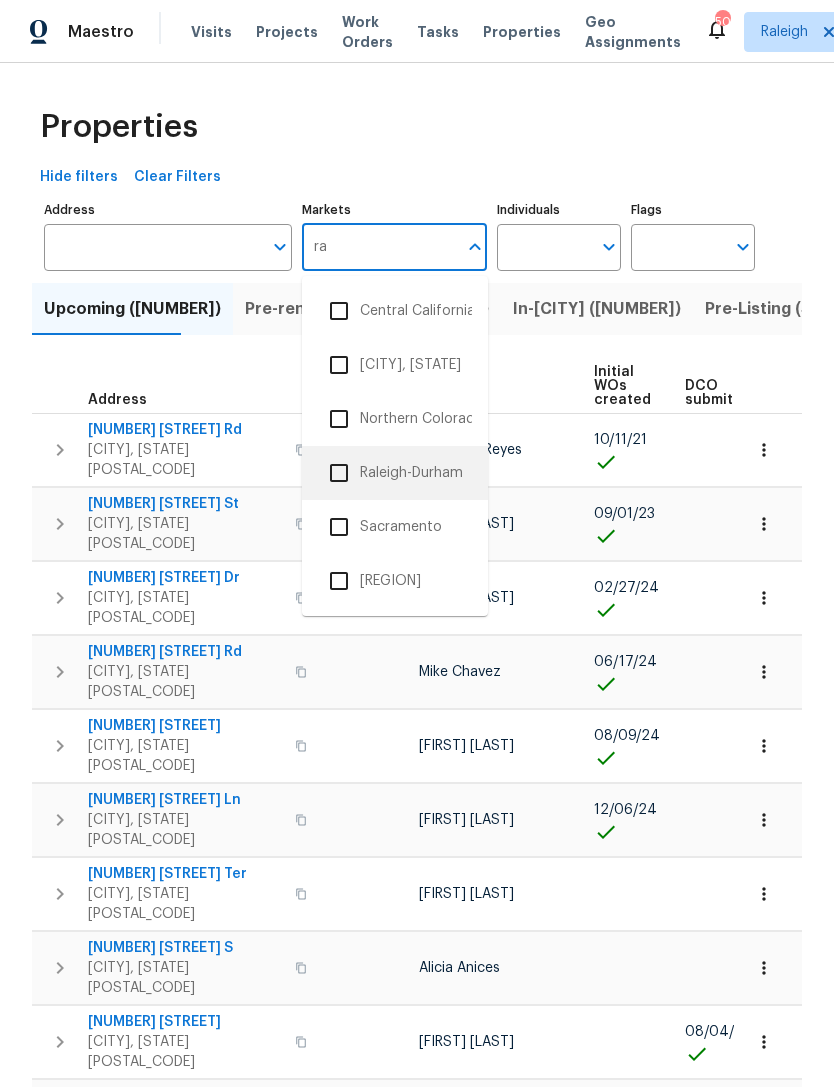 click on "Raleigh-Durham" at bounding box center (395, 473) 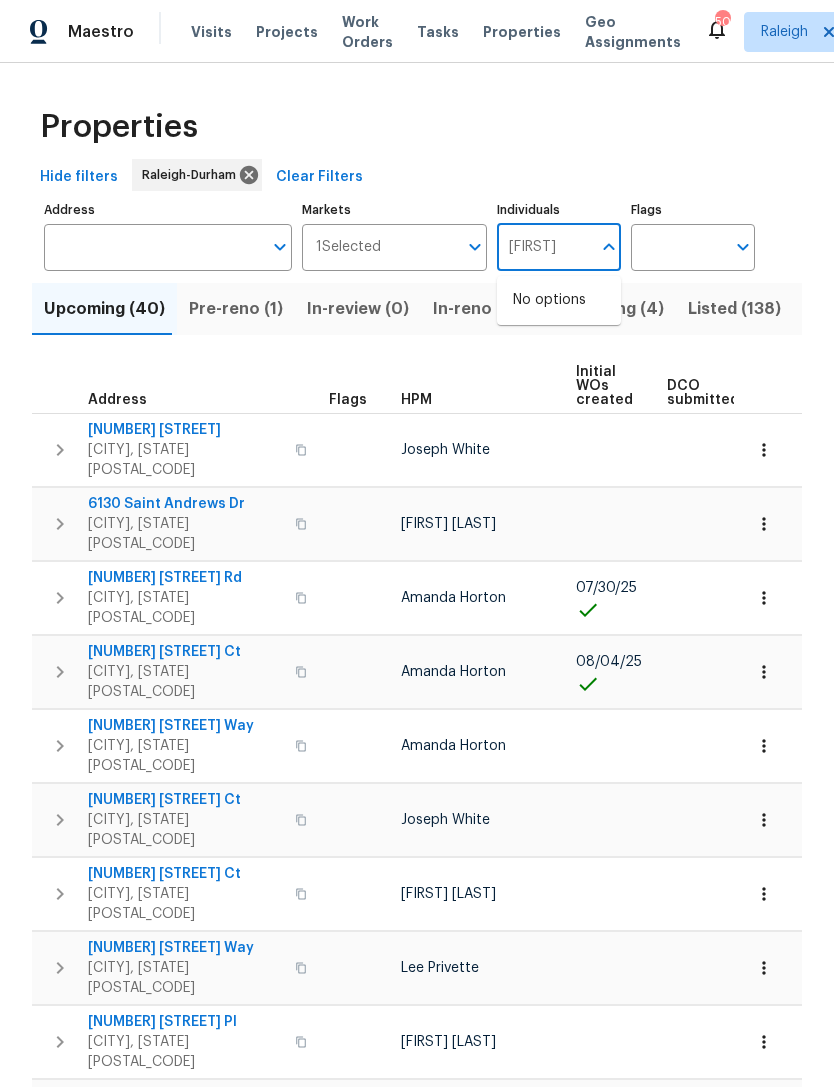 type on "[FIRST]" 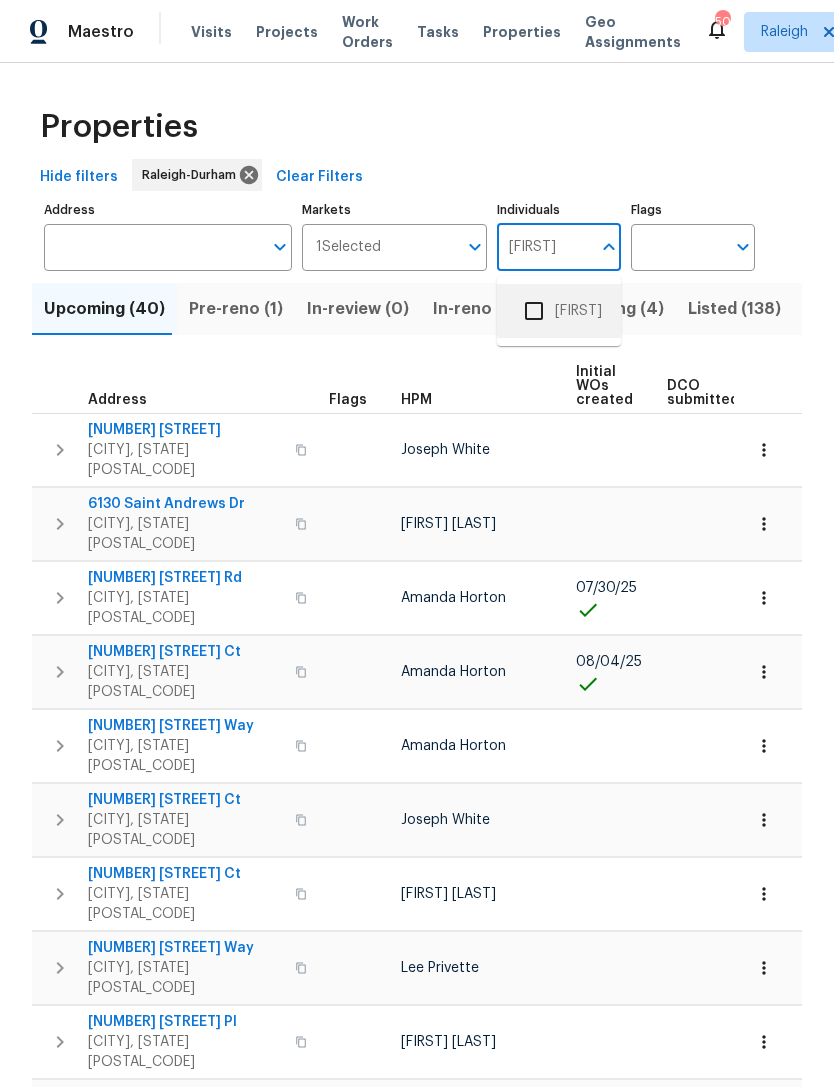 click on "[FIRST] [LAST]" at bounding box center (559, 311) 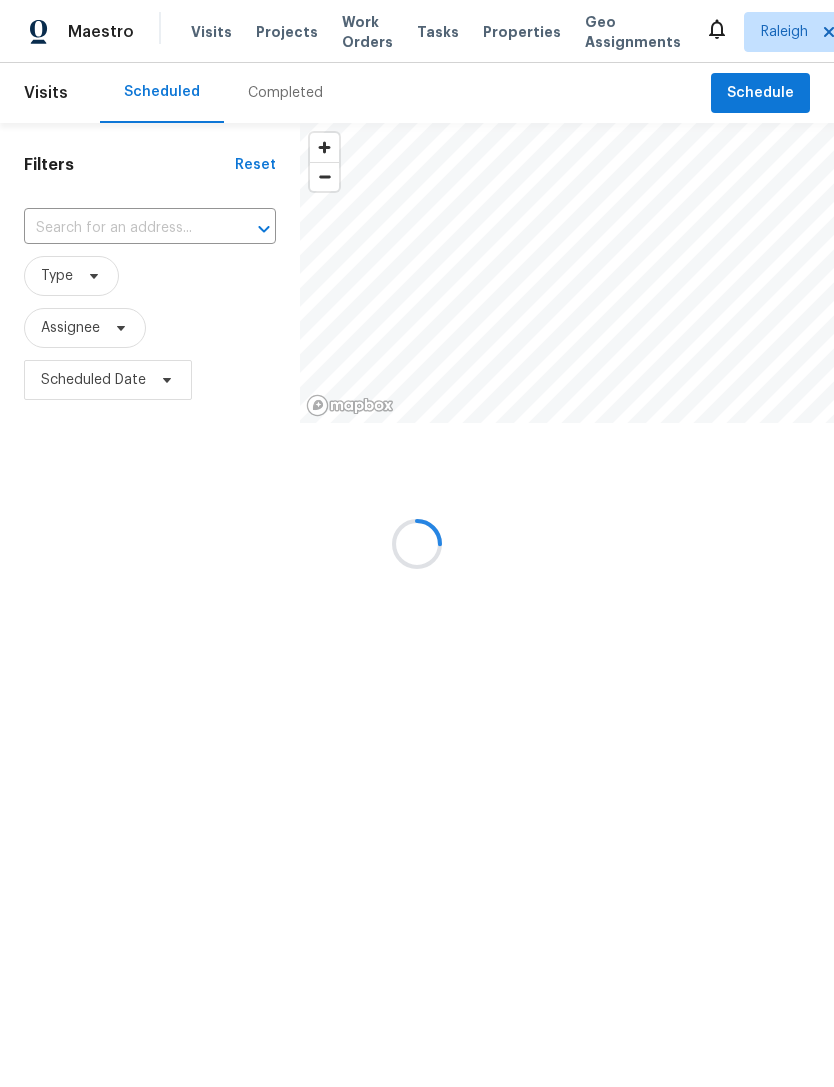 scroll, scrollTop: 0, scrollLeft: 0, axis: both 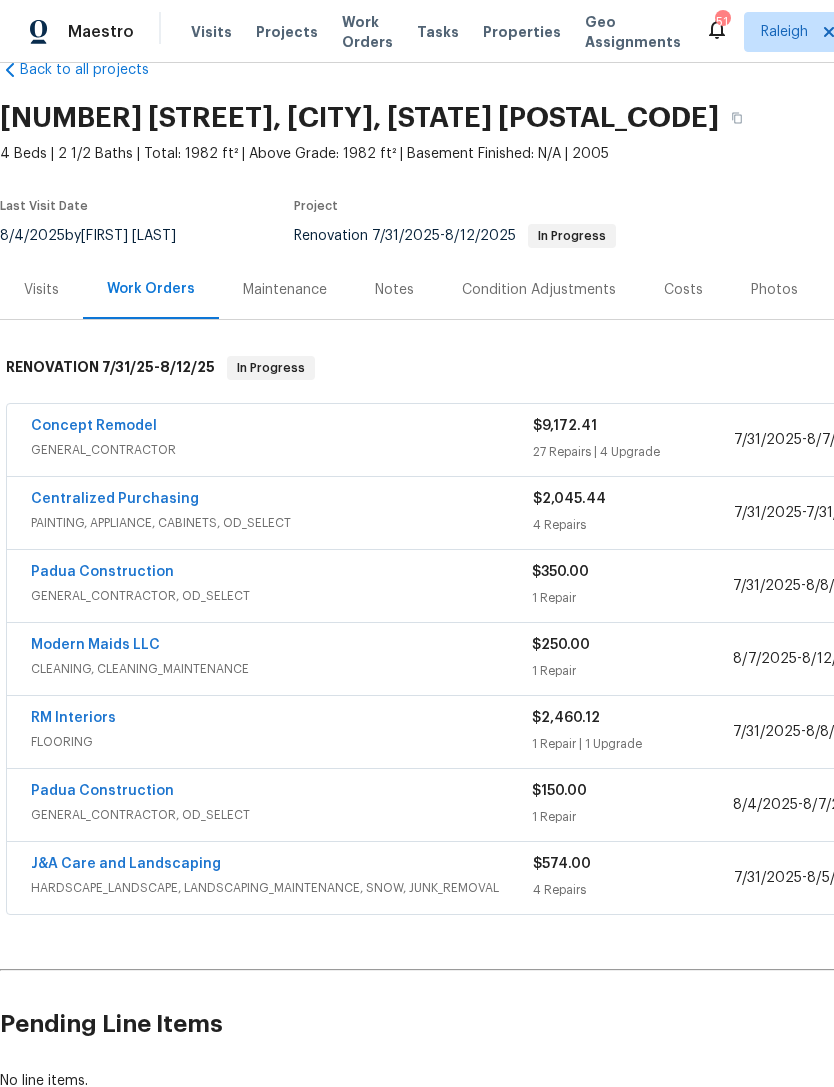 click on "Modern Maids LLC" at bounding box center [95, 645] 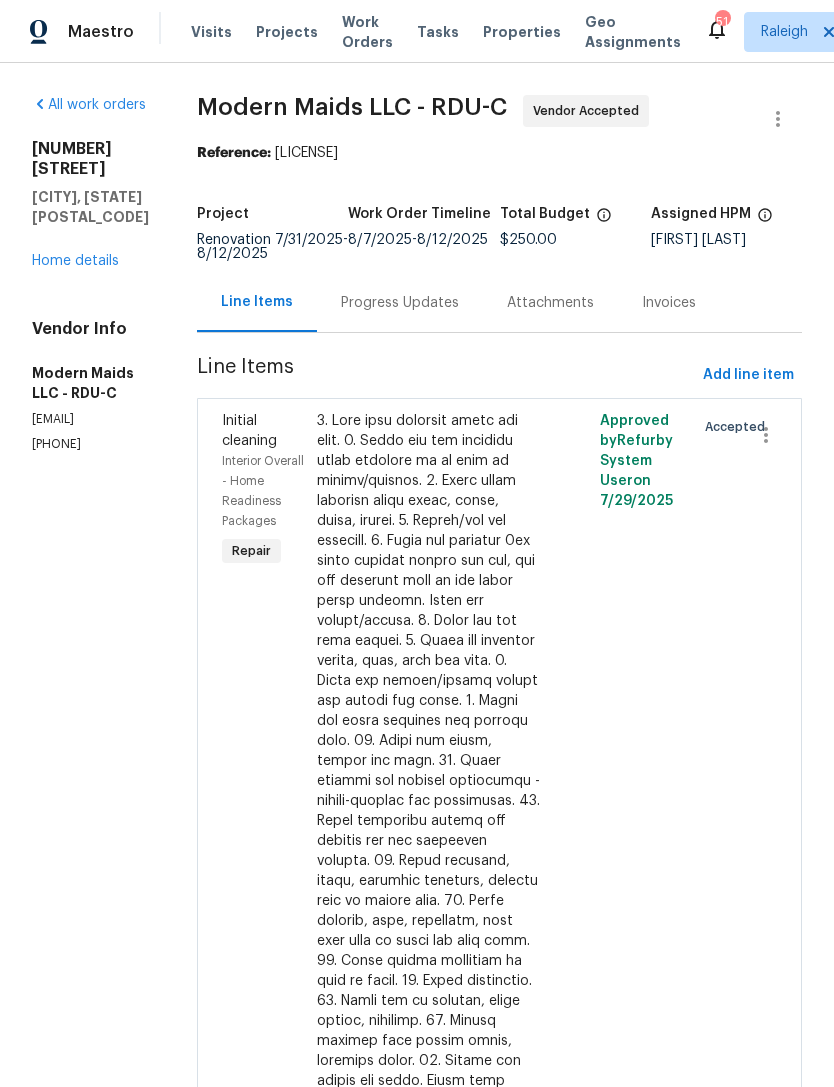 click on "Progress Updates" at bounding box center [400, 303] 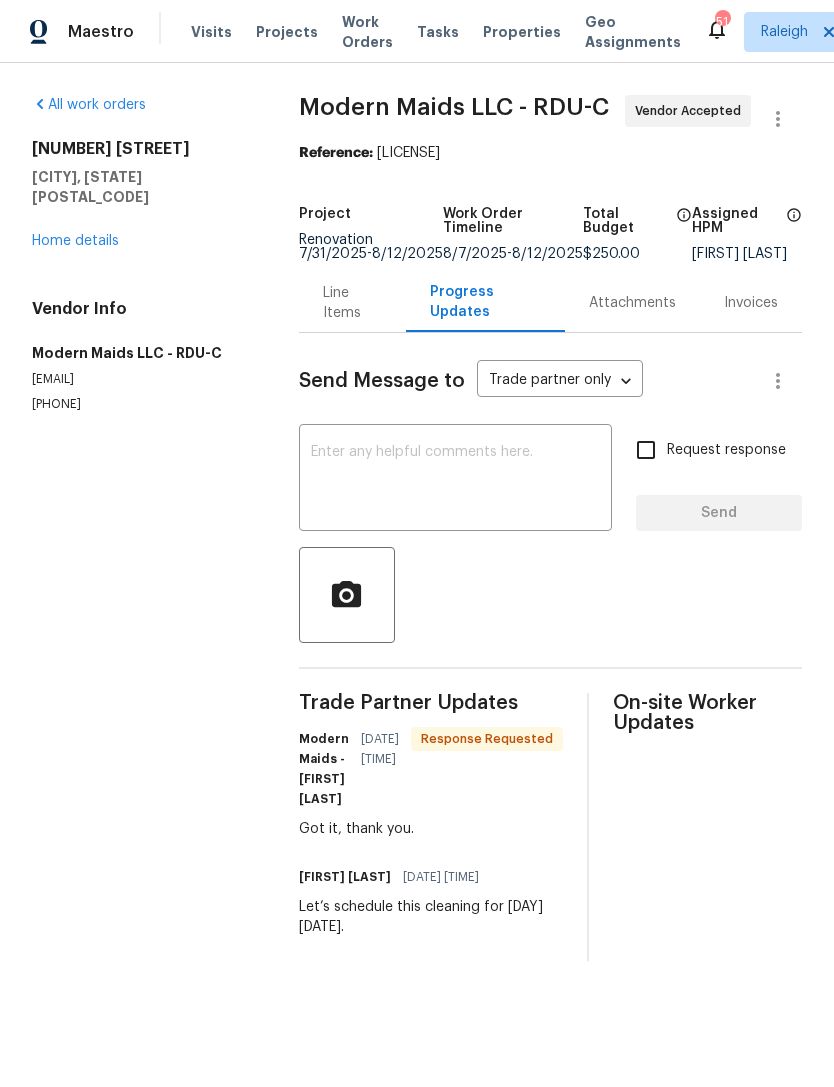 click on "Home details" at bounding box center [75, 241] 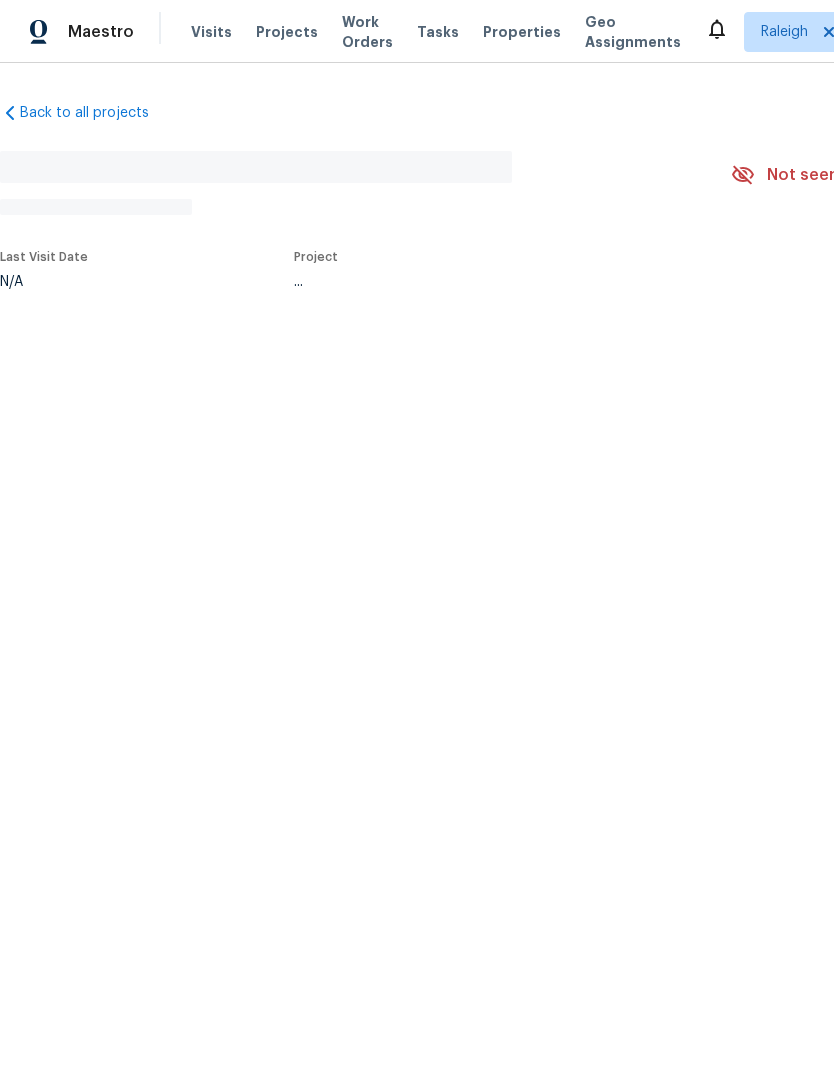 scroll, scrollTop: 0, scrollLeft: 0, axis: both 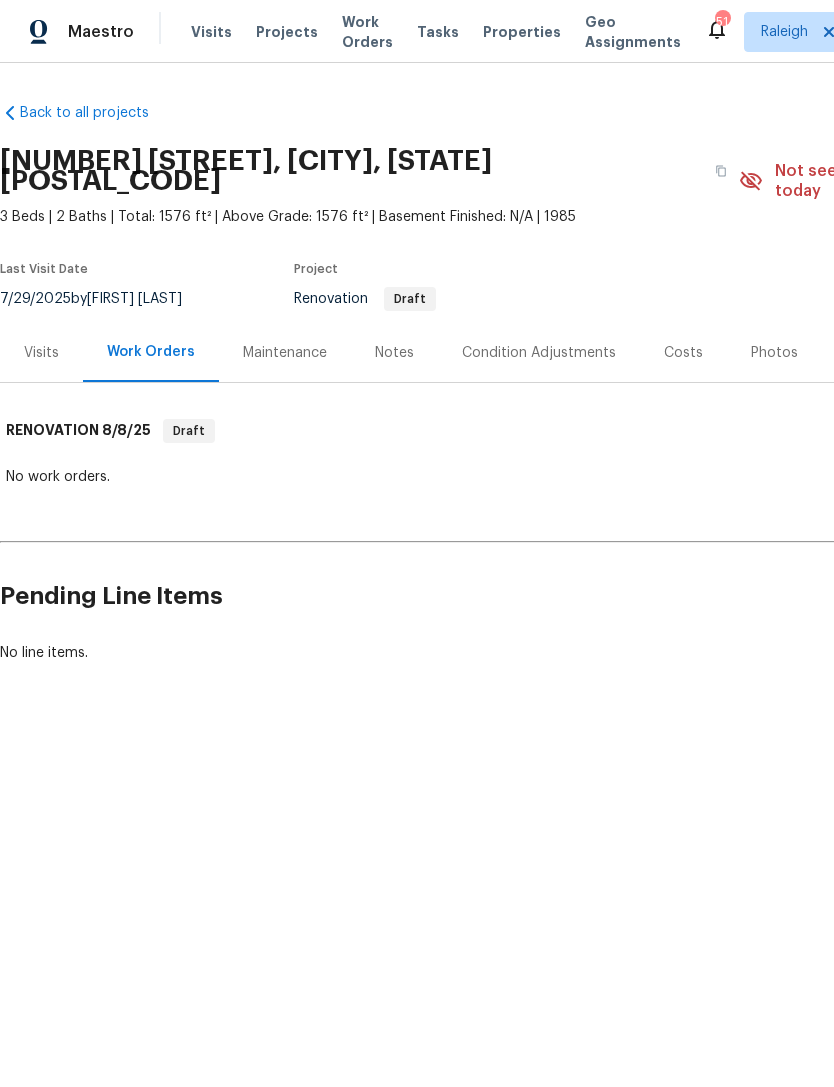 click on "Notes" at bounding box center (394, 353) 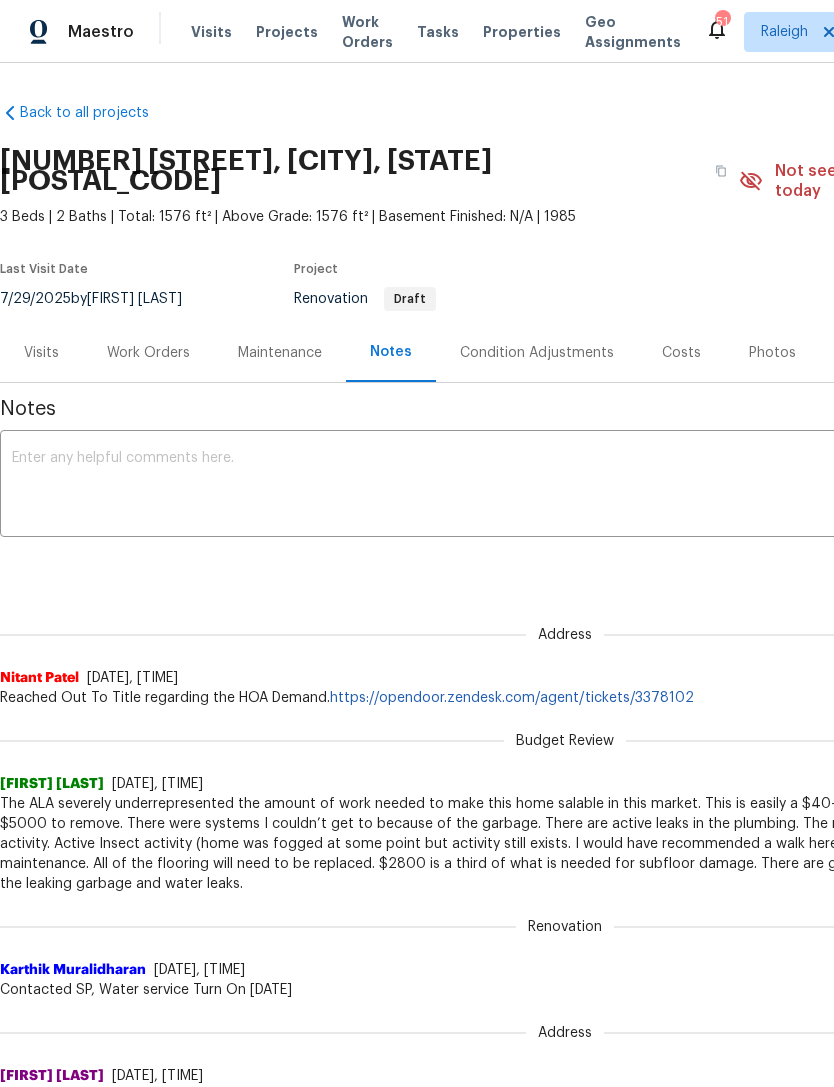 scroll, scrollTop: 0, scrollLeft: 0, axis: both 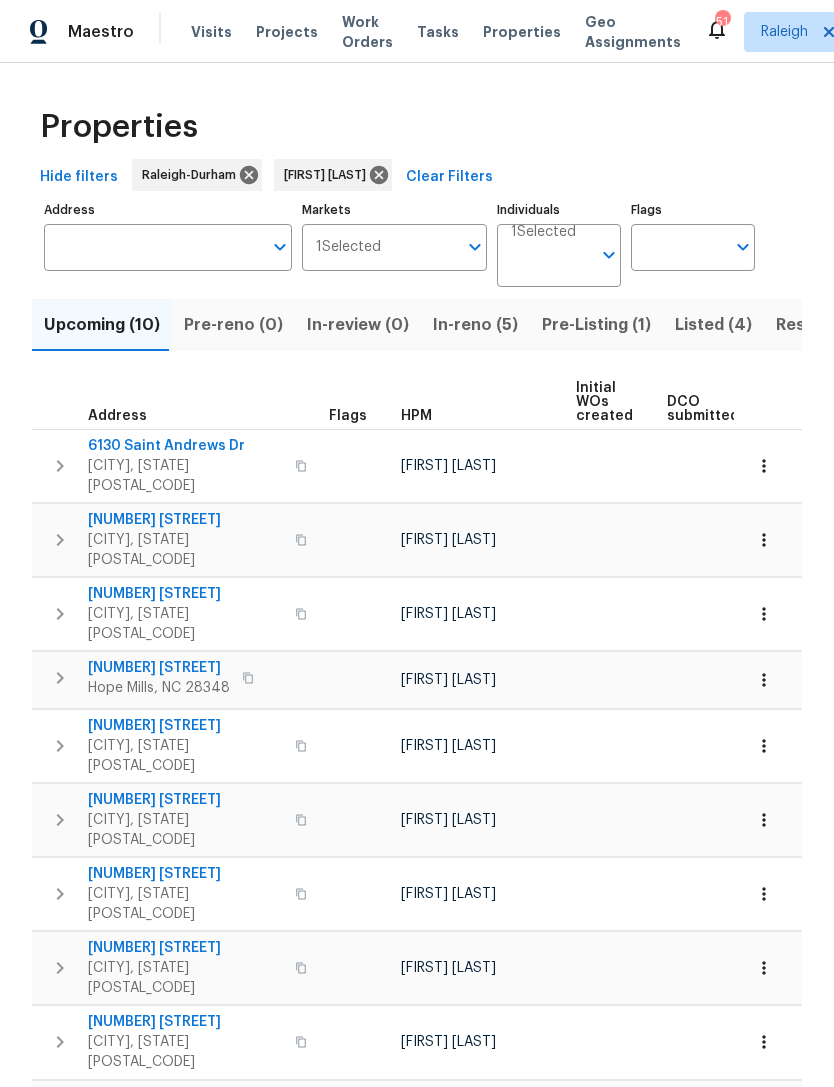 click on "In-reno (5)" at bounding box center [475, 325] 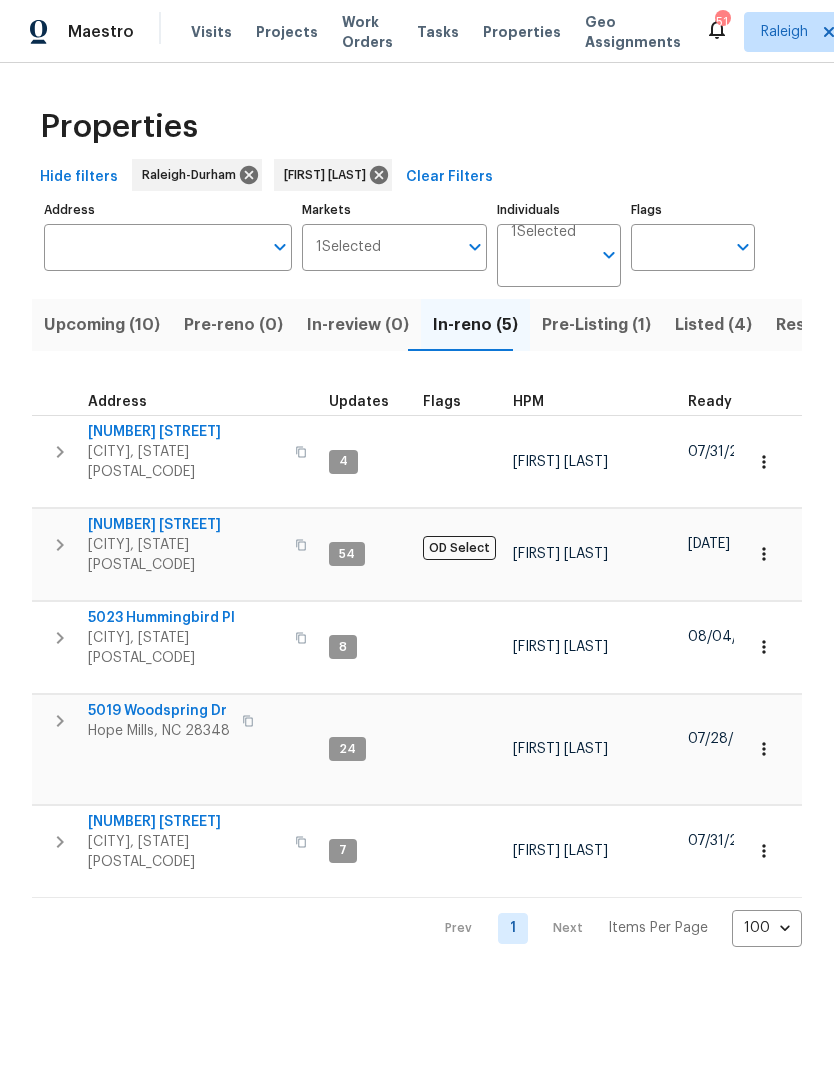 scroll, scrollTop: 0, scrollLeft: 0, axis: both 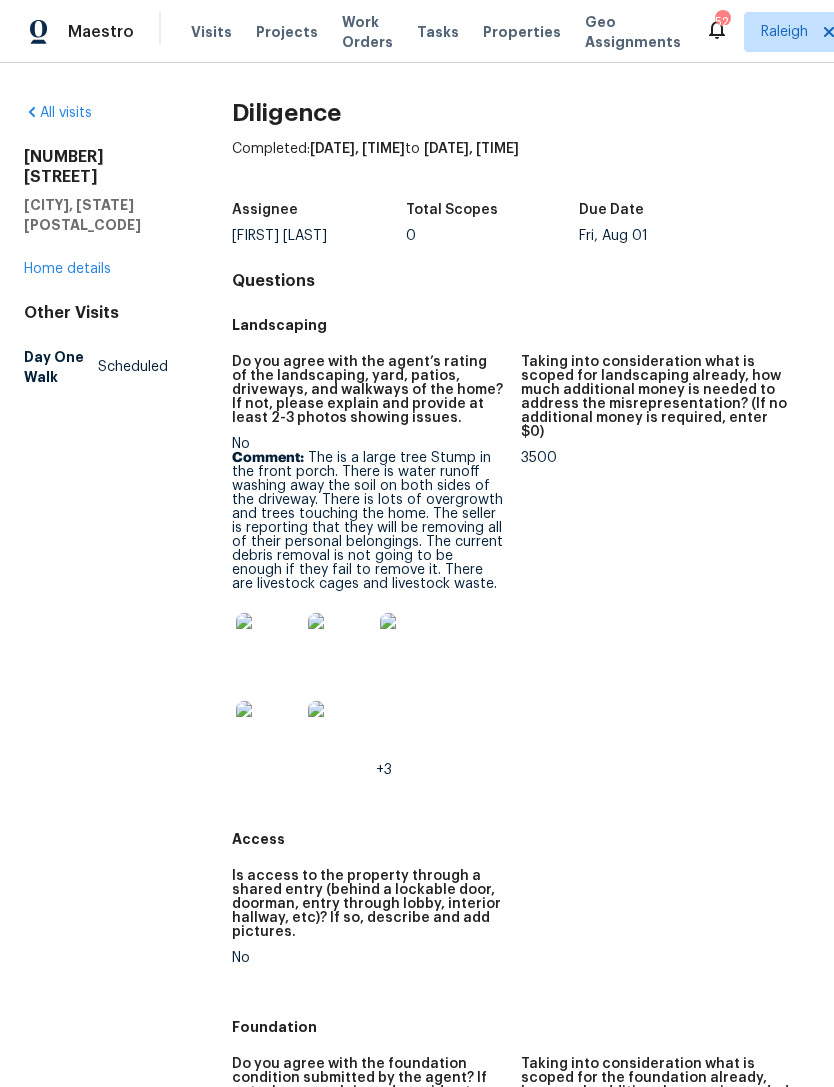 click at bounding box center (268, 645) 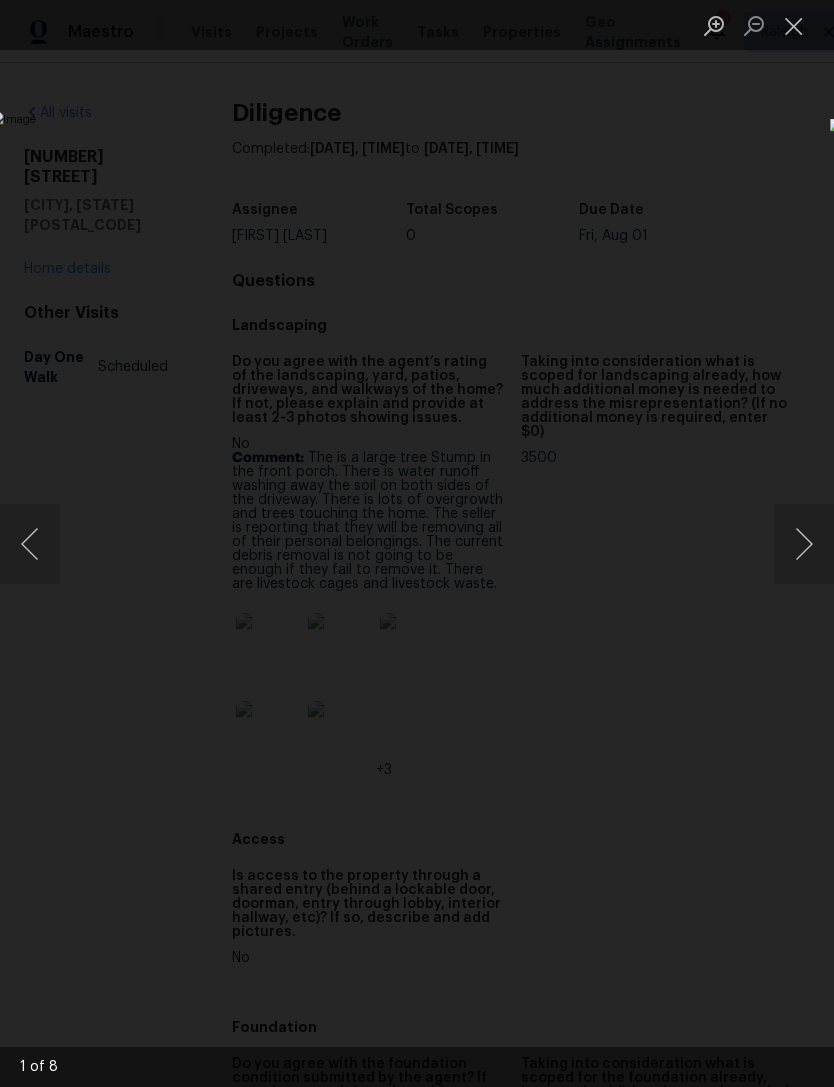 click at bounding box center [804, 544] 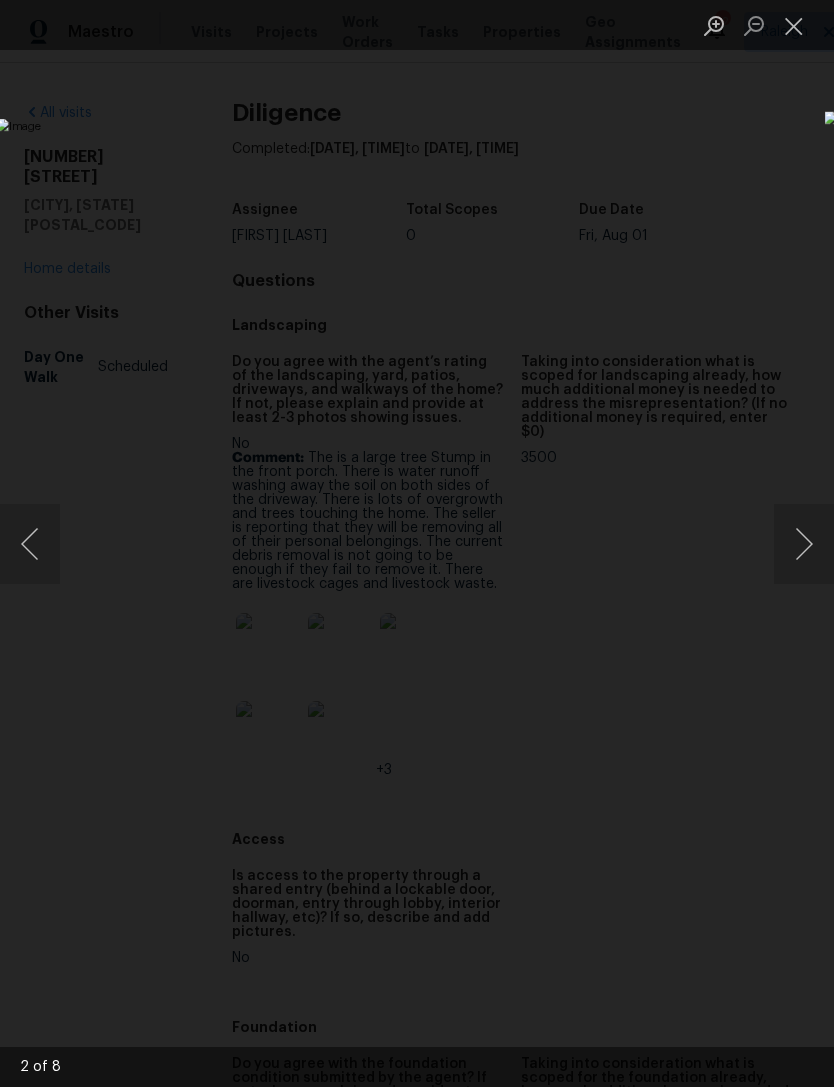 click at bounding box center [804, 544] 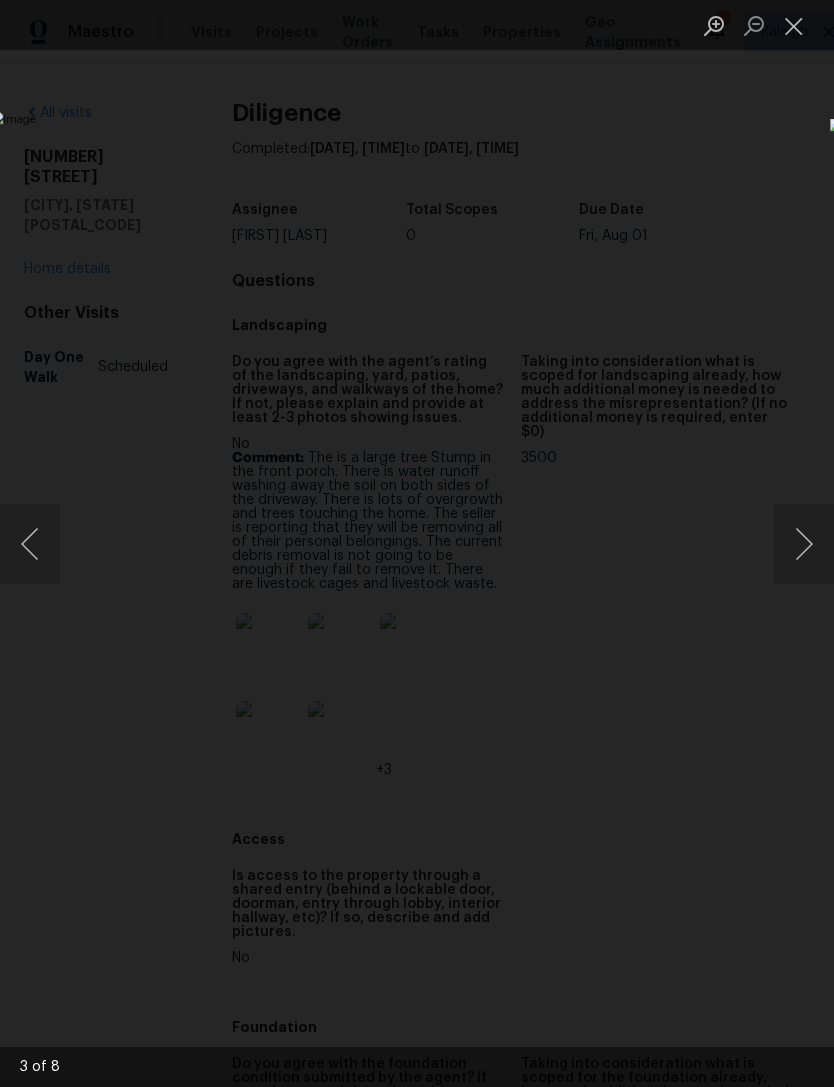 click at bounding box center (804, 544) 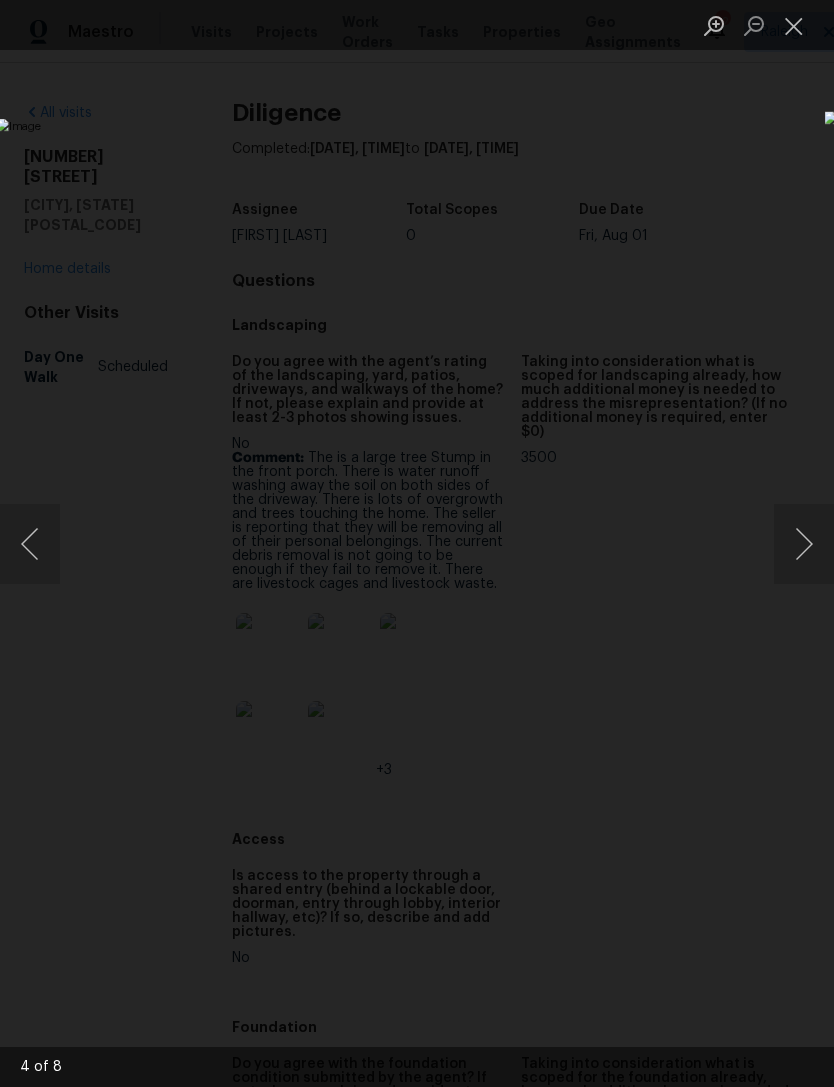click at bounding box center (804, 544) 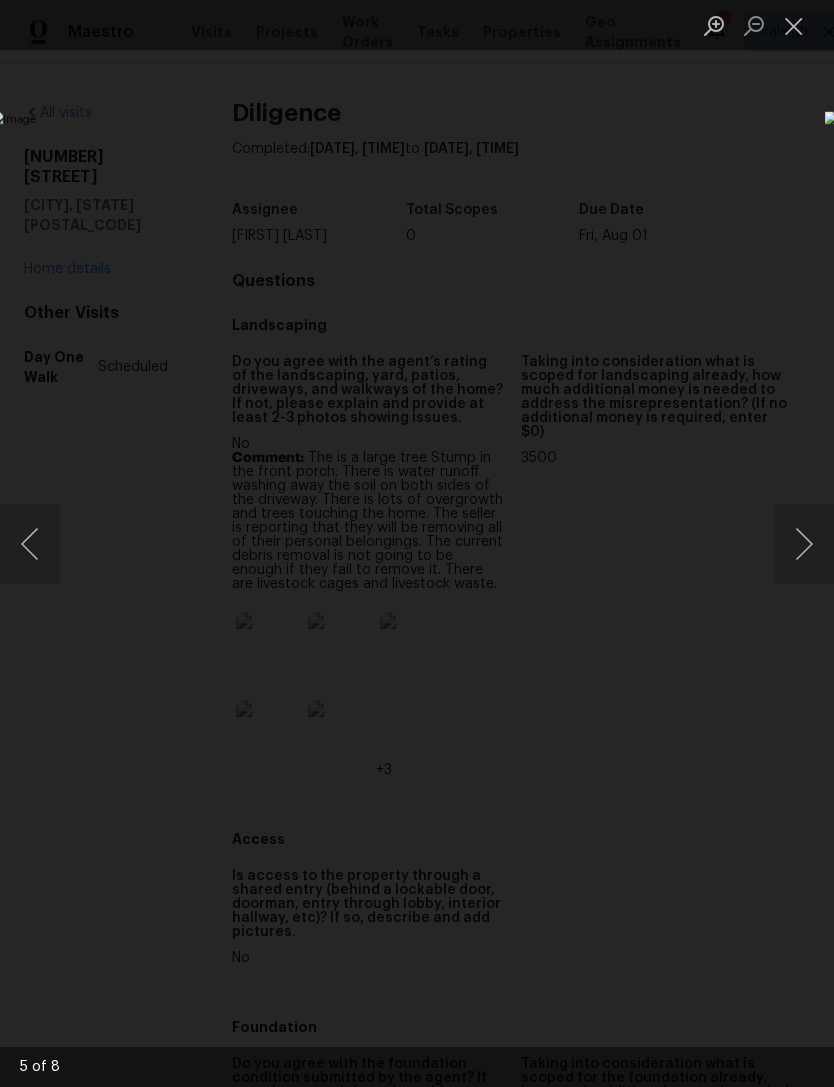 click at bounding box center [804, 544] 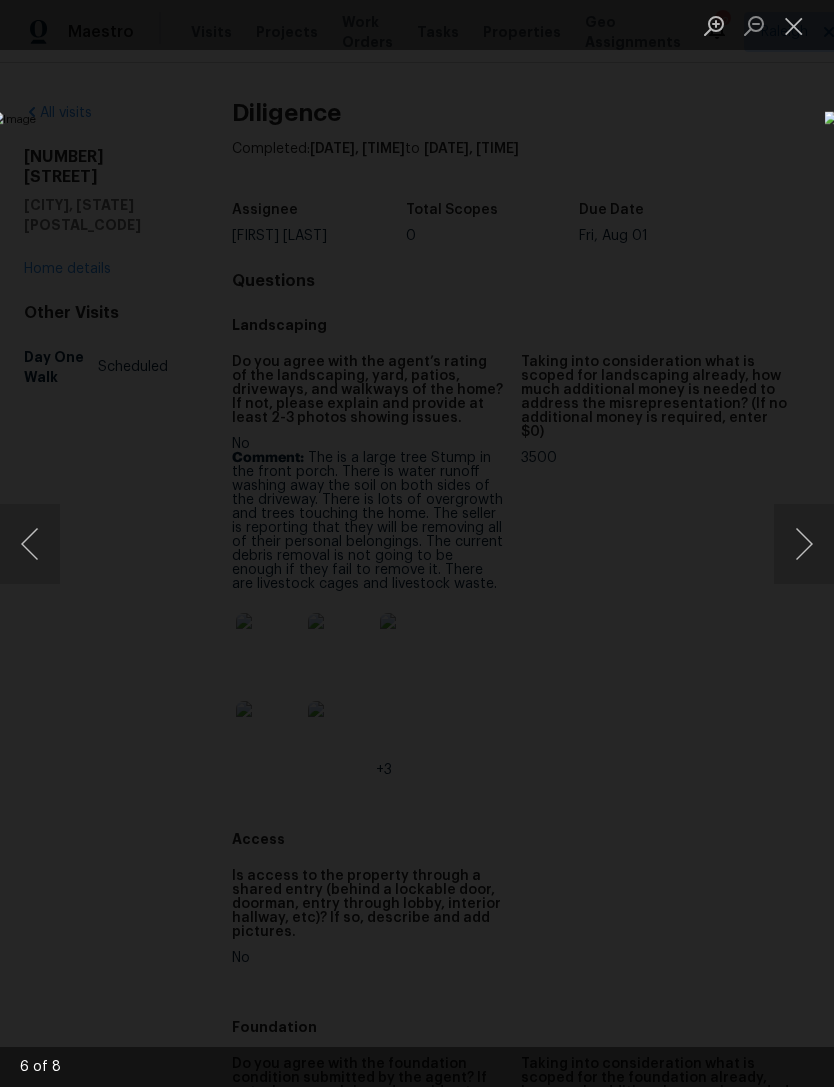 click at bounding box center (804, 544) 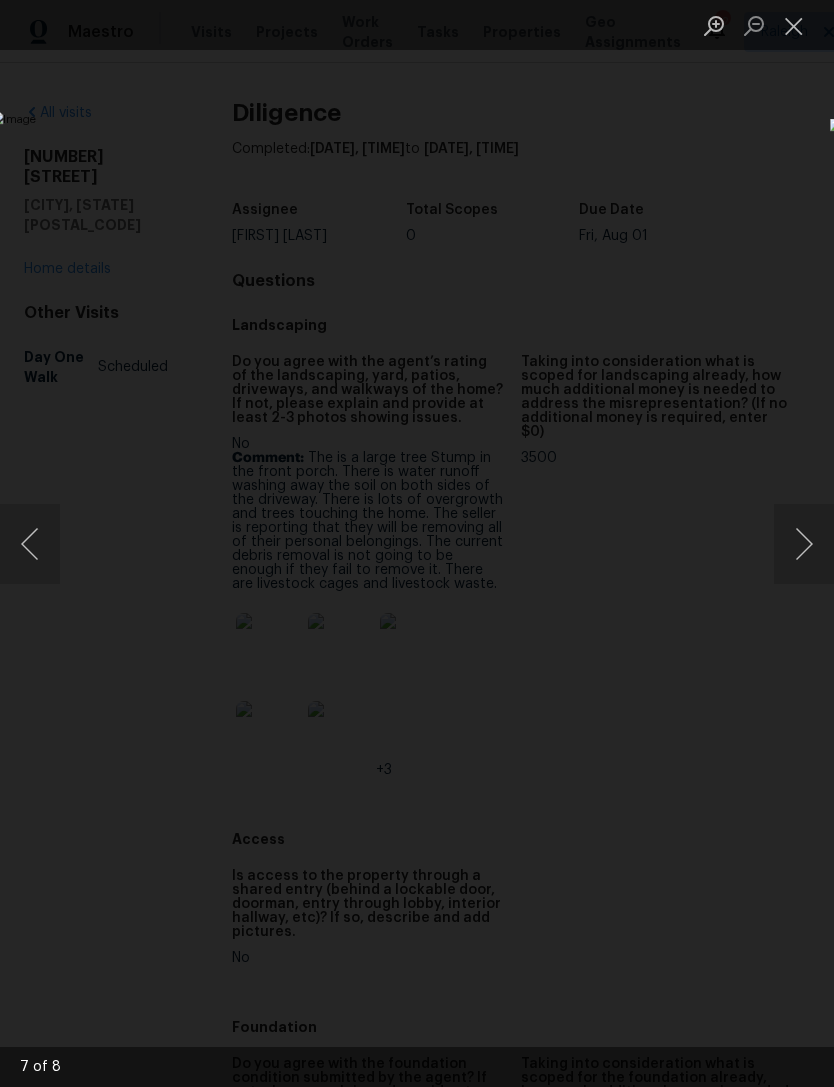 click at bounding box center (804, 544) 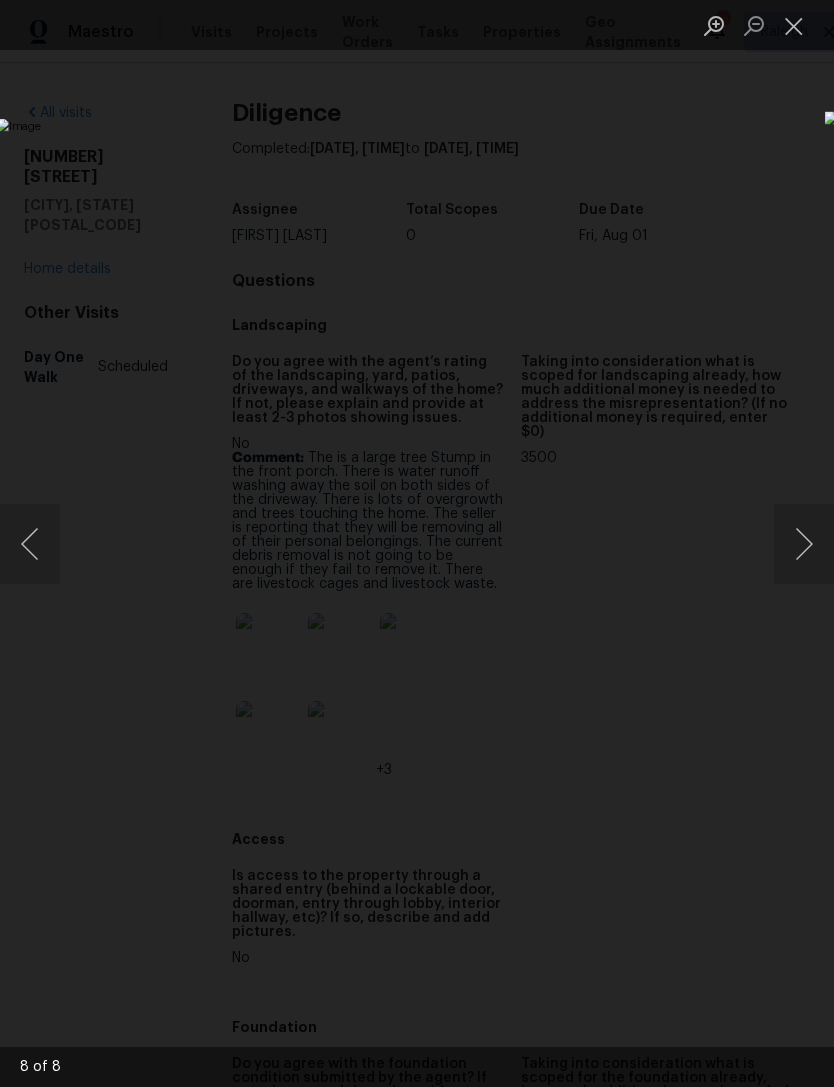 click at bounding box center [804, 544] 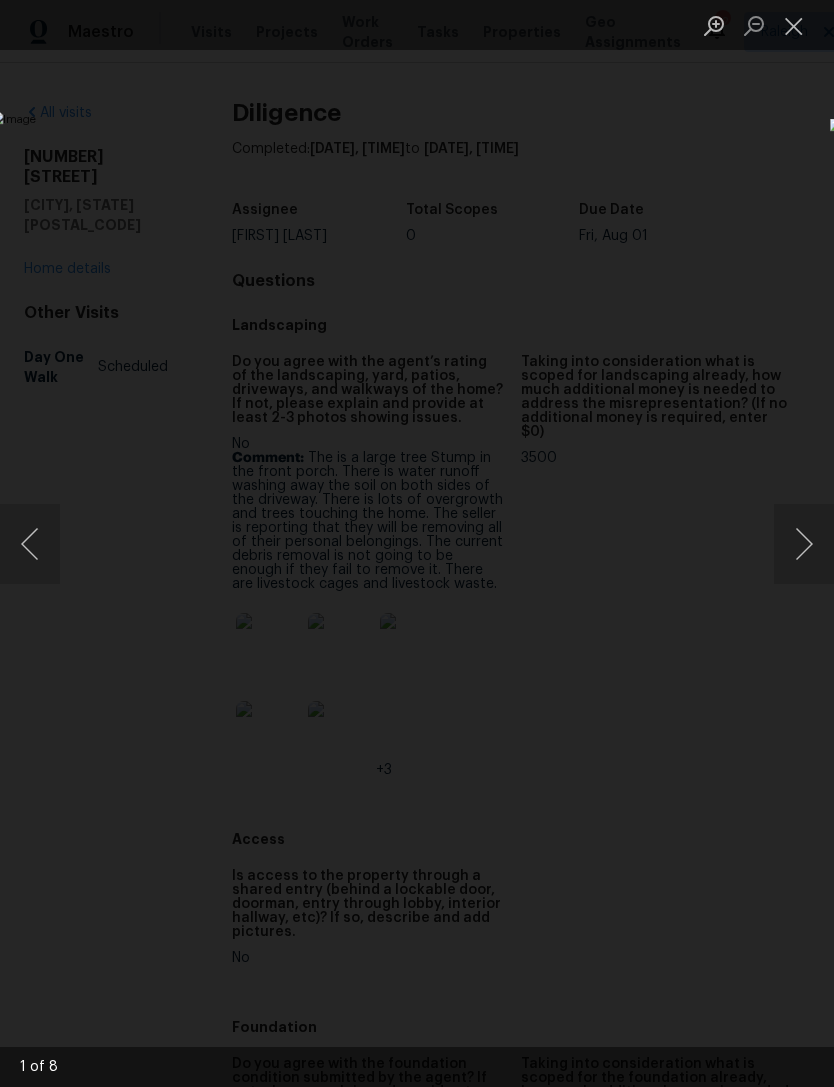 click at bounding box center [804, 544] 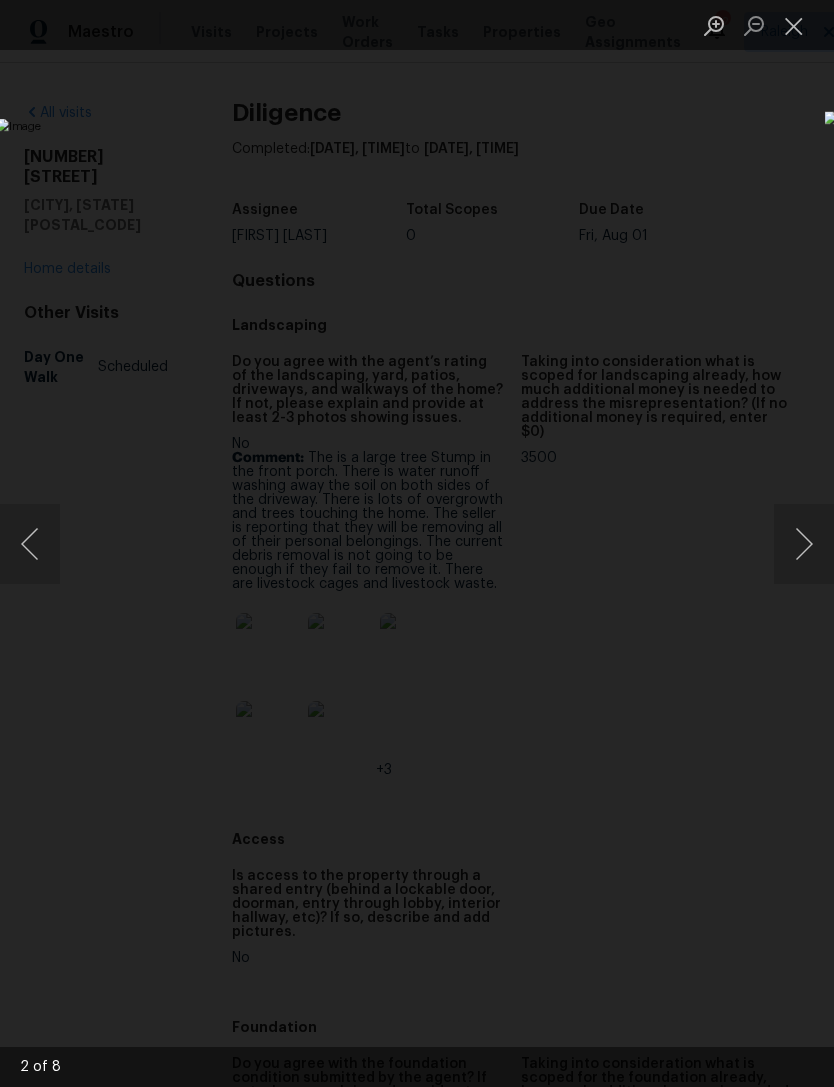 click at bounding box center [794, 25] 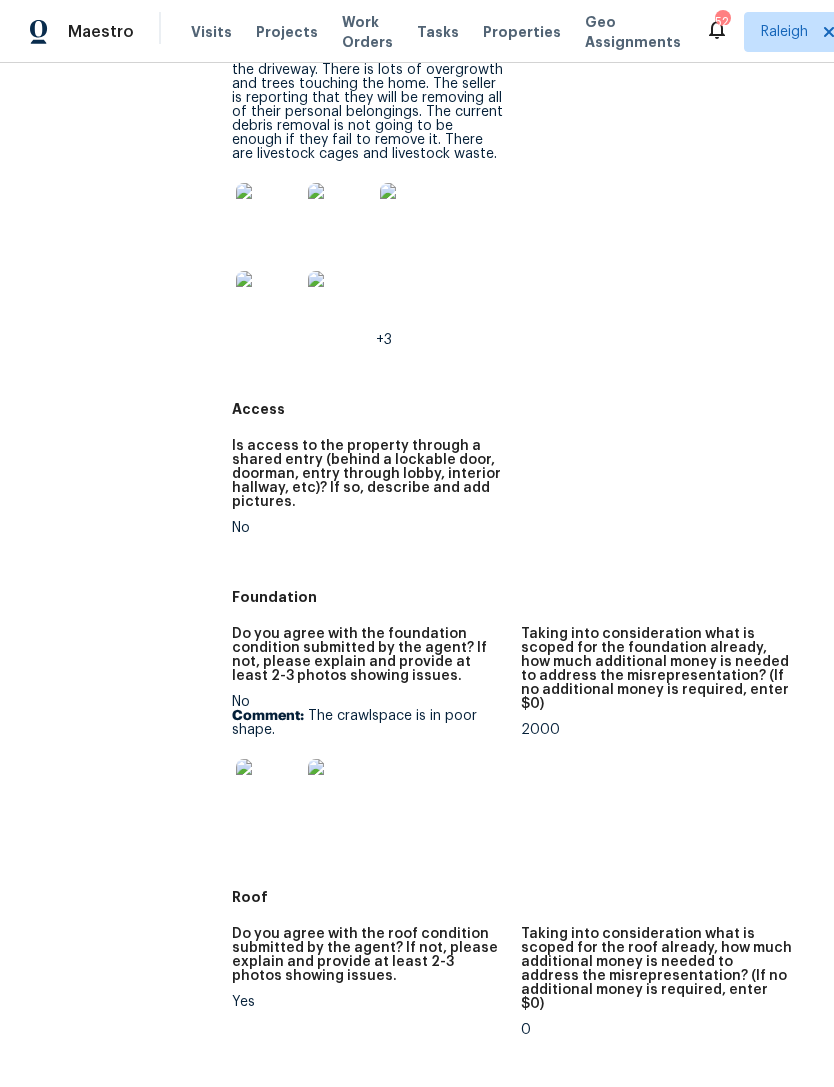 scroll, scrollTop: 431, scrollLeft: 0, axis: vertical 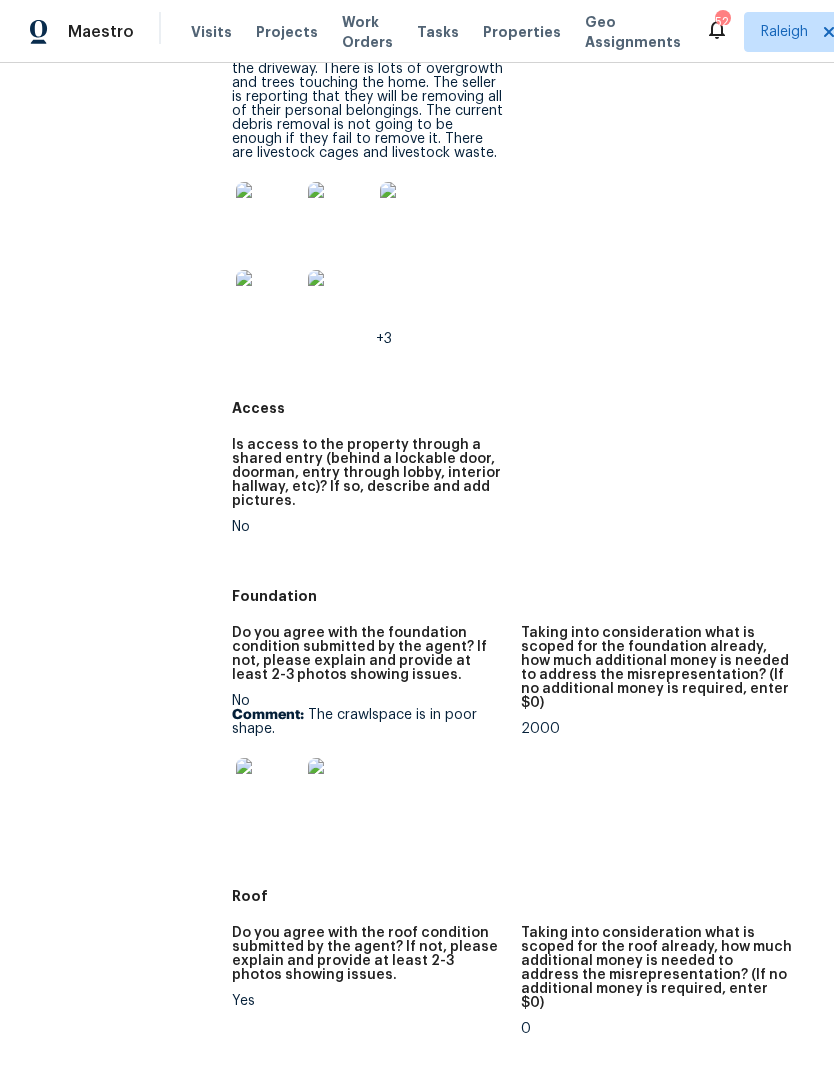click at bounding box center (268, 790) 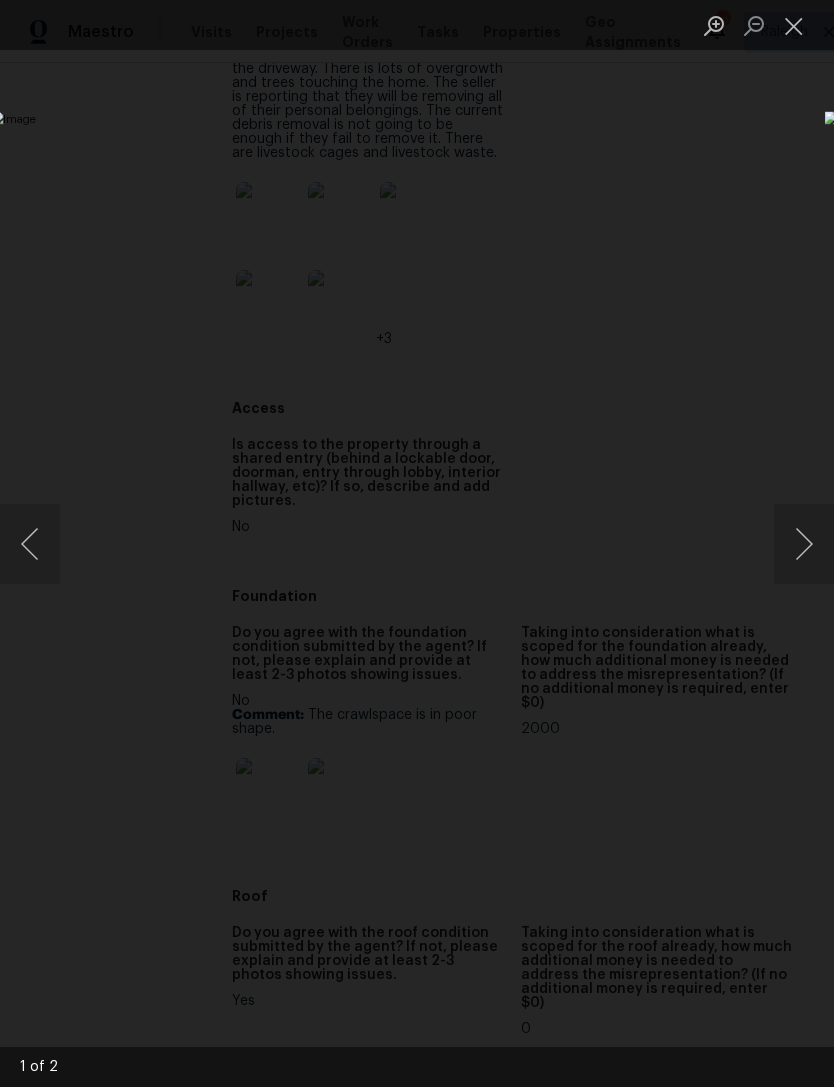 click at bounding box center [804, 544] 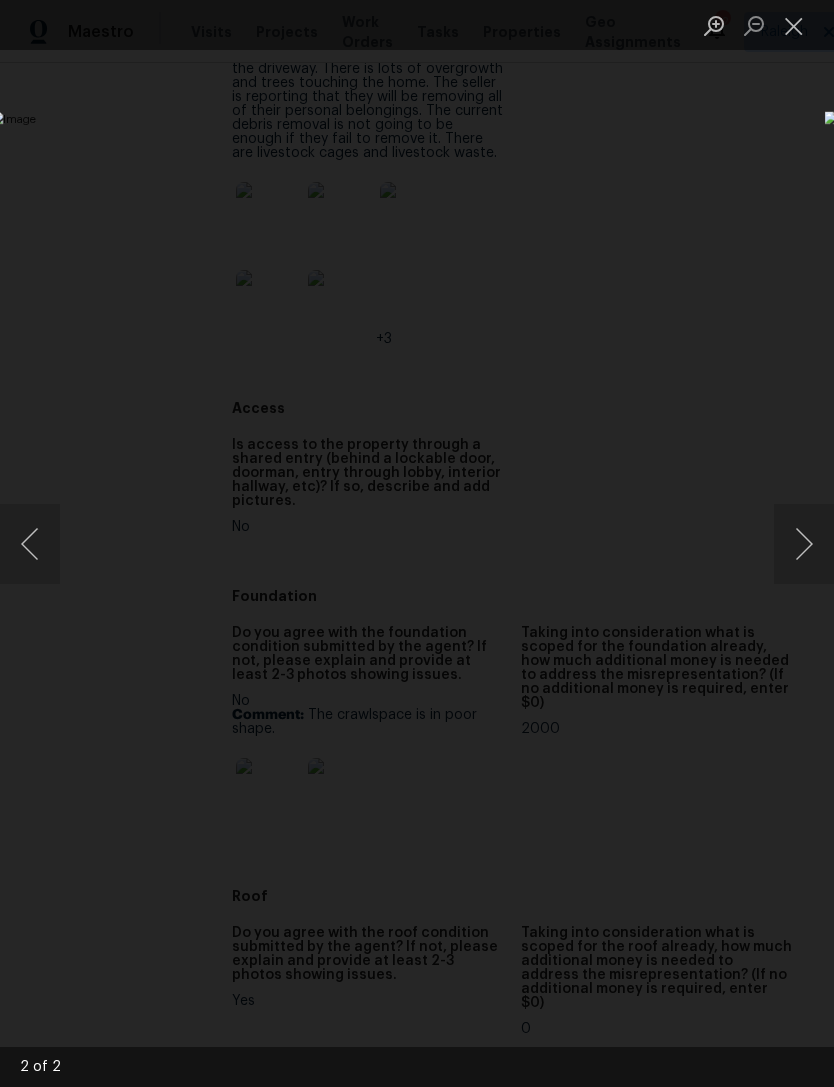 click at bounding box center [804, 544] 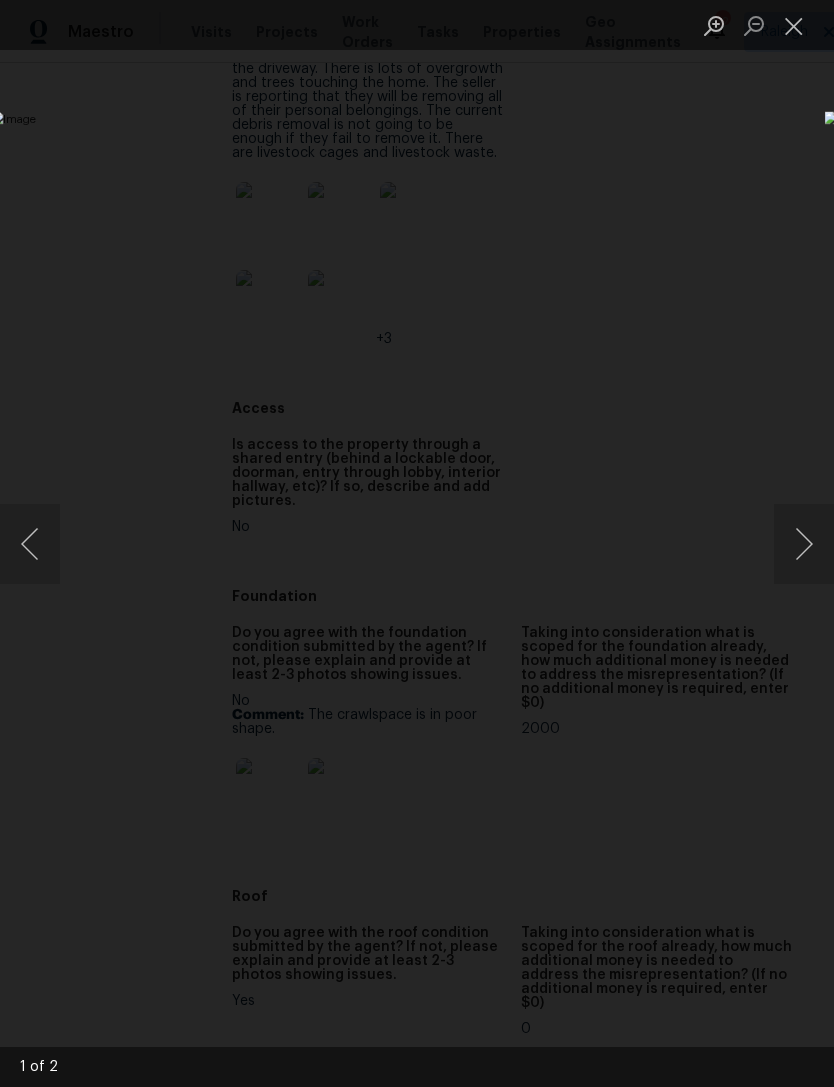 click at bounding box center [794, 25] 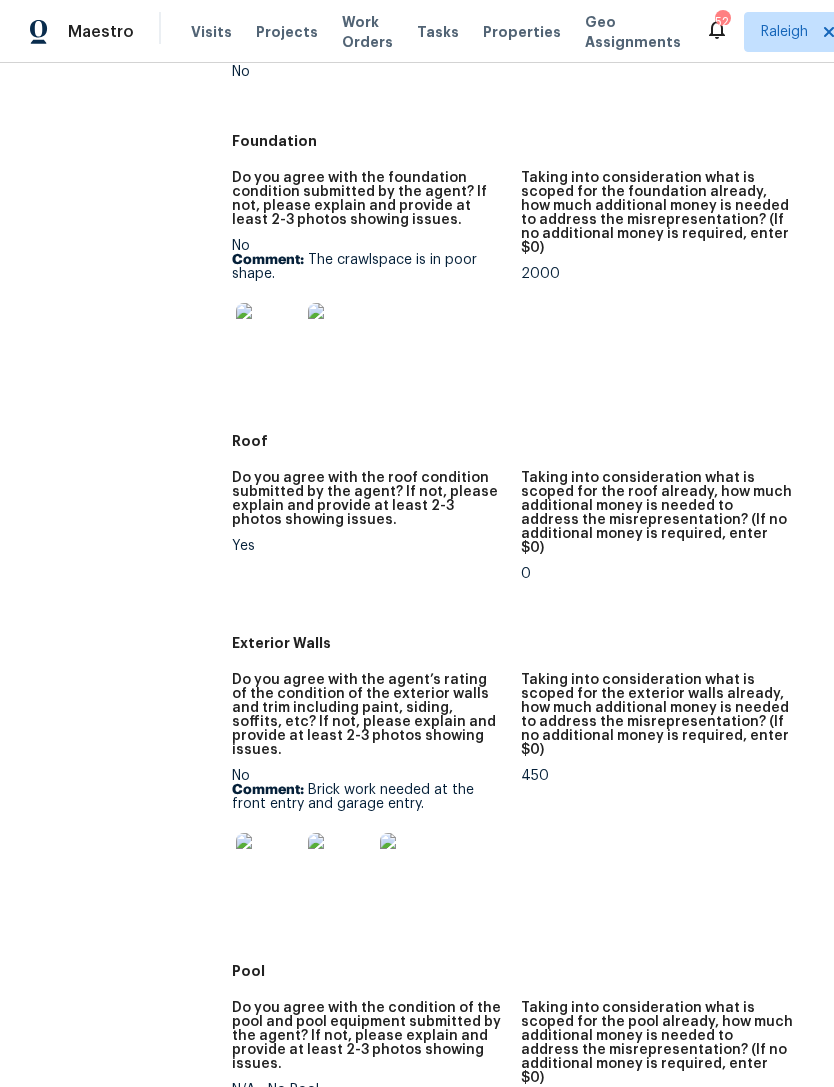scroll, scrollTop: 916, scrollLeft: 0, axis: vertical 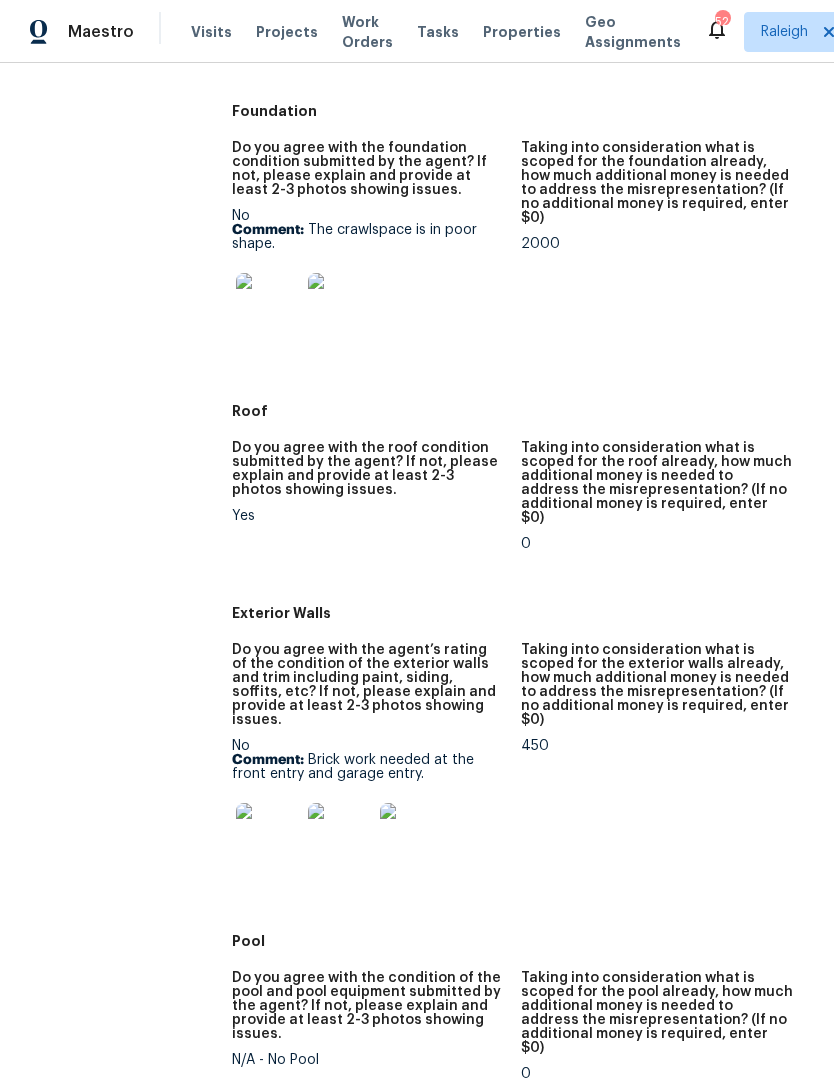 click at bounding box center [268, 835] 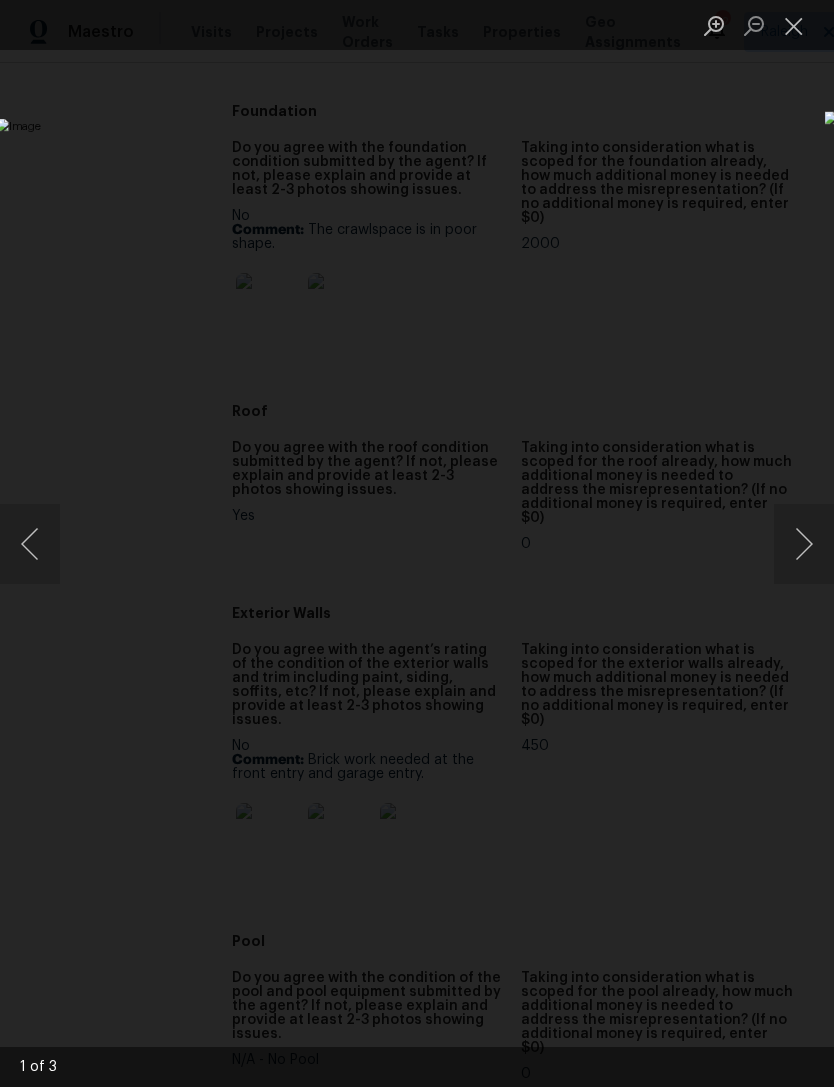 click at bounding box center [804, 544] 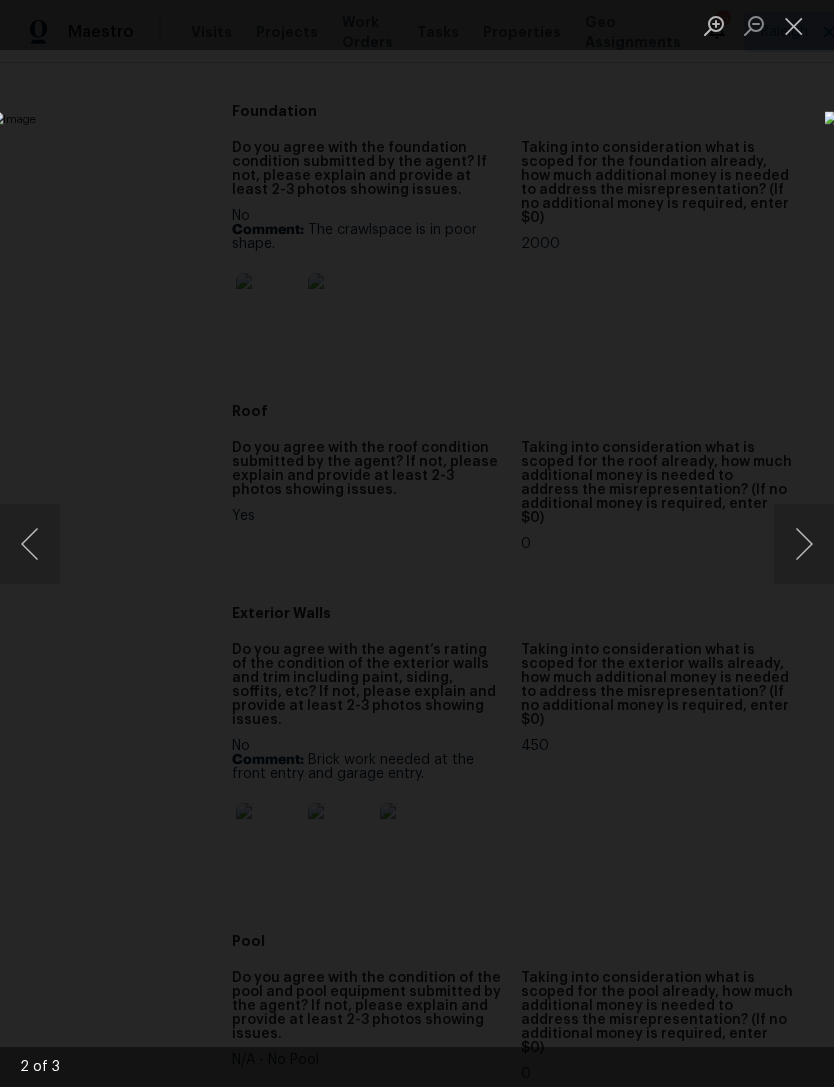 click at bounding box center [804, 544] 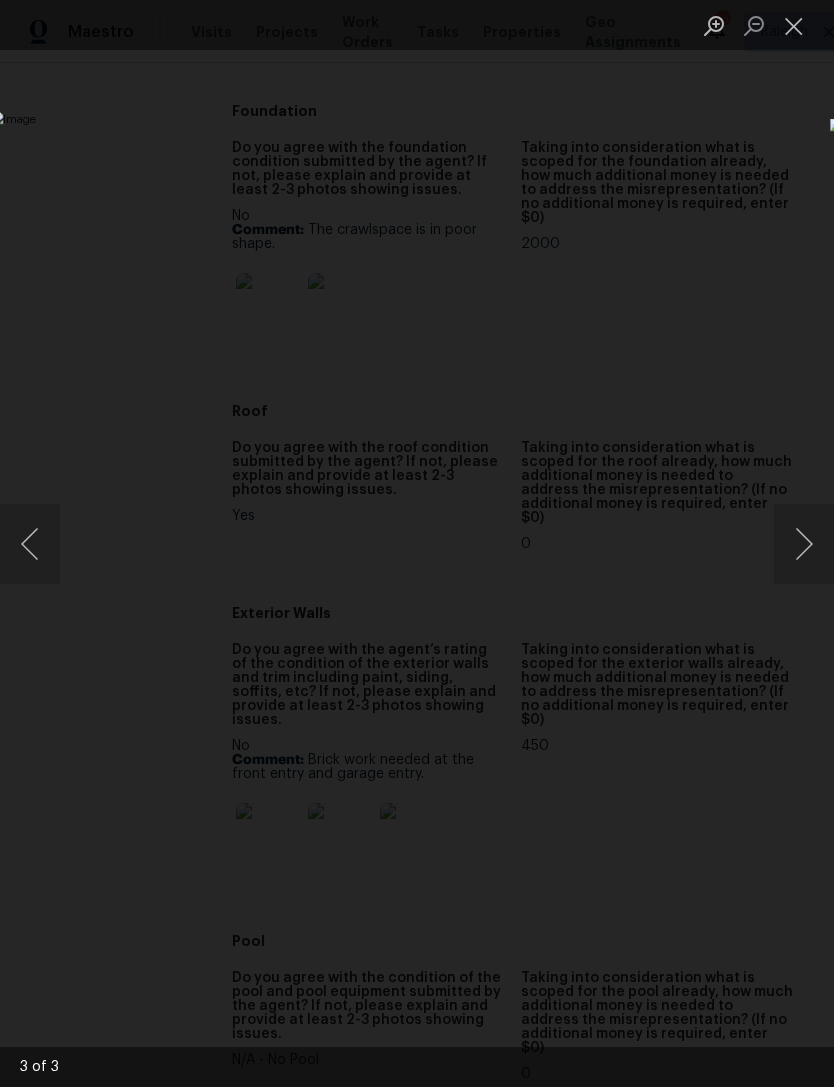 click at bounding box center (804, 544) 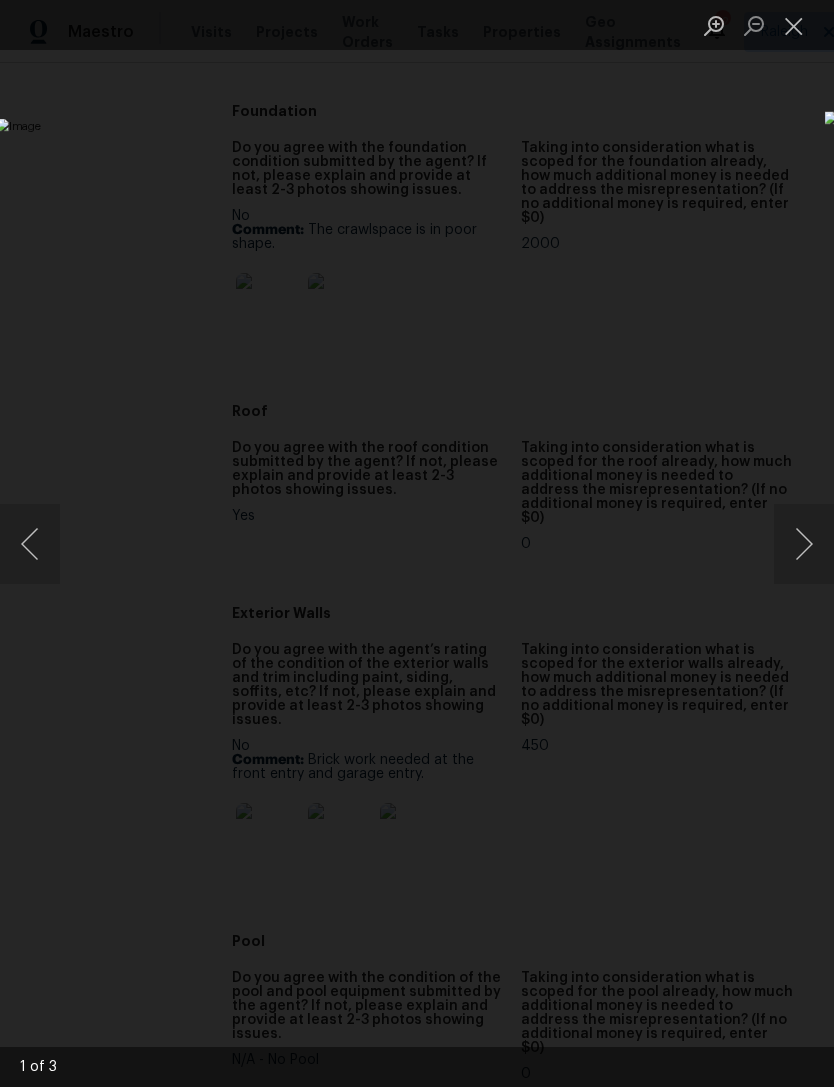click at bounding box center [794, 25] 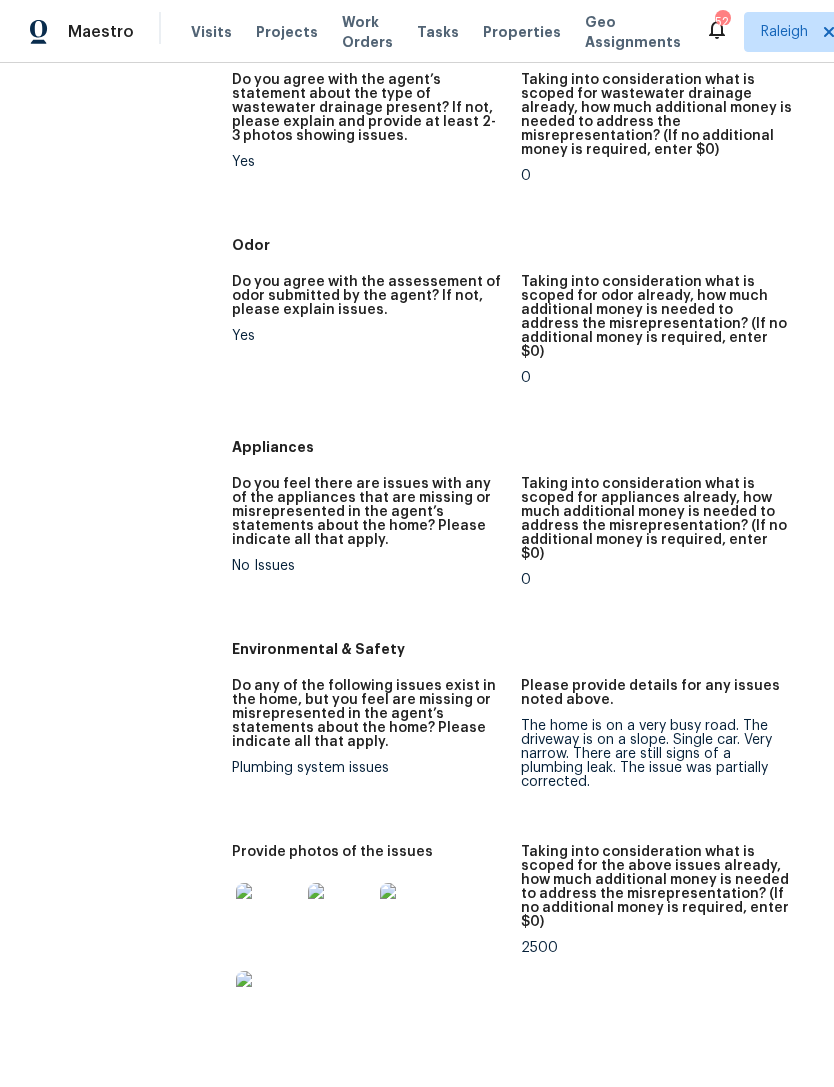 scroll, scrollTop: 2380, scrollLeft: 0, axis: vertical 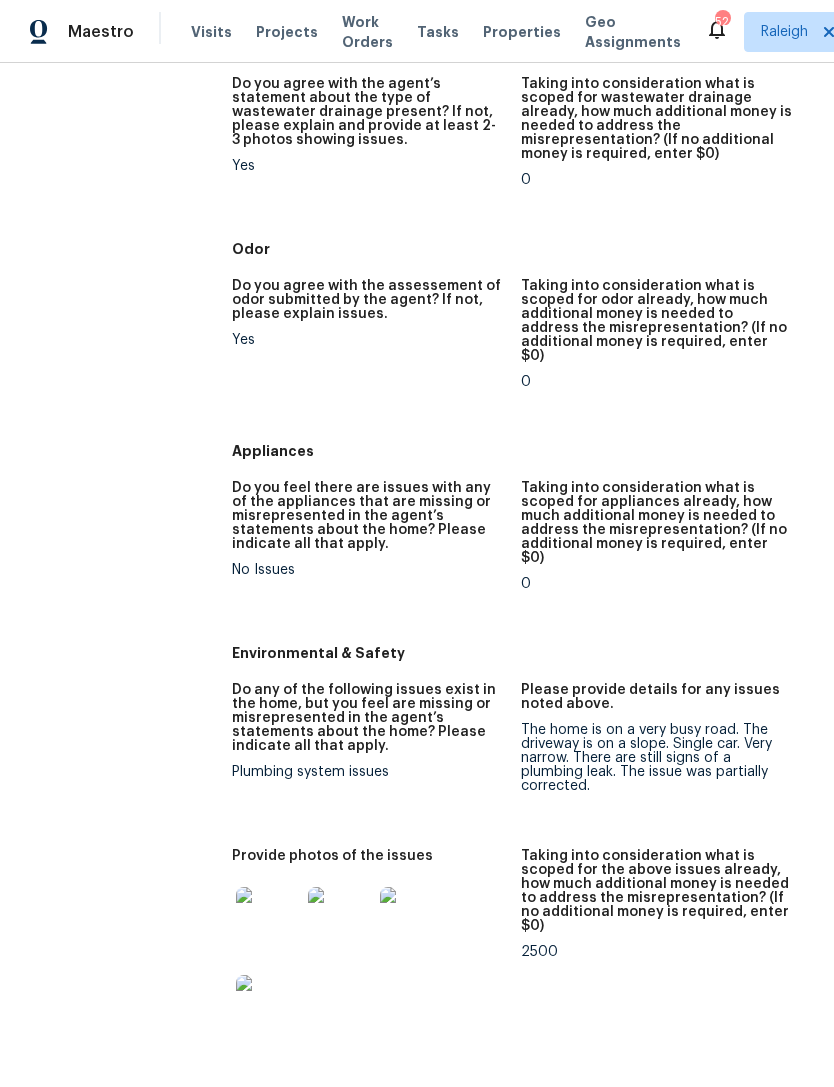 click at bounding box center (268, 919) 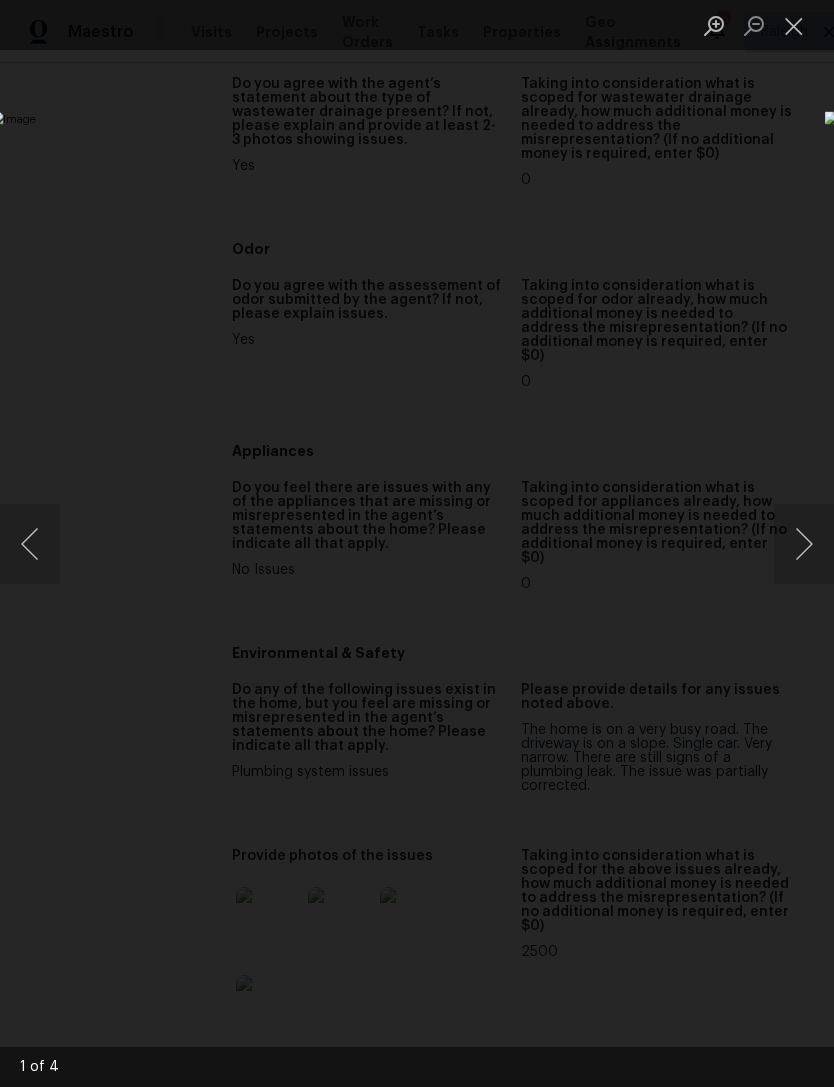 click at bounding box center (804, 544) 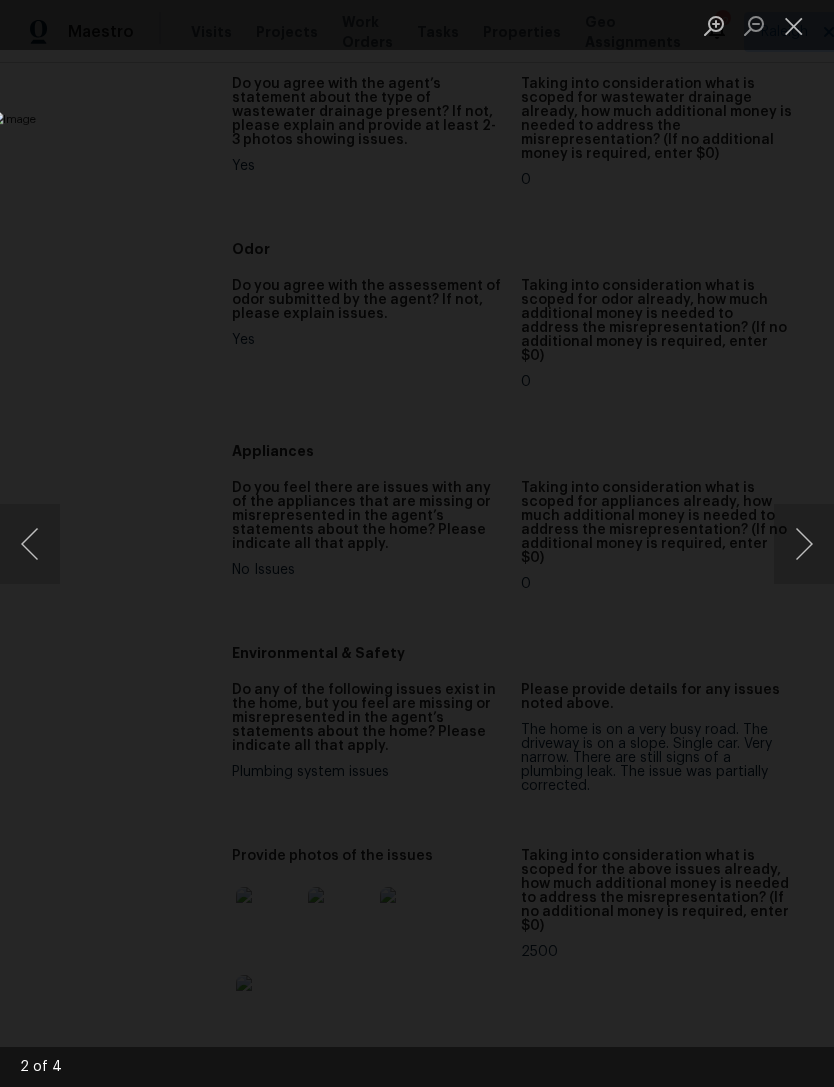 click at bounding box center [804, 544] 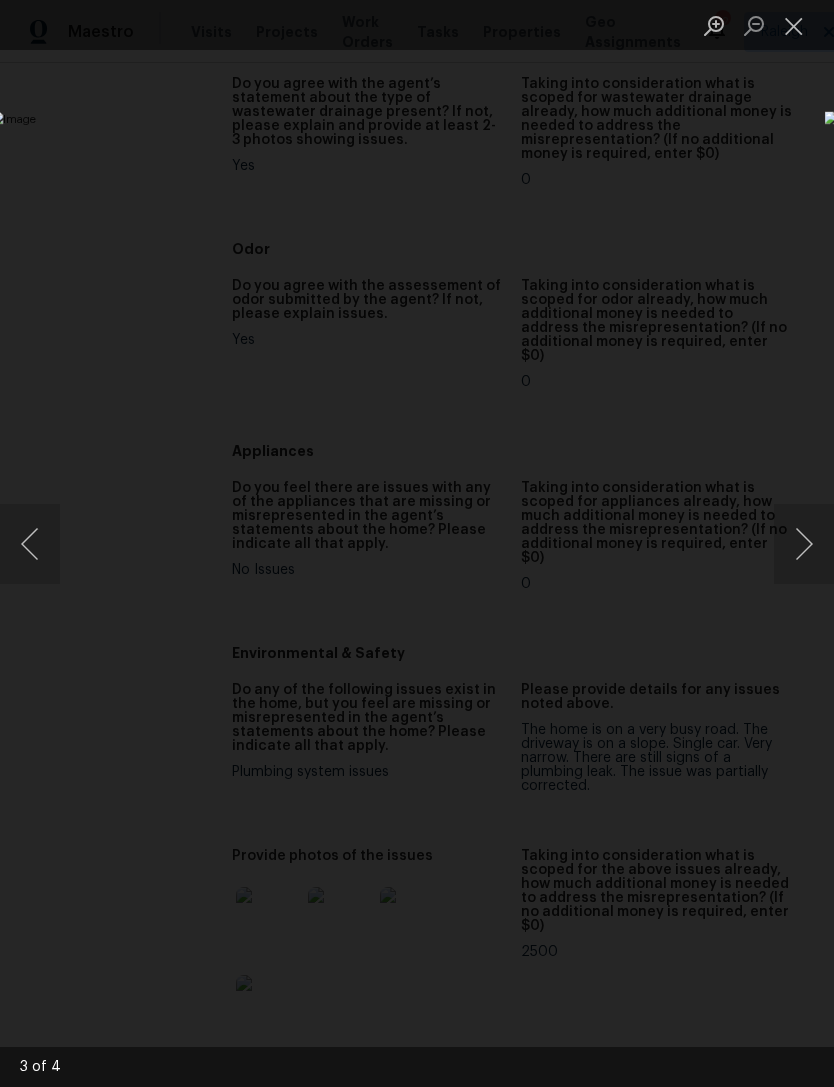 click at bounding box center [804, 544] 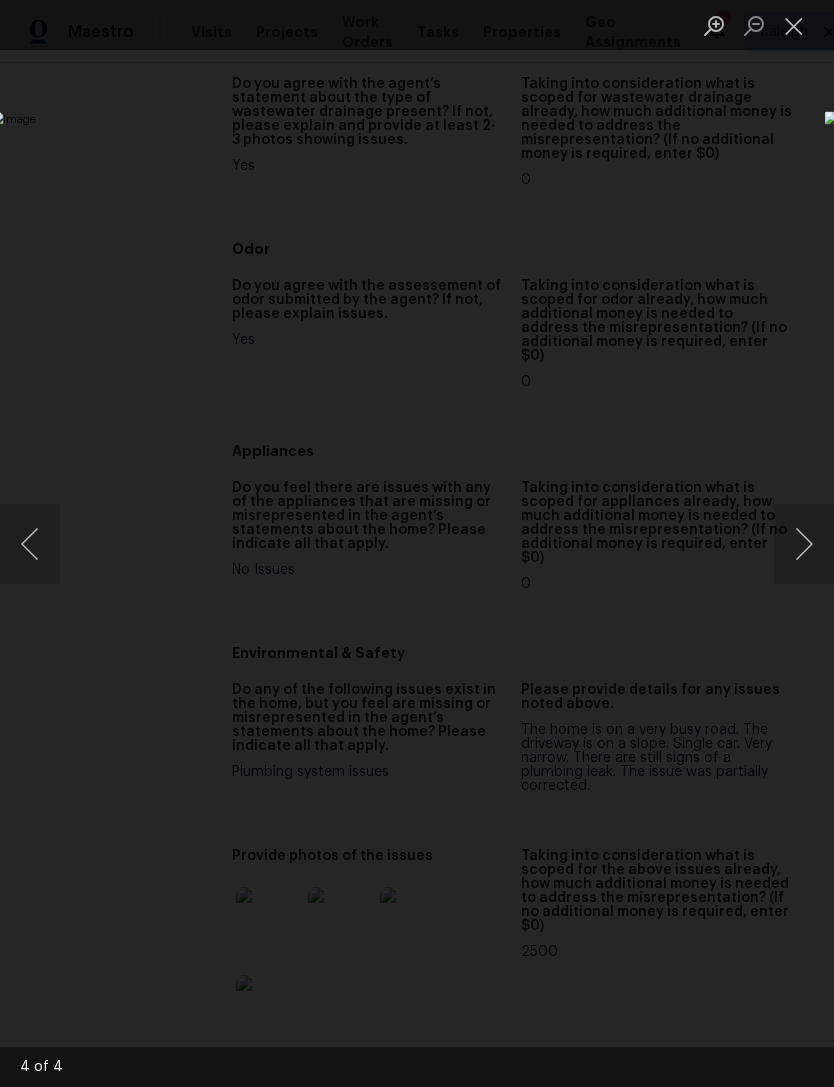 click at bounding box center (804, 544) 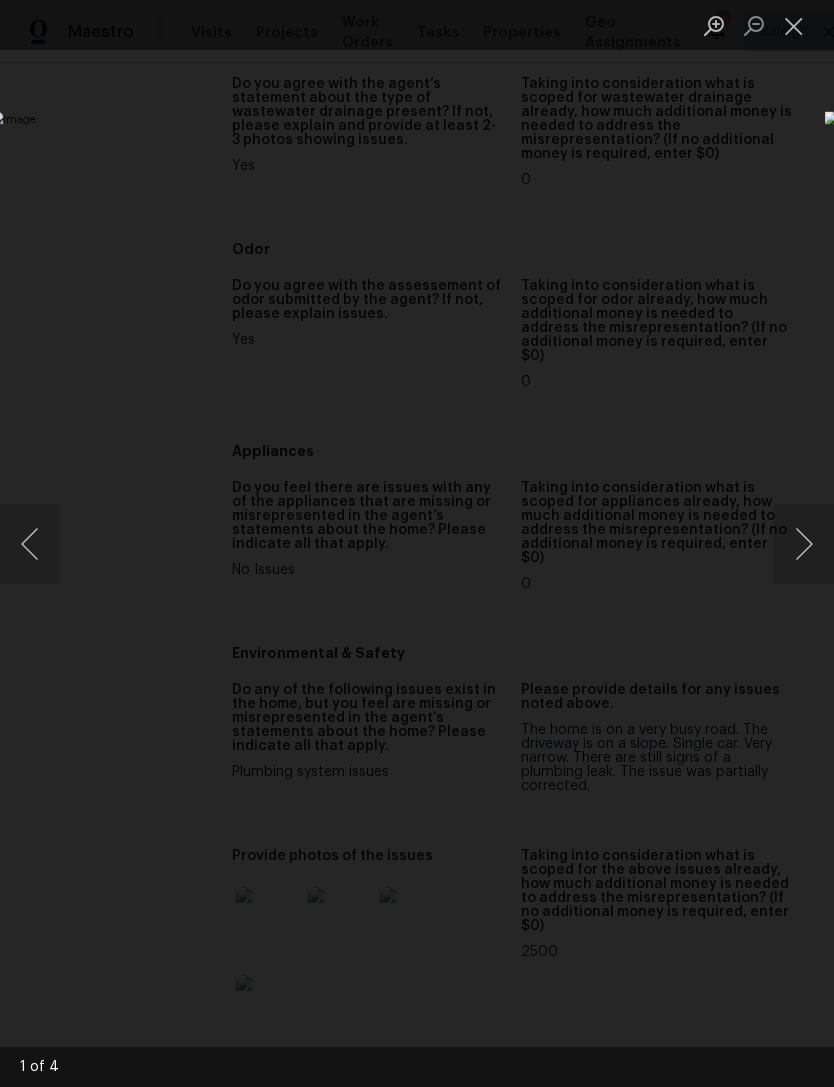 click at bounding box center [804, 544] 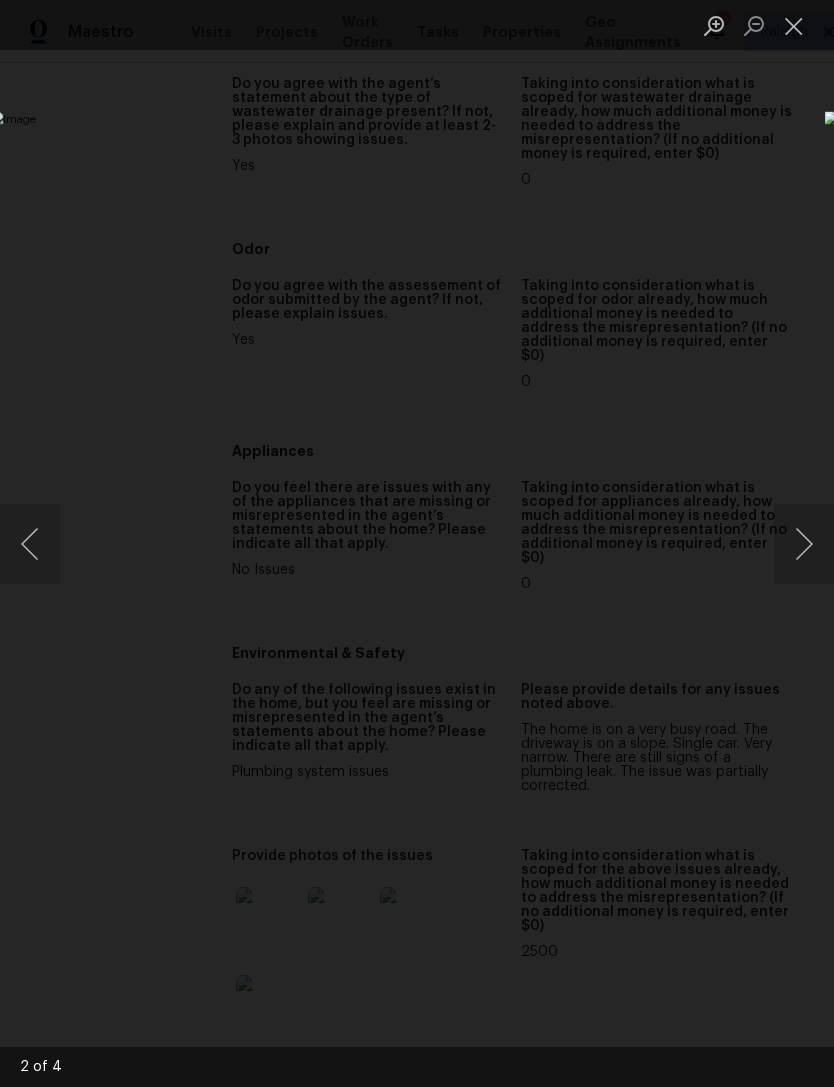click at bounding box center [794, 25] 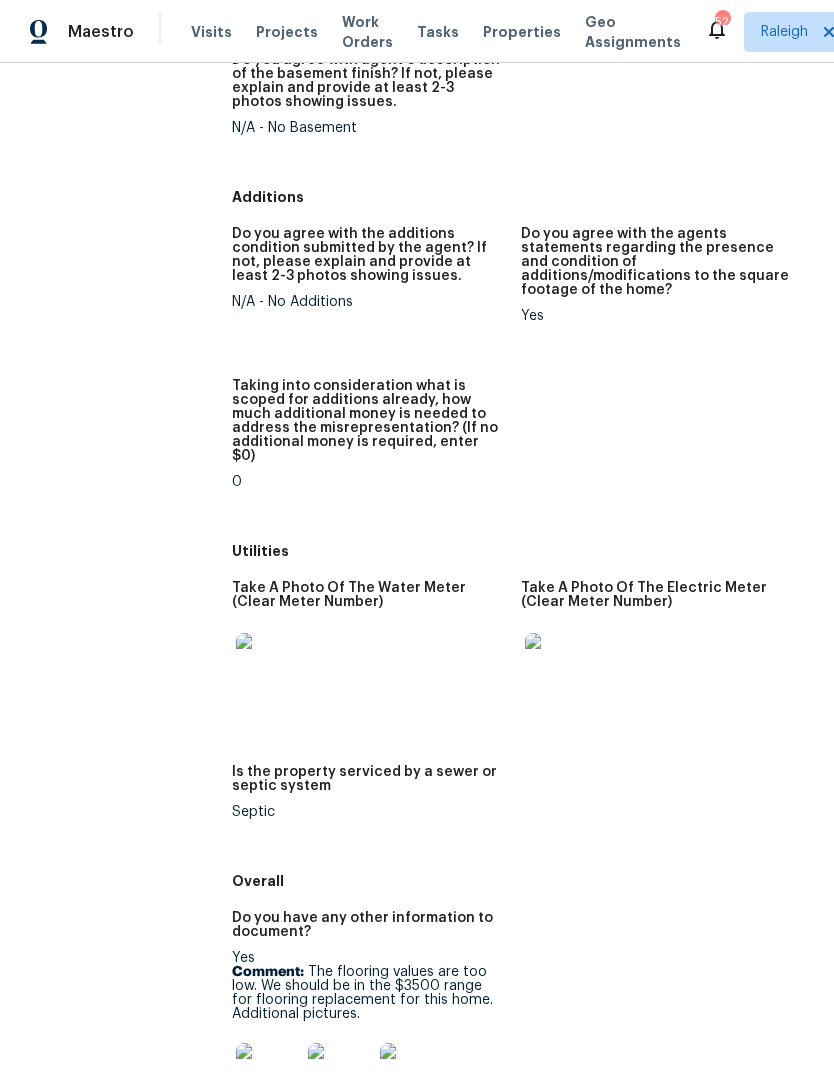 scroll, scrollTop: 3476, scrollLeft: 0, axis: vertical 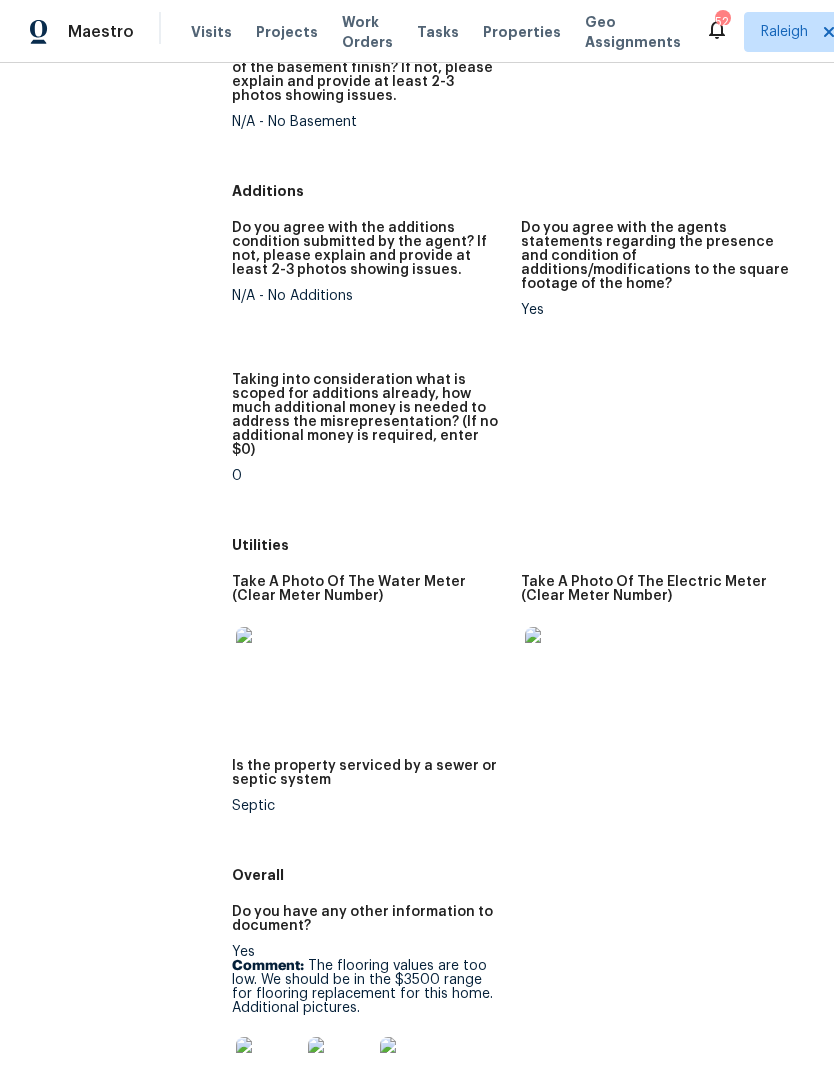click at bounding box center [268, 1069] 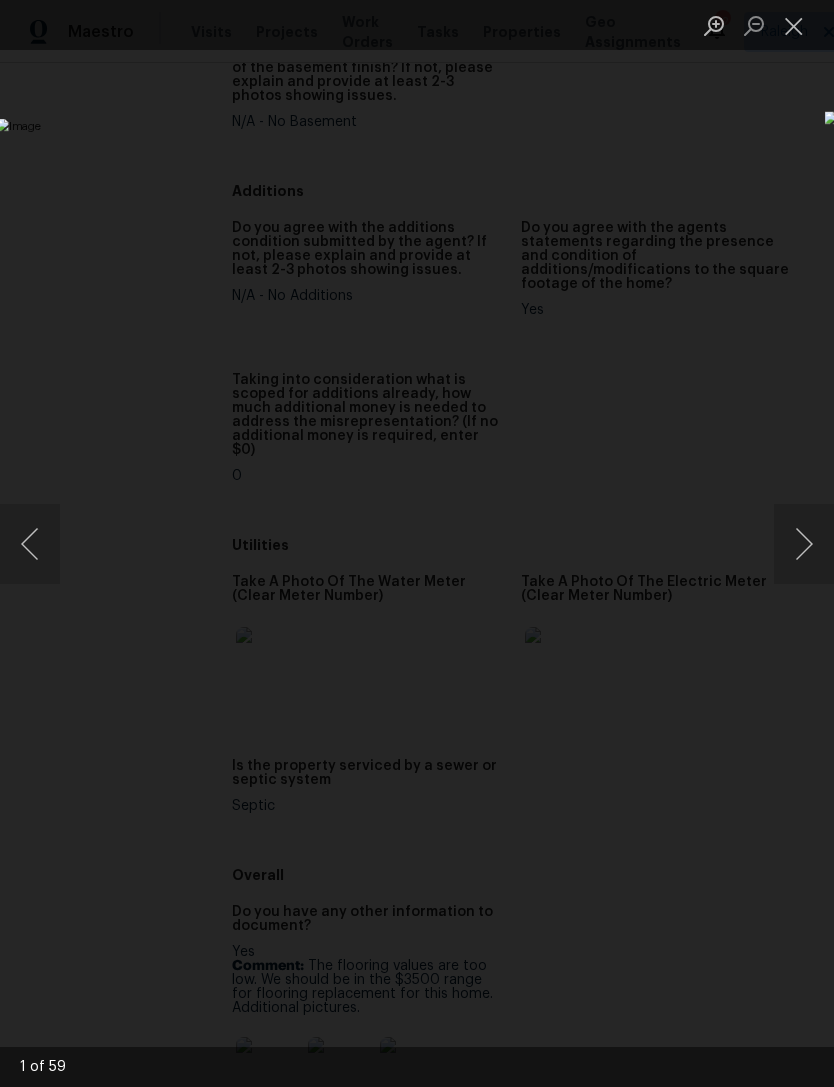 click at bounding box center (804, 544) 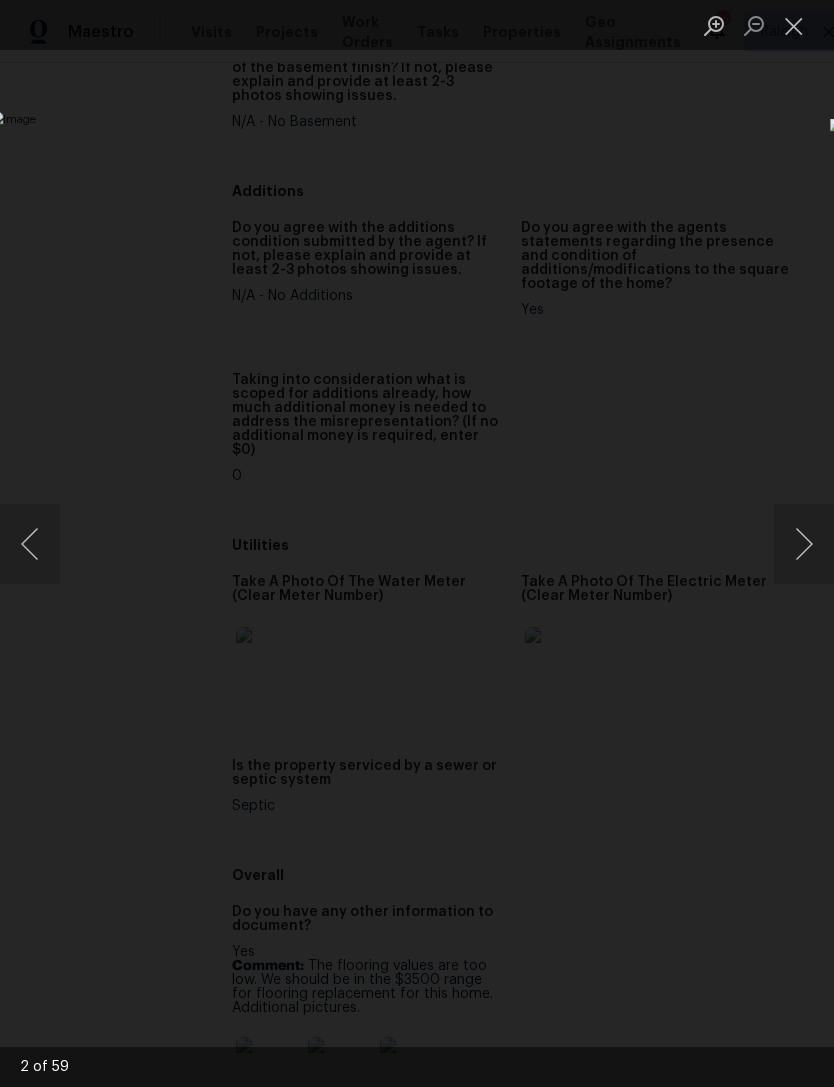 click at bounding box center [804, 544] 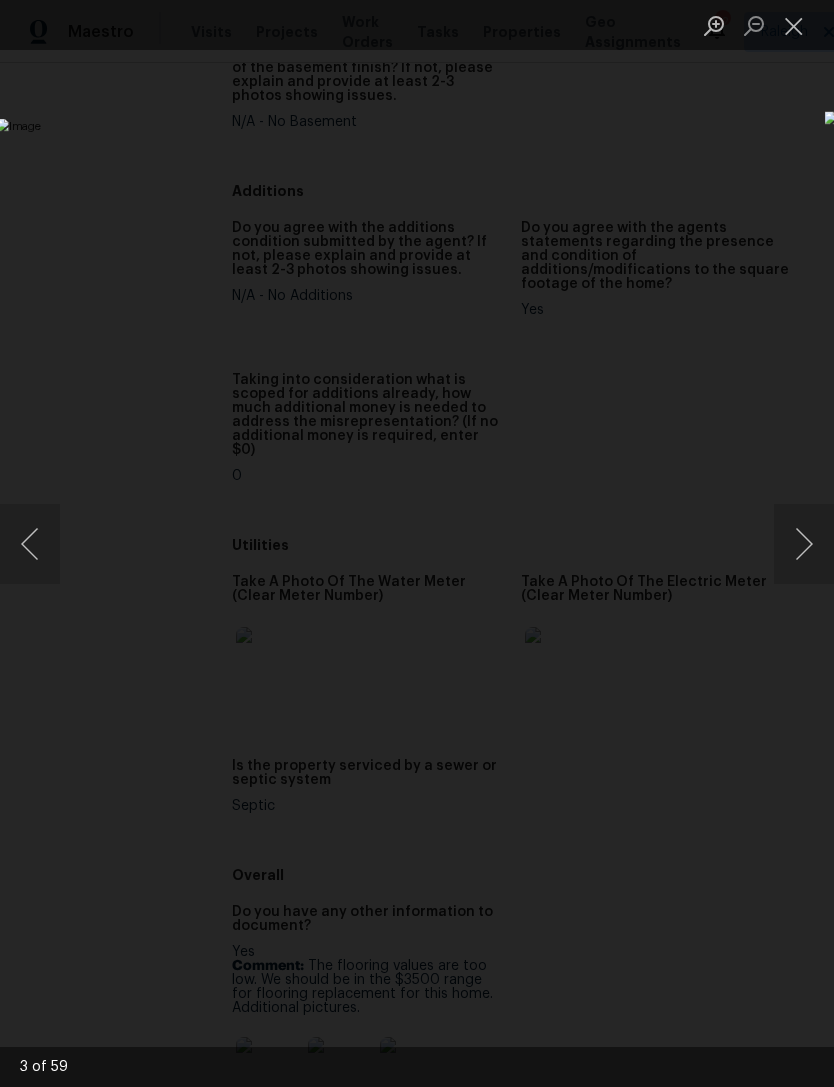 click at bounding box center (804, 544) 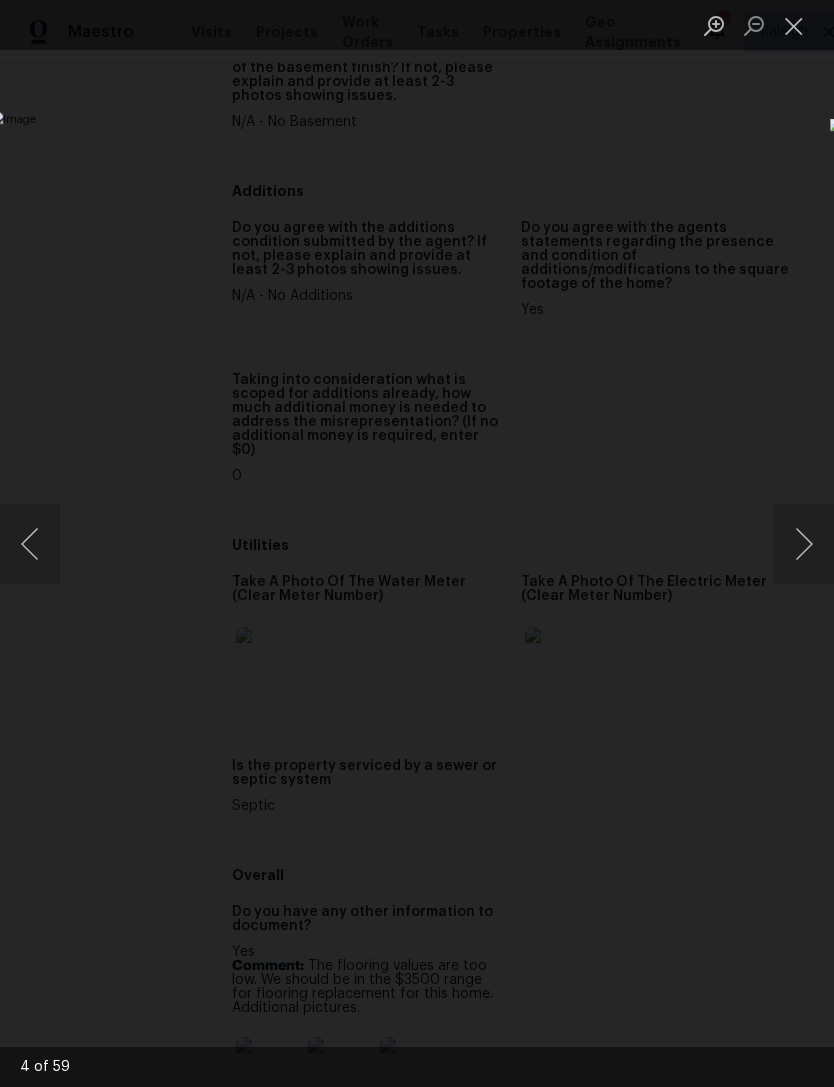 click at bounding box center [322, 543] 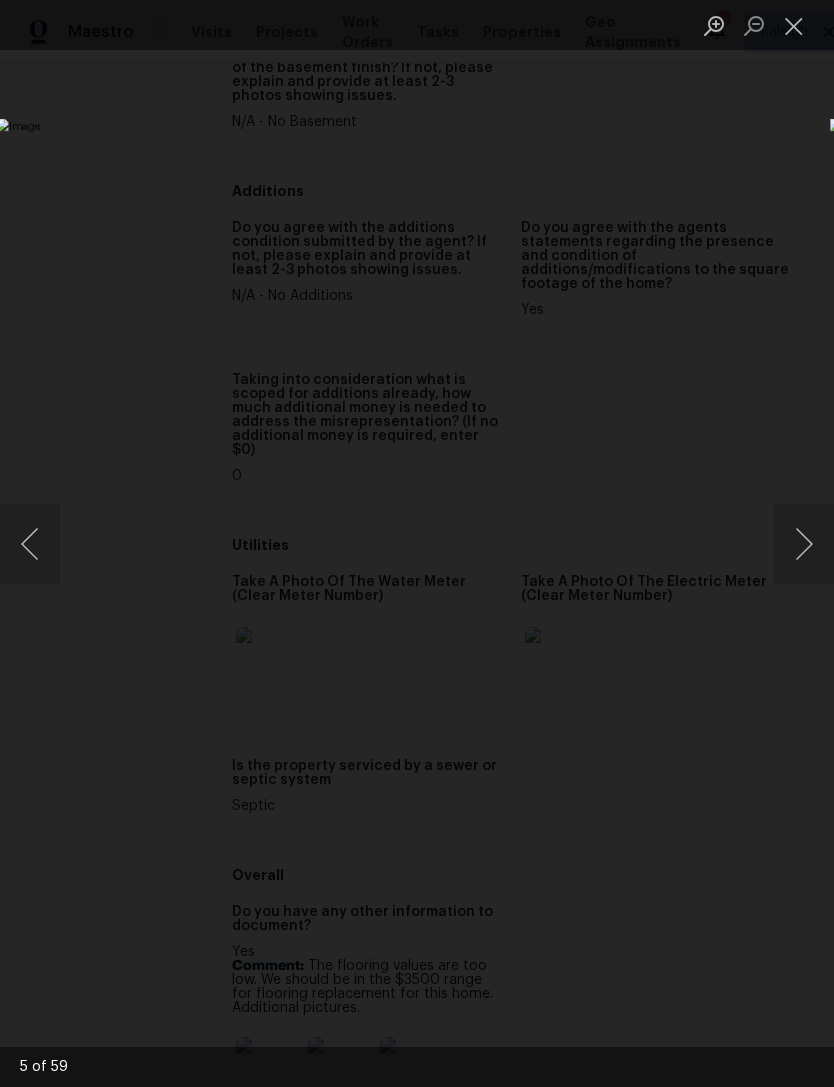 click at bounding box center (804, 544) 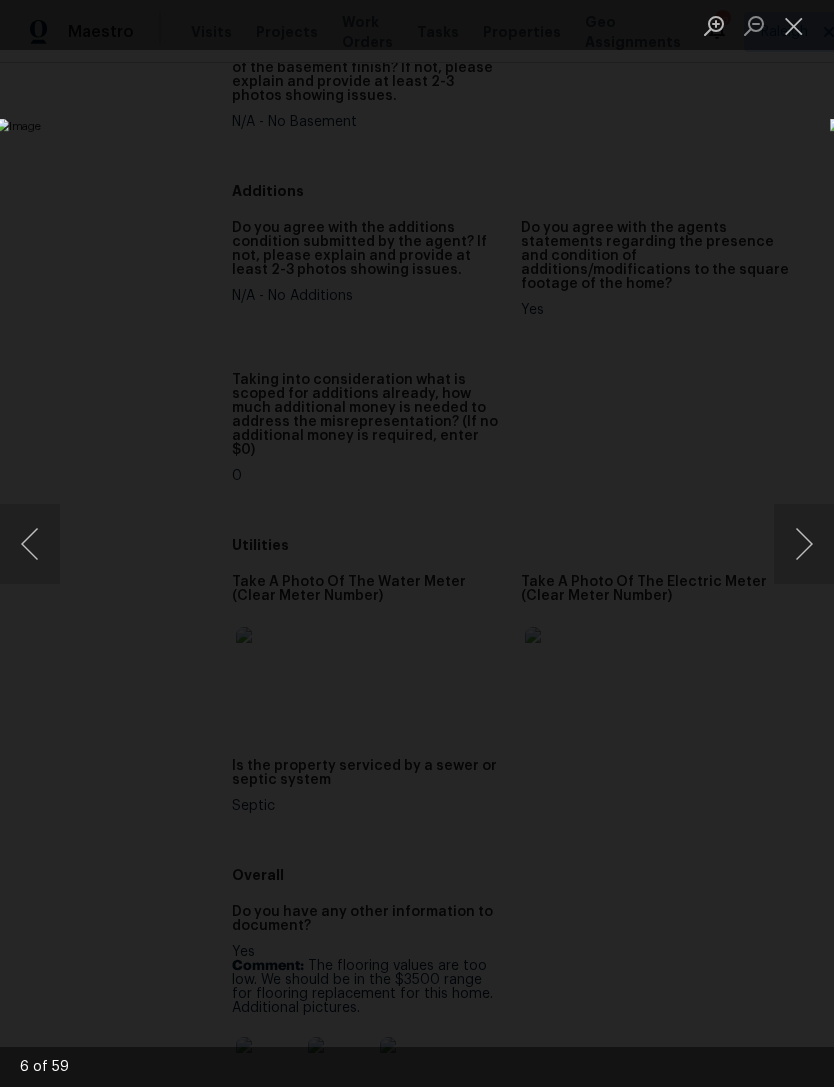 click at bounding box center (804, 544) 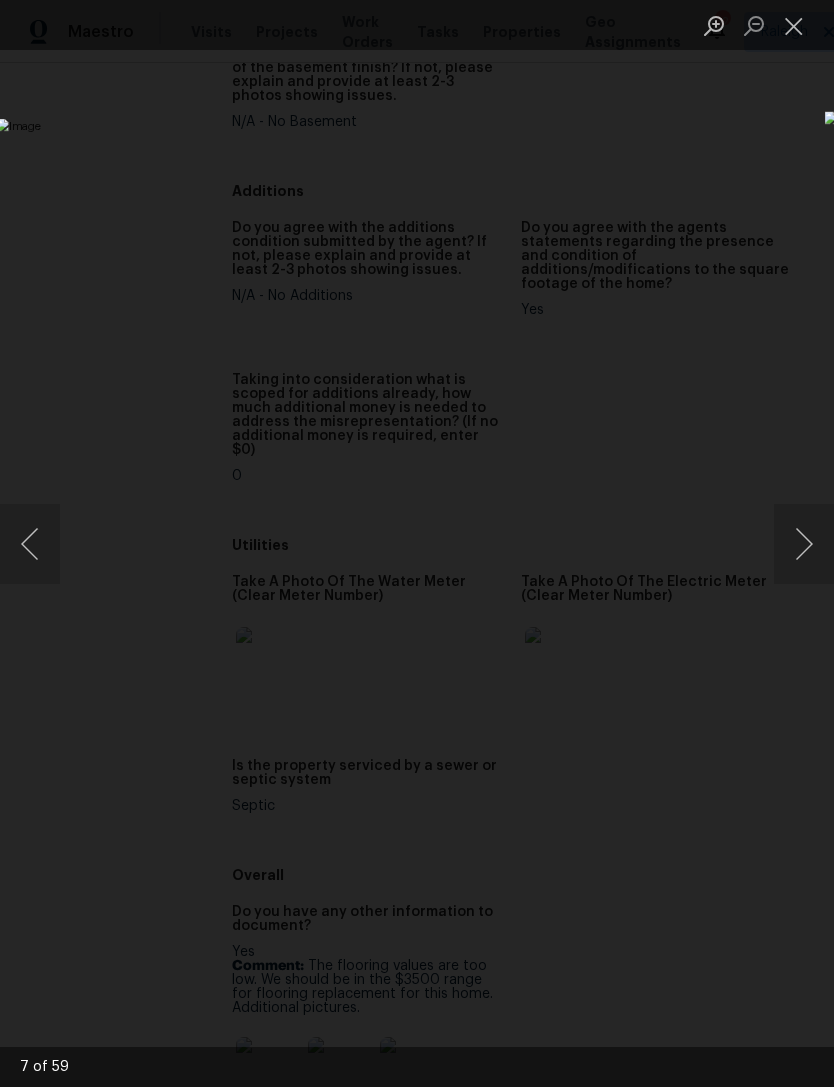 click at bounding box center [804, 544] 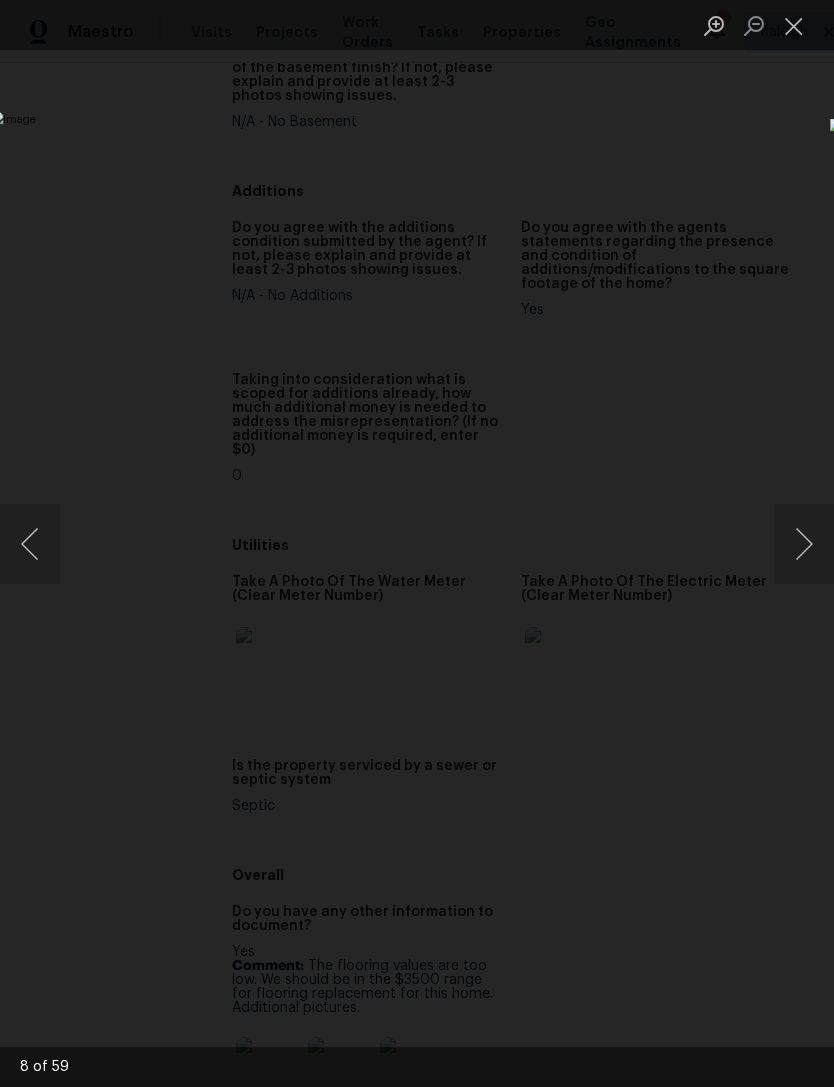 click at bounding box center [804, 544] 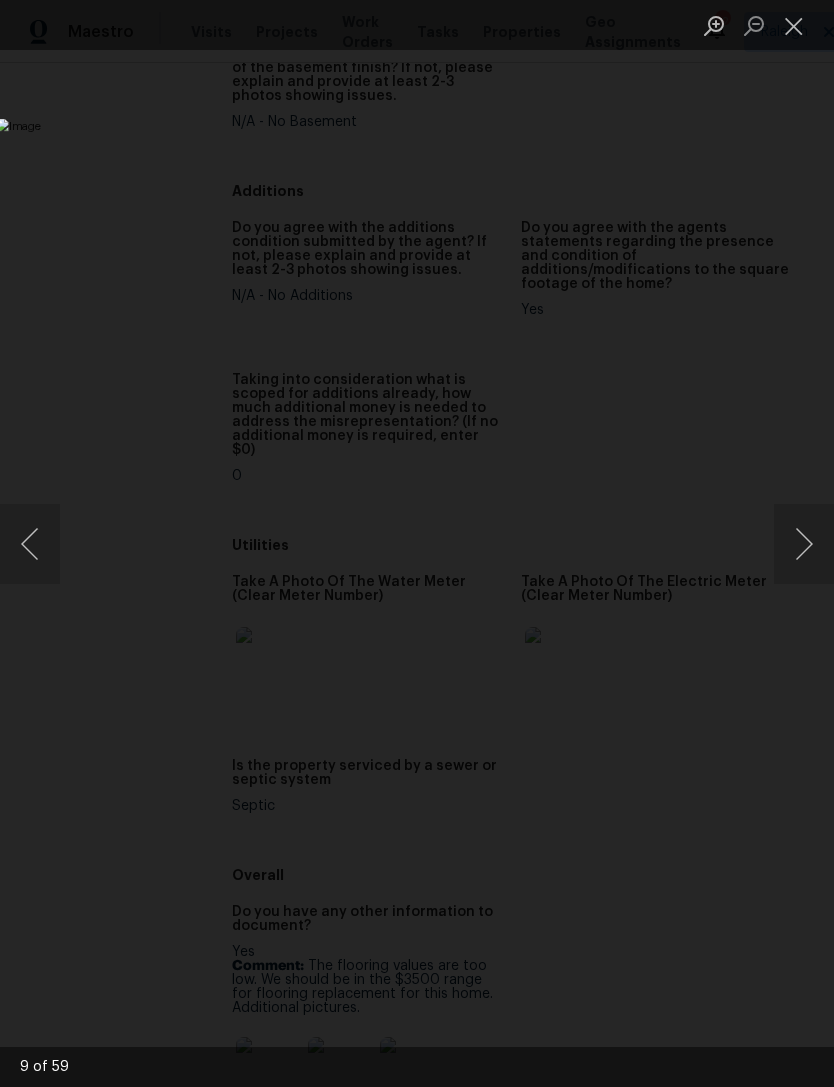 click at bounding box center (804, 544) 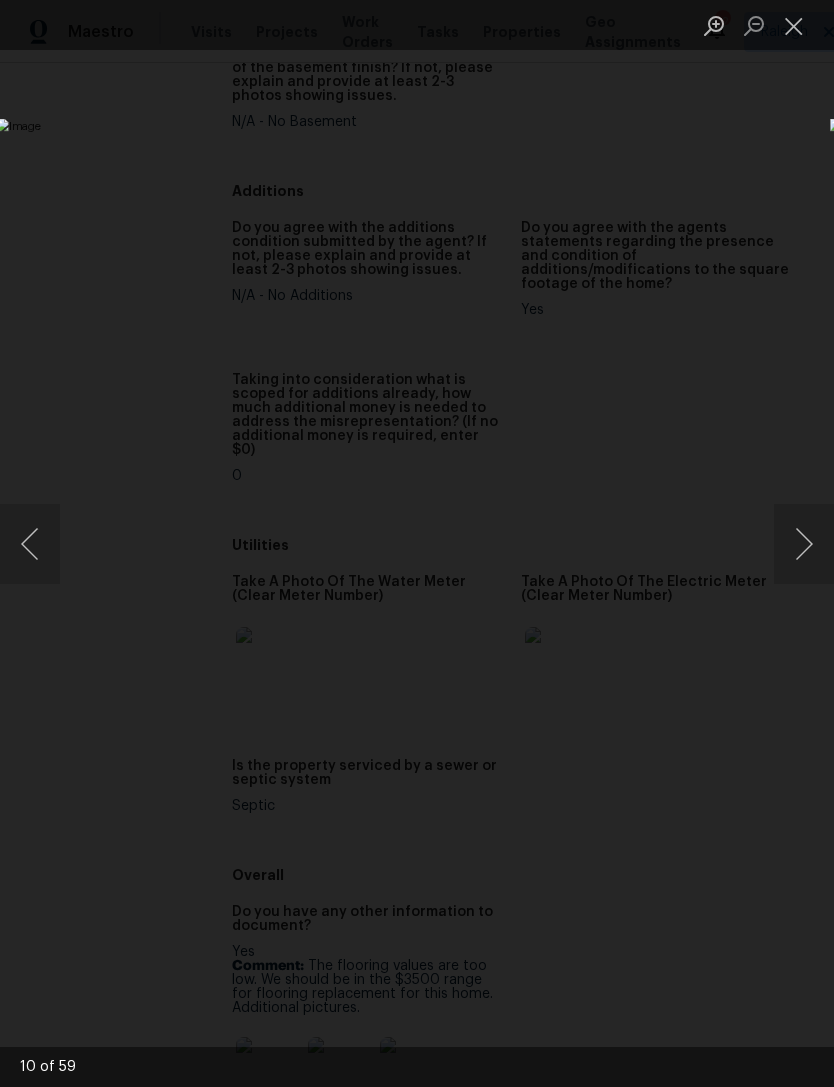 click at bounding box center [804, 544] 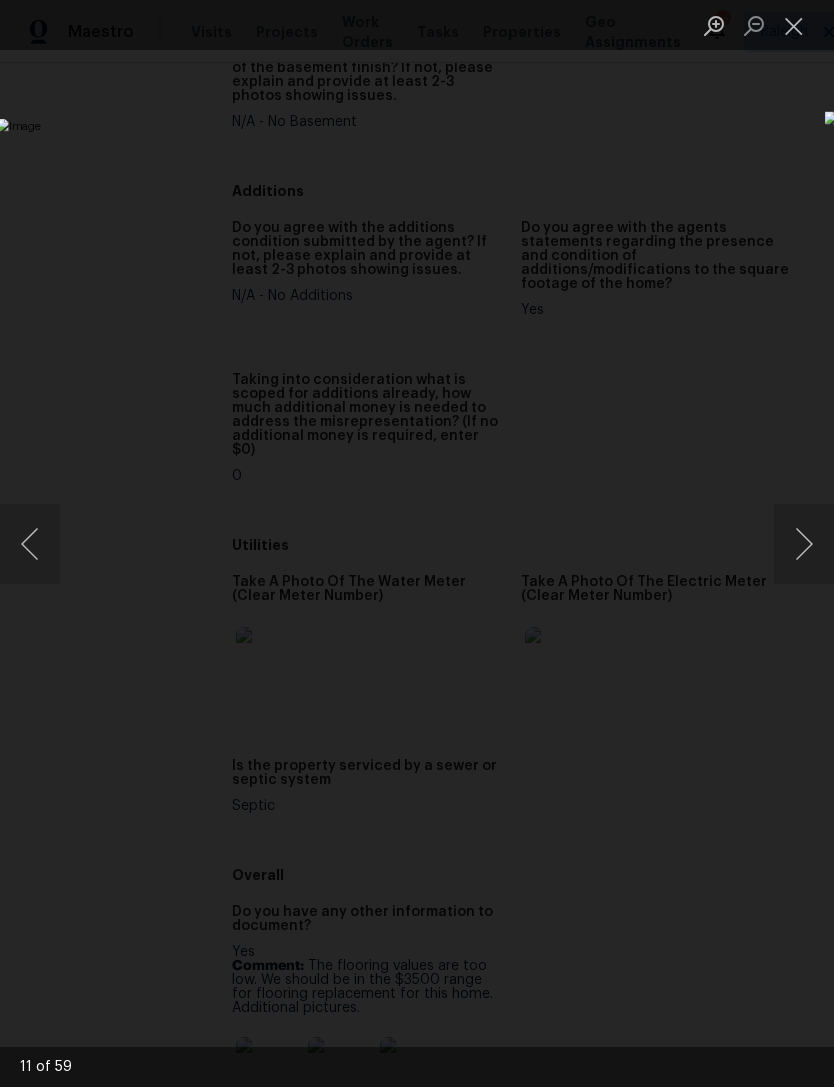 click at bounding box center (804, 544) 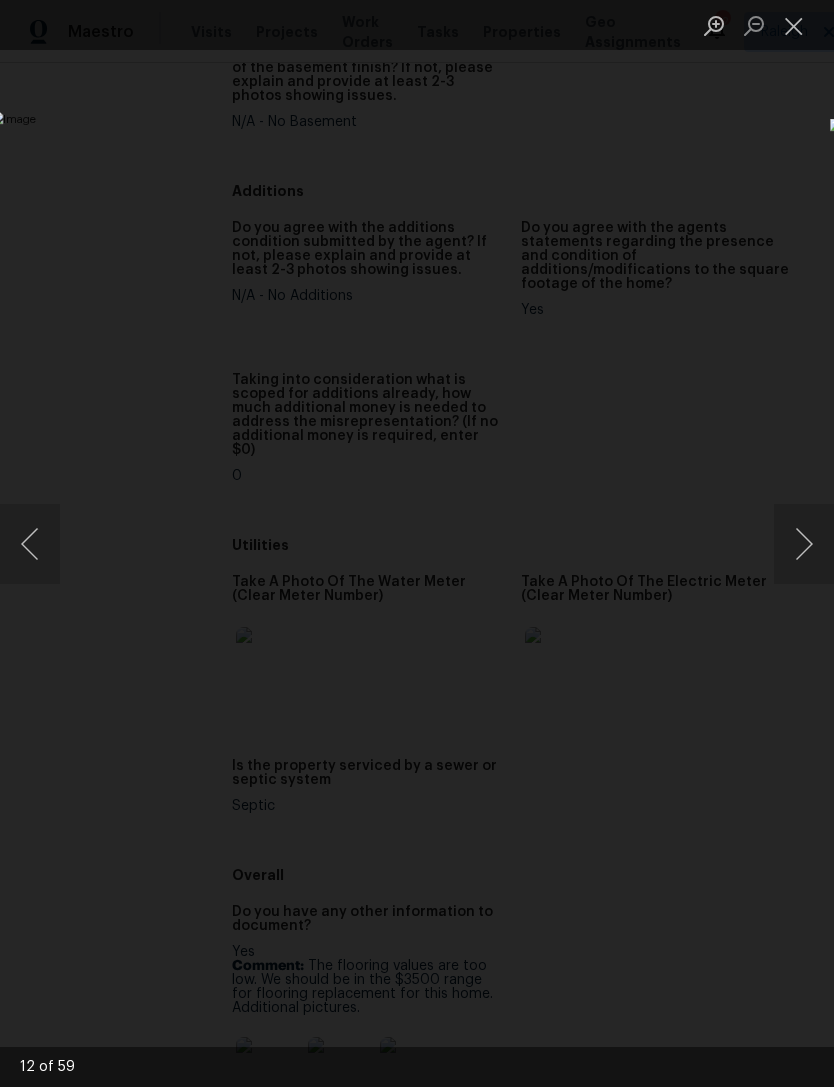 click at bounding box center (804, 544) 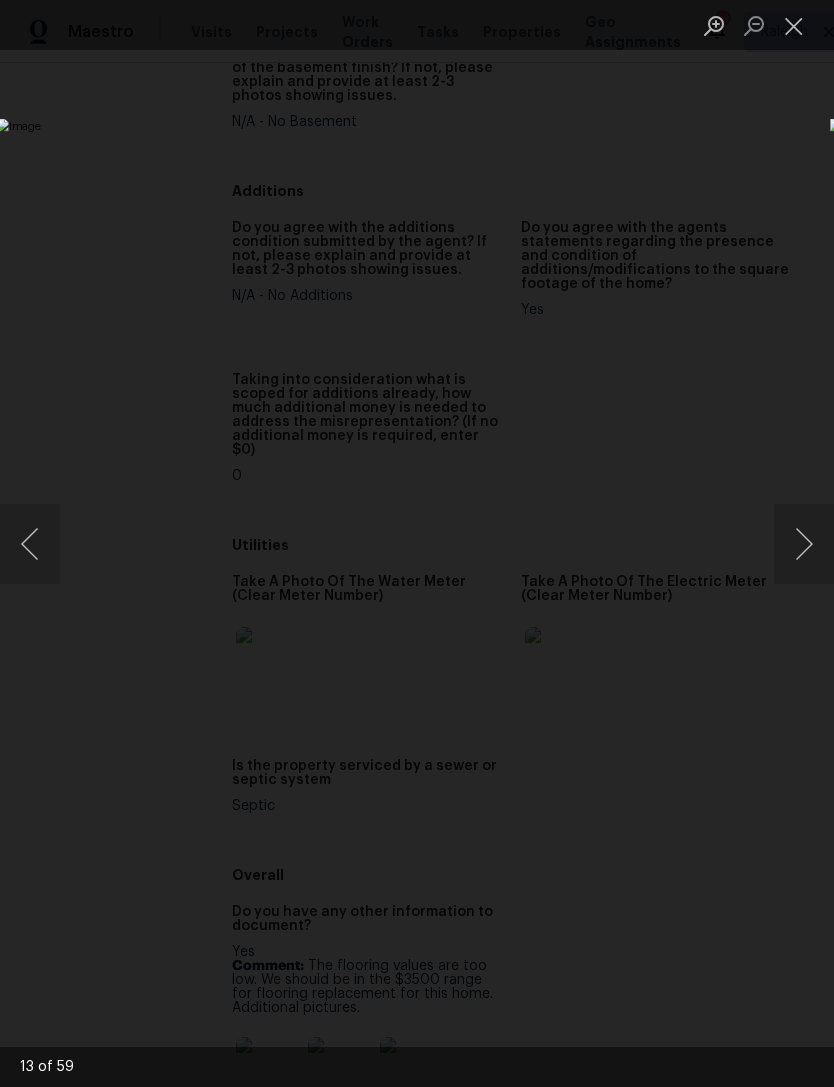 click at bounding box center (804, 544) 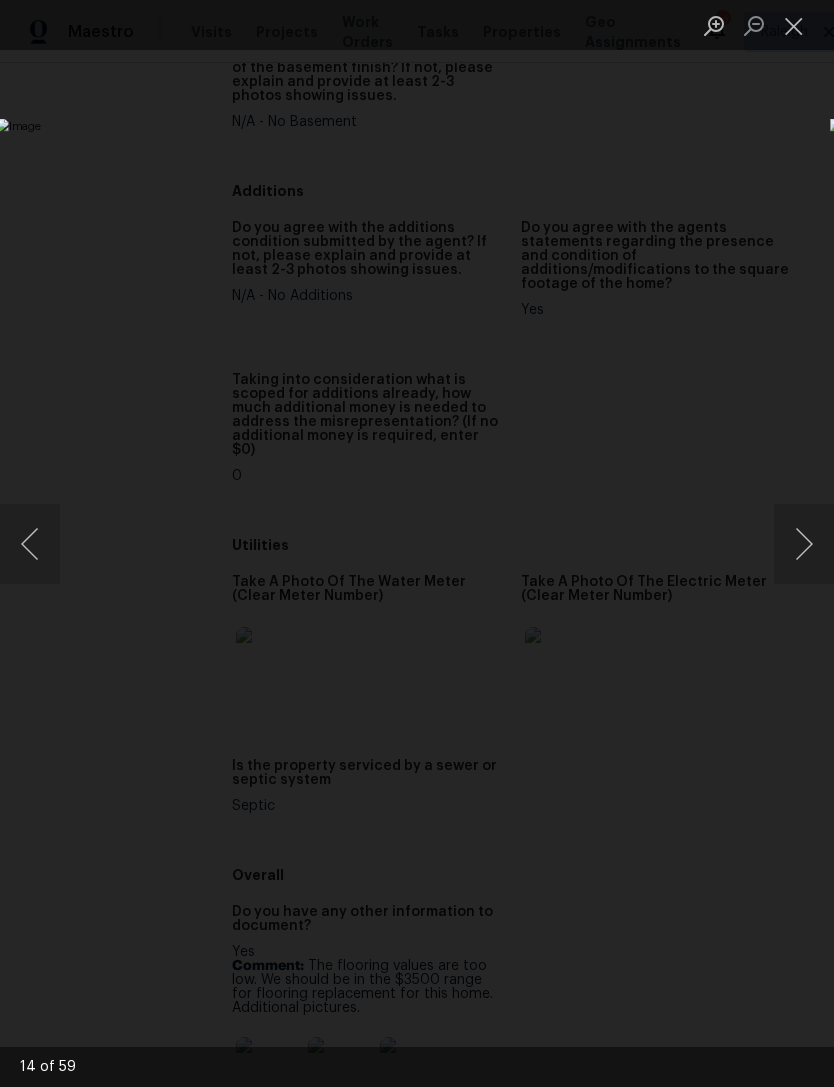 click at bounding box center [794, 25] 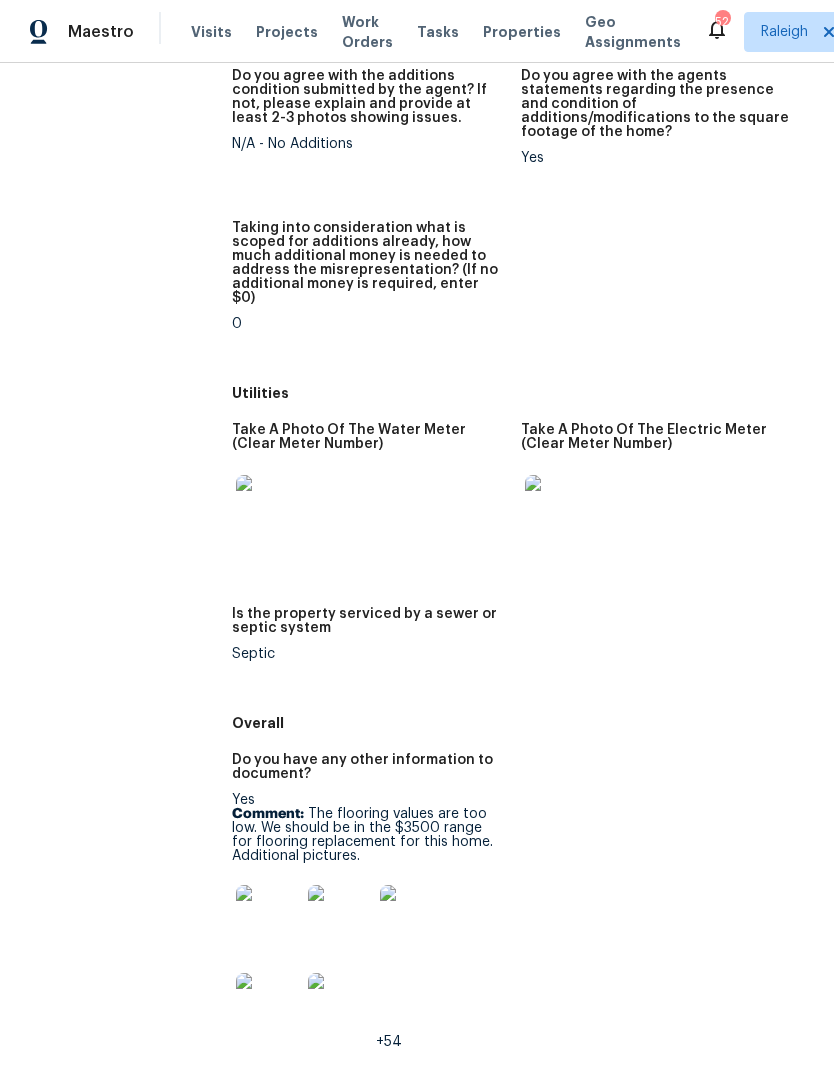 scroll, scrollTop: 3626, scrollLeft: 0, axis: vertical 